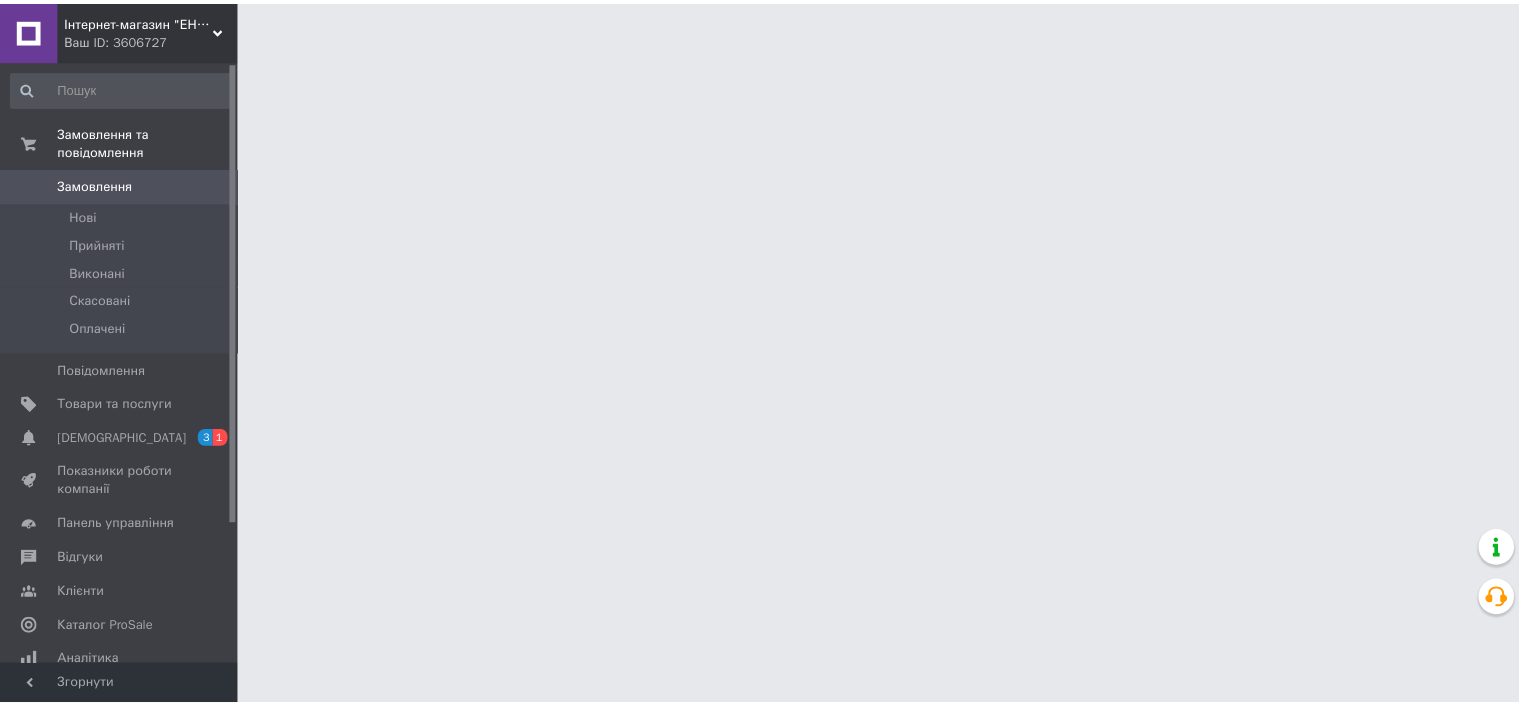 scroll, scrollTop: 0, scrollLeft: 0, axis: both 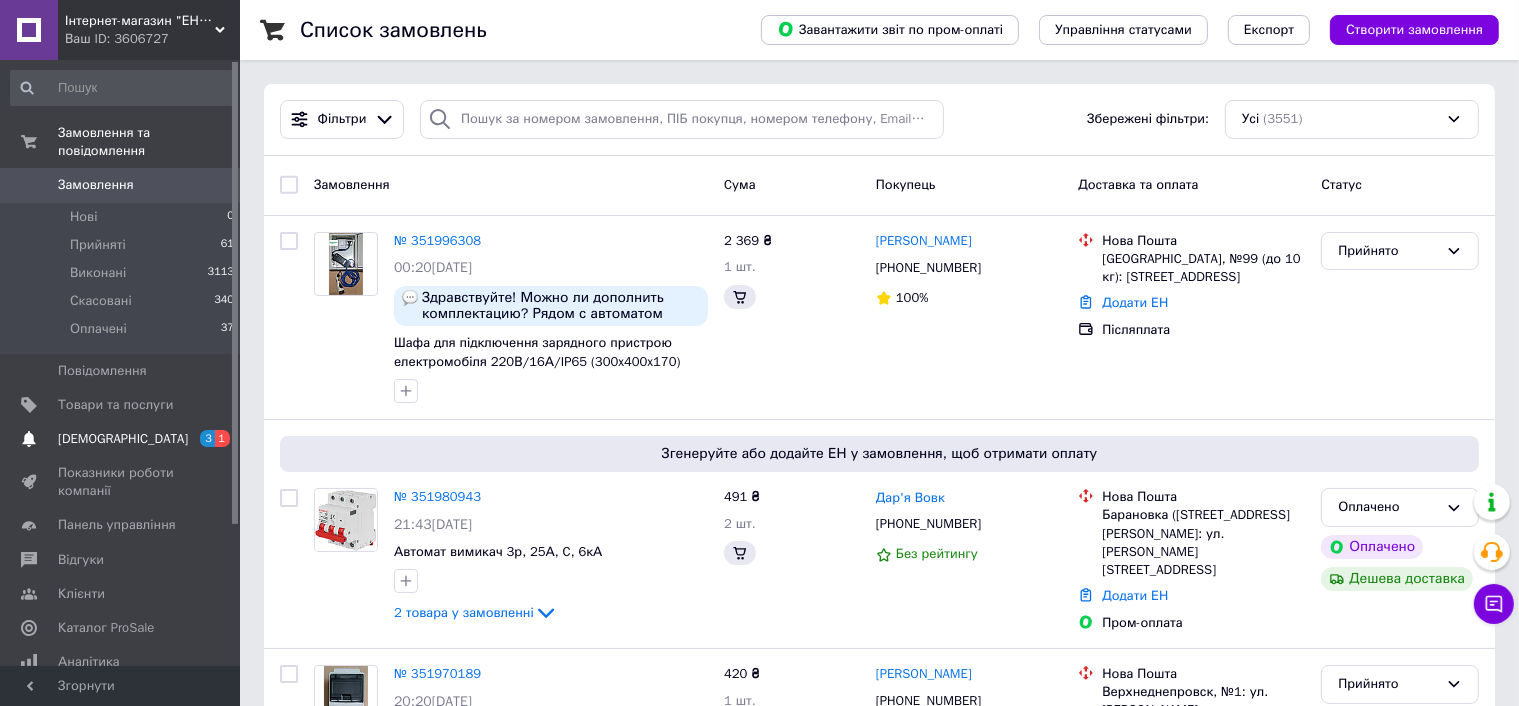 click on "[DEMOGRAPHIC_DATA]" at bounding box center (123, 439) 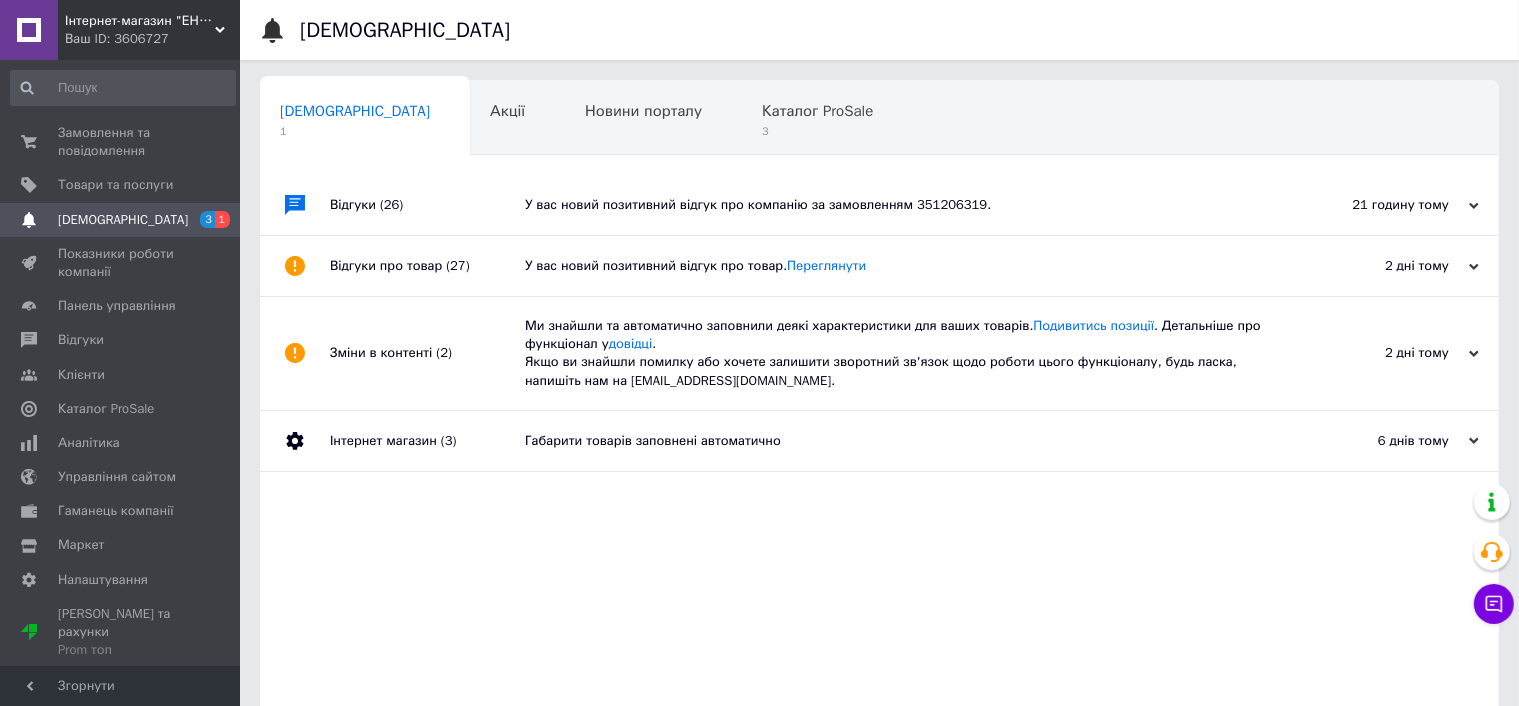 click on "У вас новий позитивний відгук про компанію за замовленням 351206319." at bounding box center (902, 205) 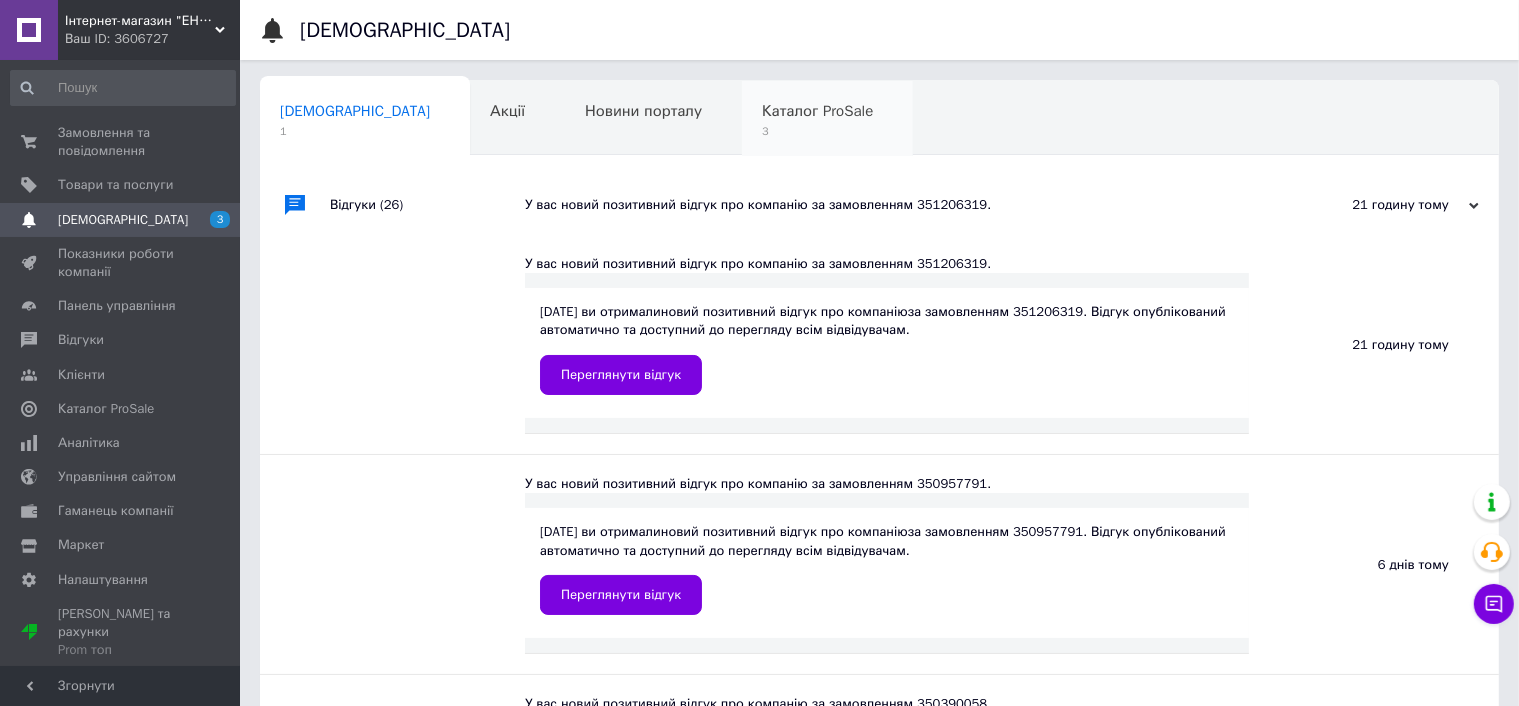 click on "Каталог ProSale" at bounding box center (817, 111) 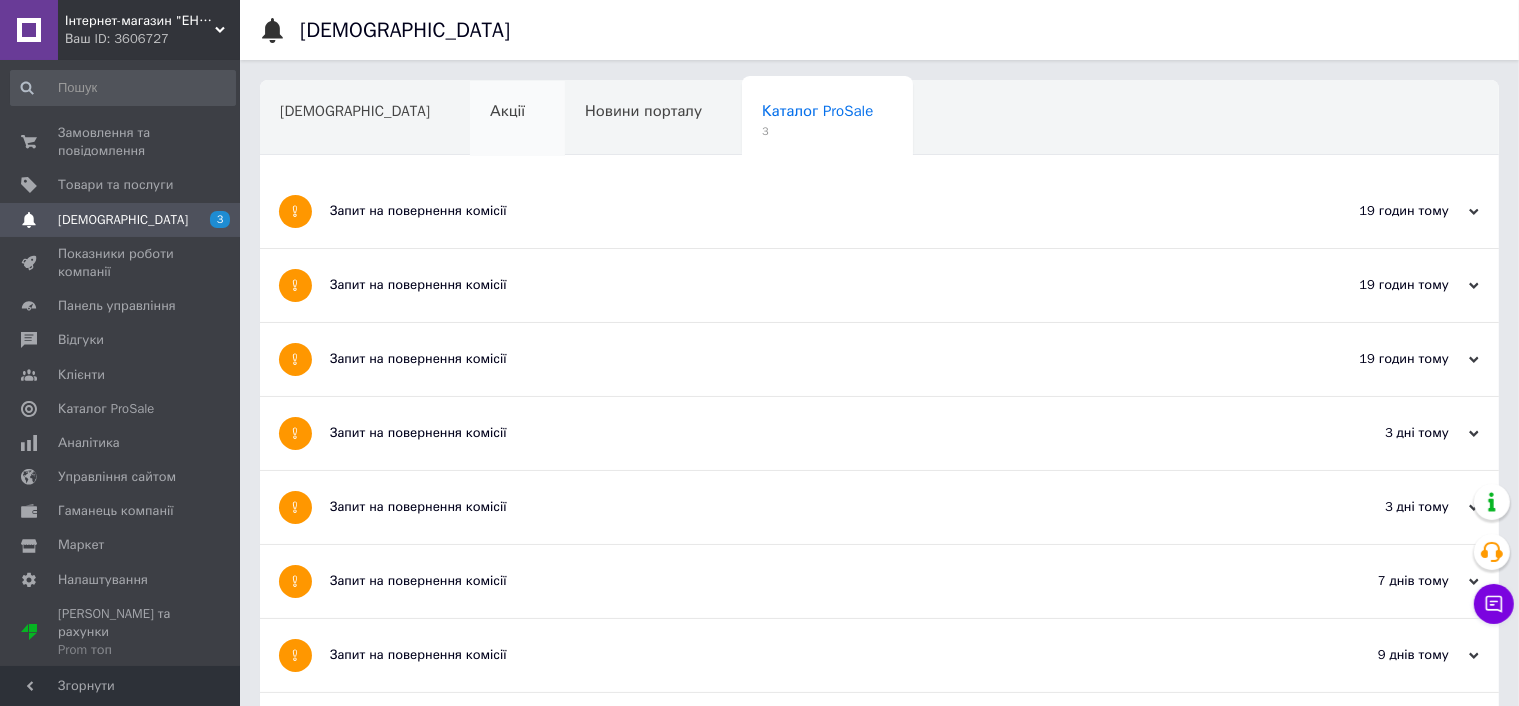 click on "Акції" at bounding box center [517, 119] 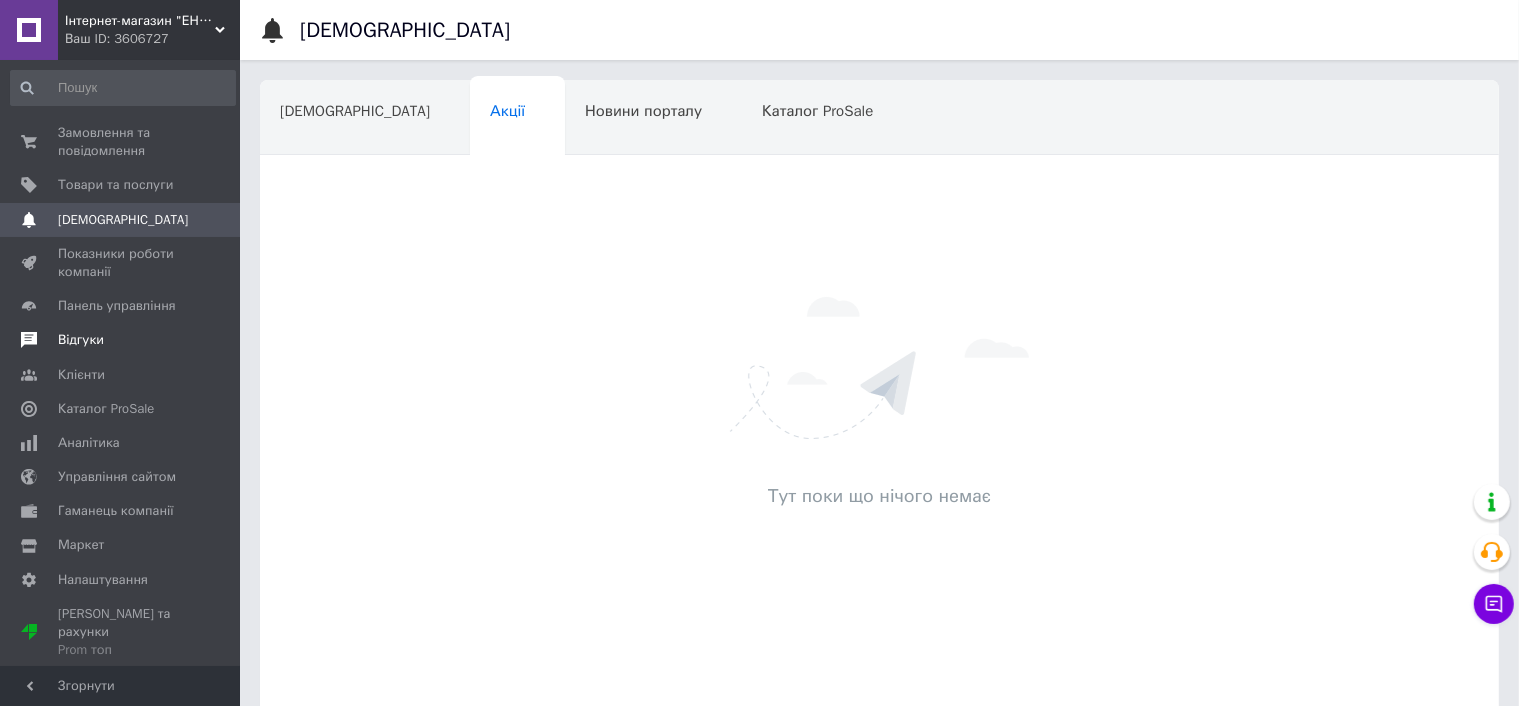 click on "Відгуки" at bounding box center (81, 340) 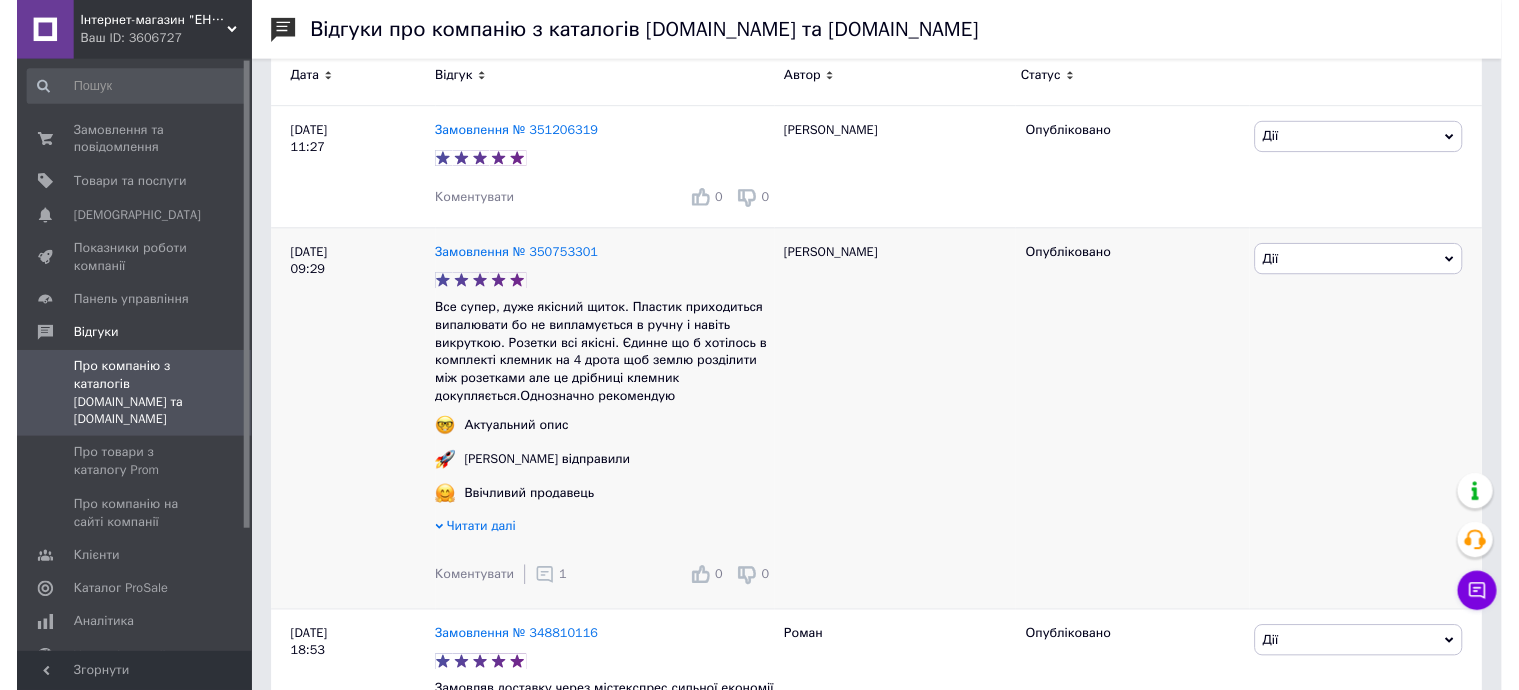 scroll, scrollTop: 400, scrollLeft: 0, axis: vertical 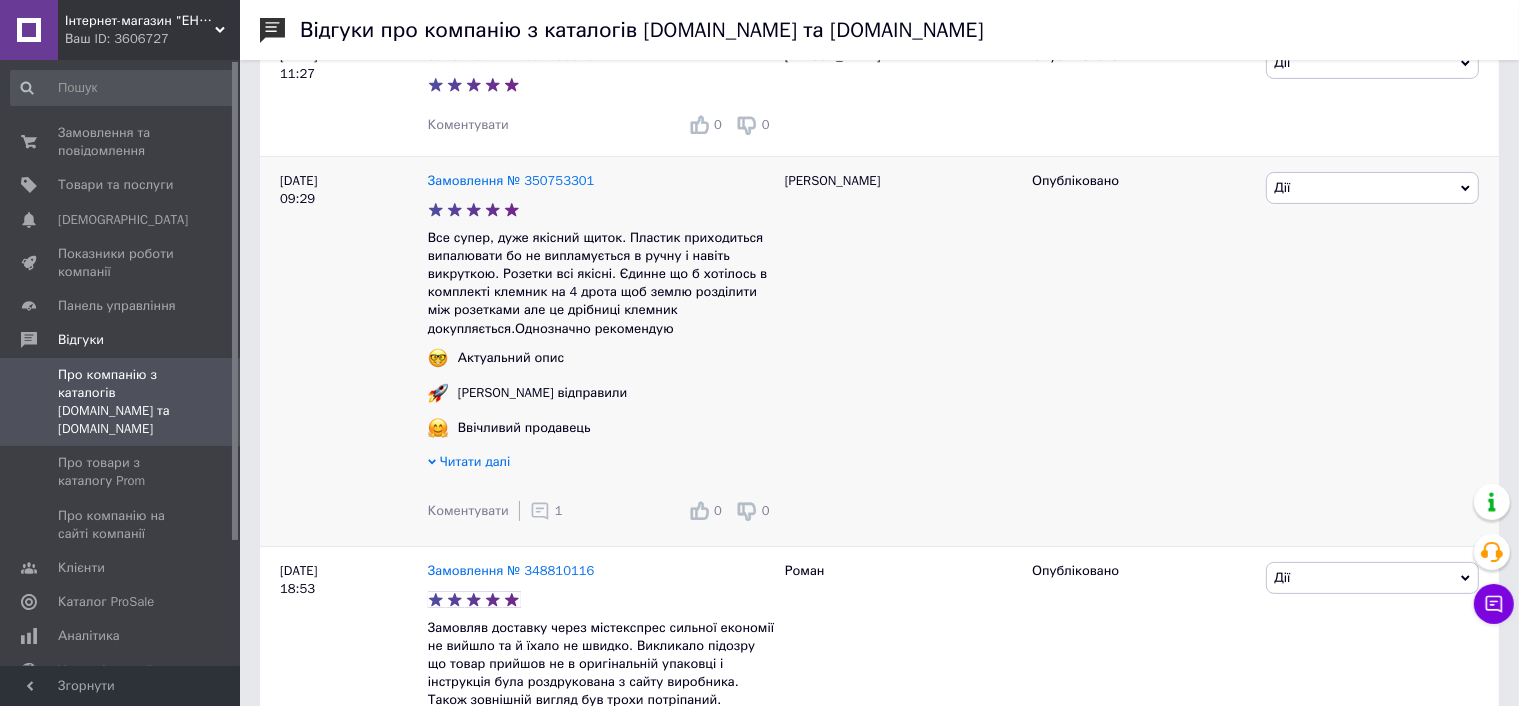 click 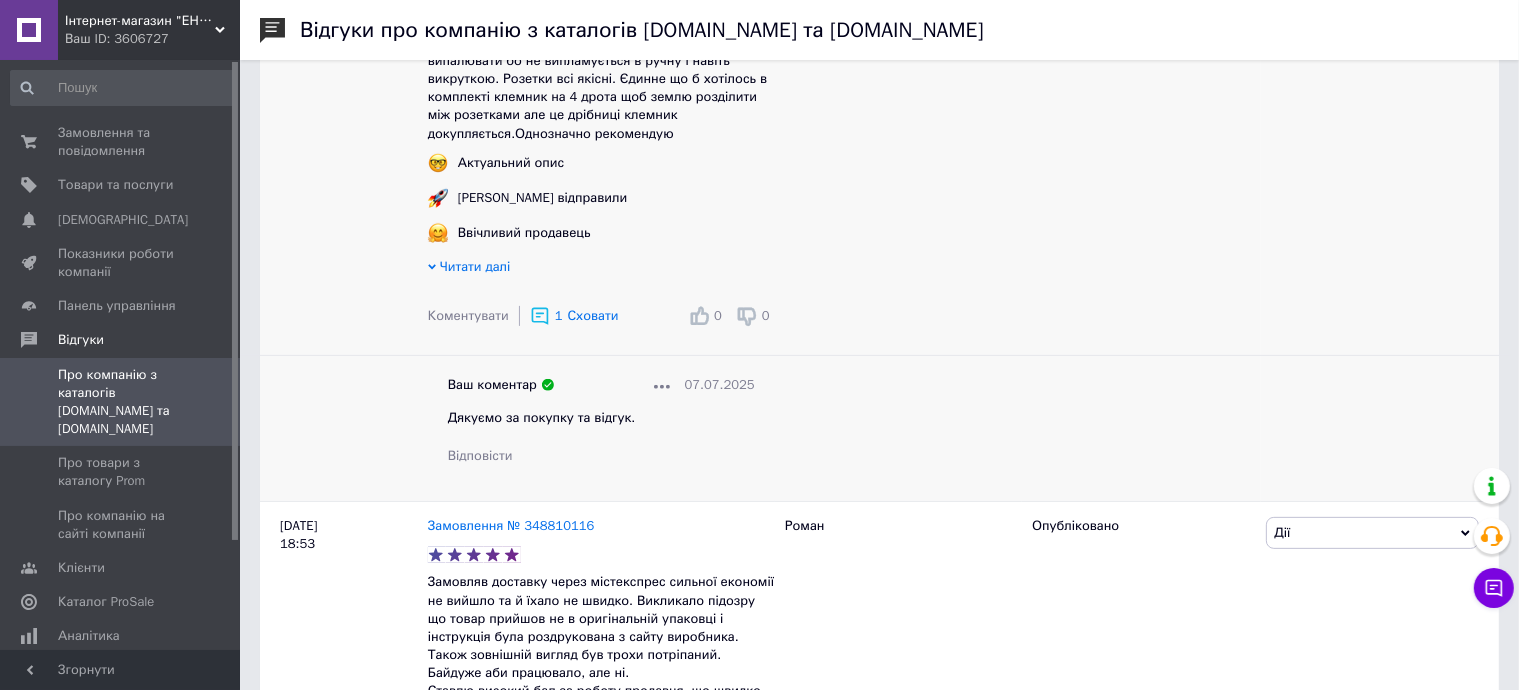 scroll, scrollTop: 600, scrollLeft: 0, axis: vertical 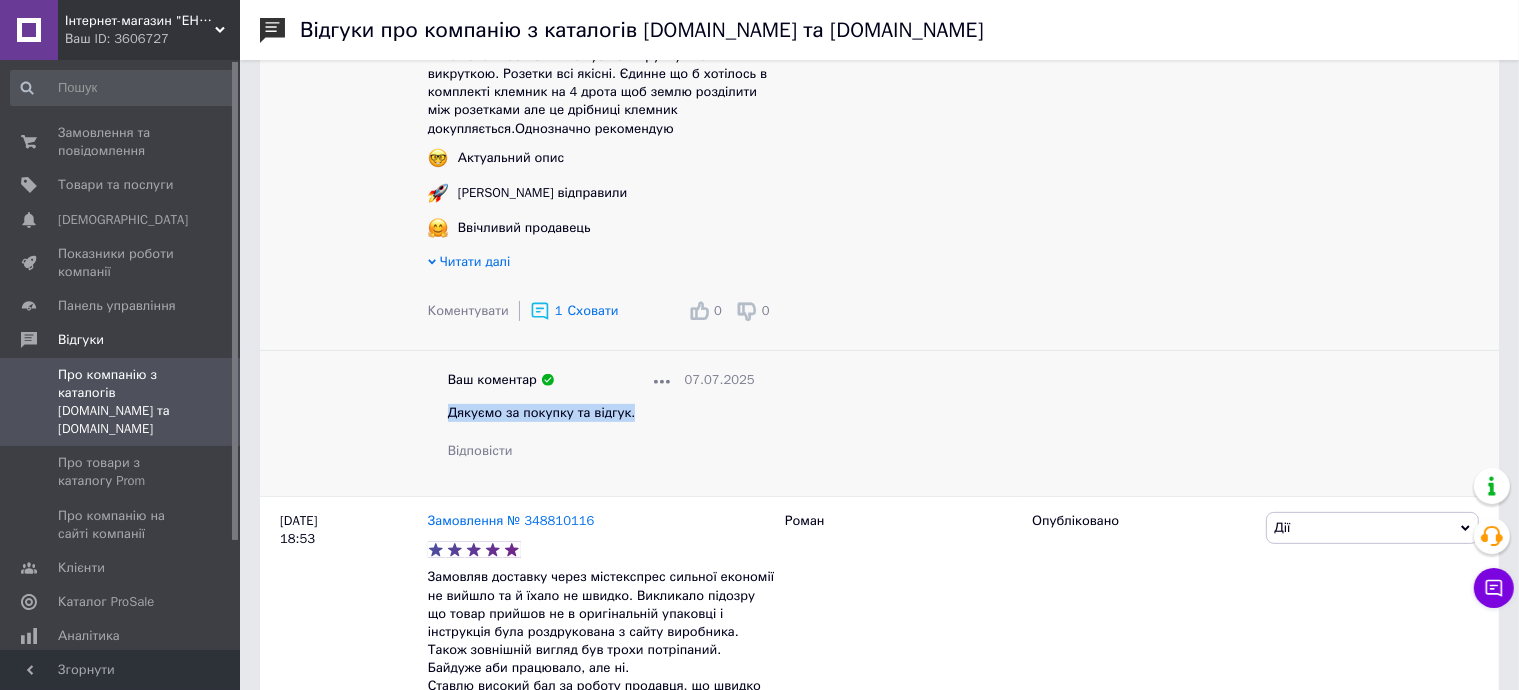 drag, startPoint x: 448, startPoint y: 418, endPoint x: 621, endPoint y: 421, distance: 173.02602 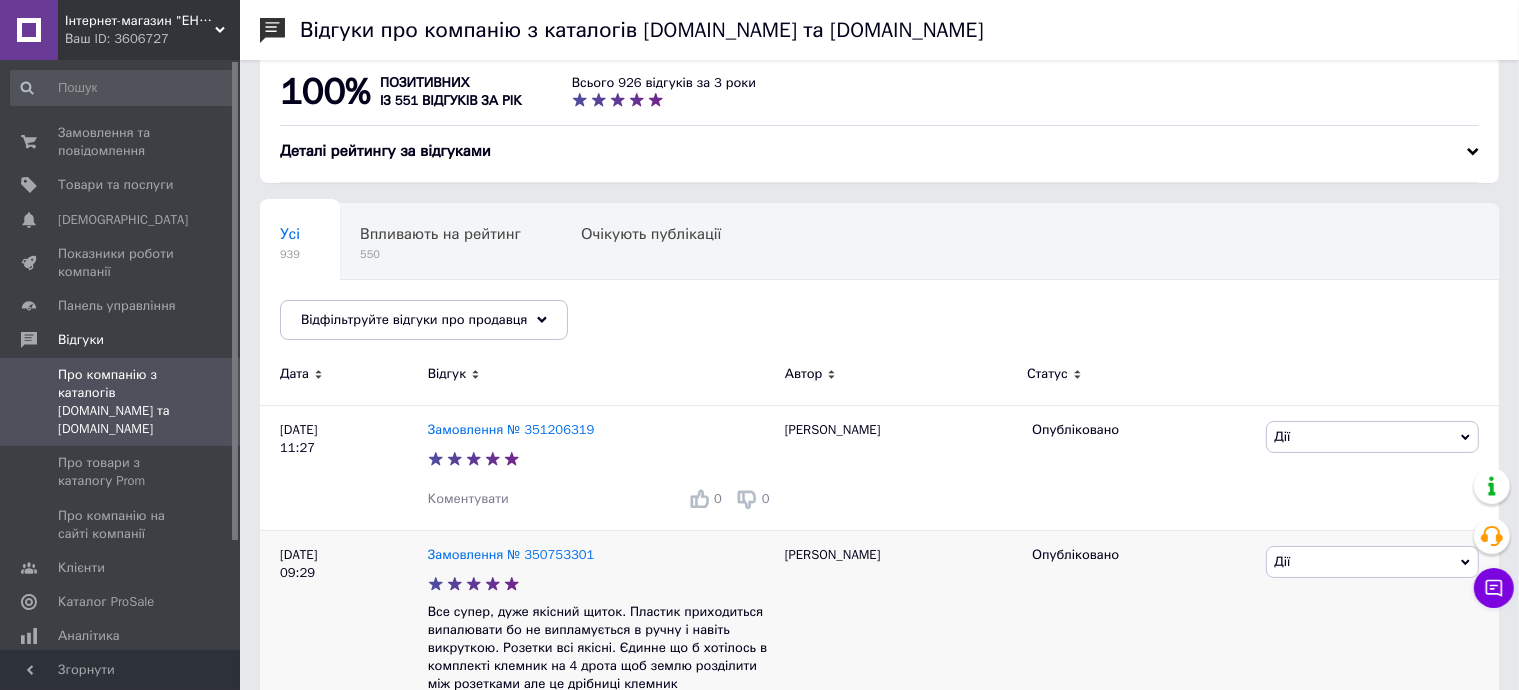 scroll, scrollTop: 0, scrollLeft: 0, axis: both 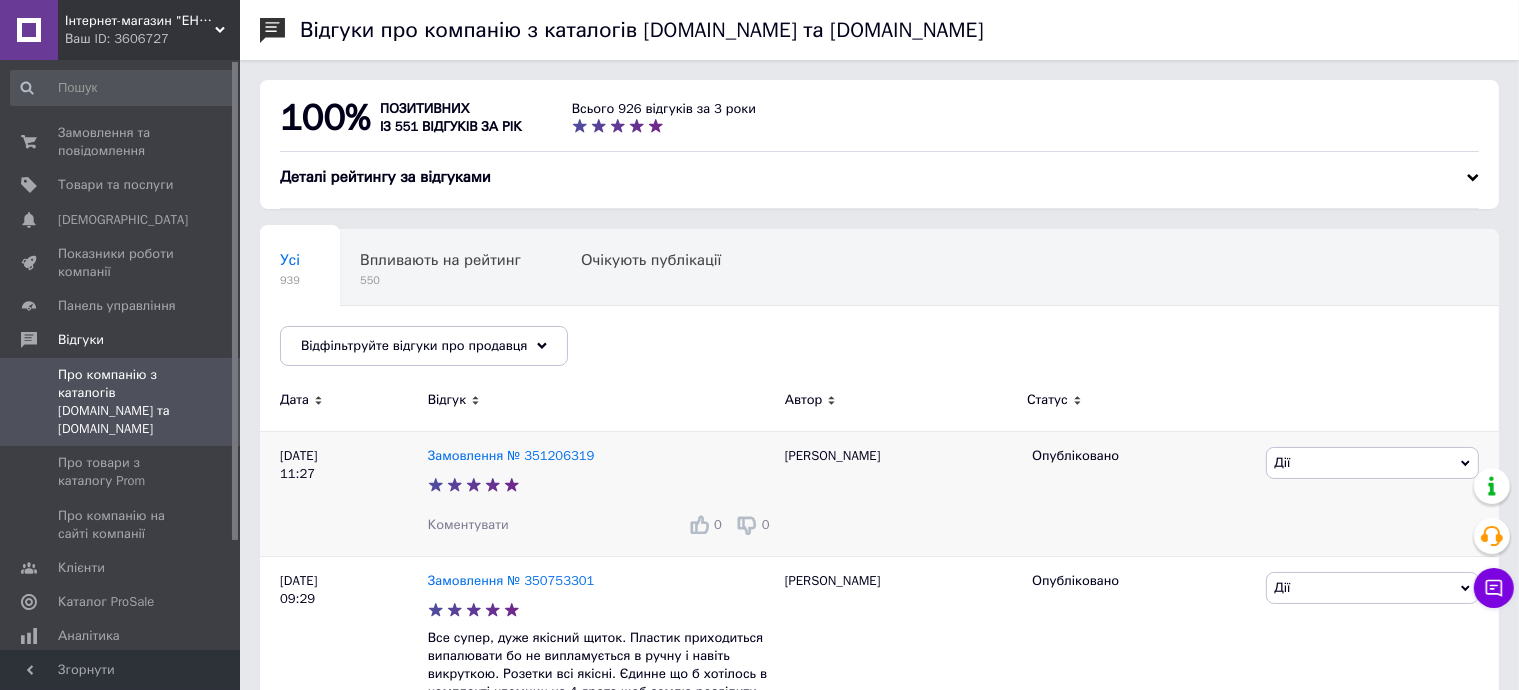 click on "Коментувати" at bounding box center (468, 524) 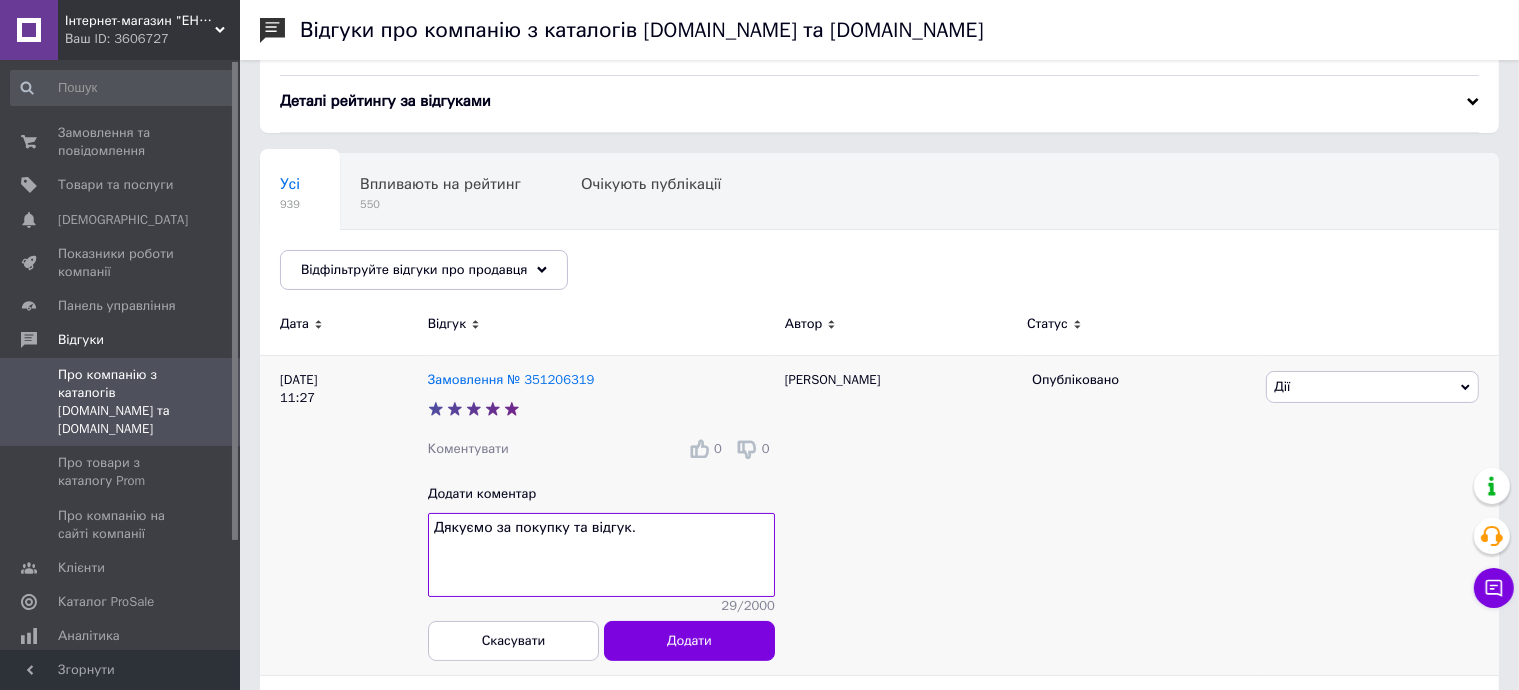 scroll, scrollTop: 200, scrollLeft: 0, axis: vertical 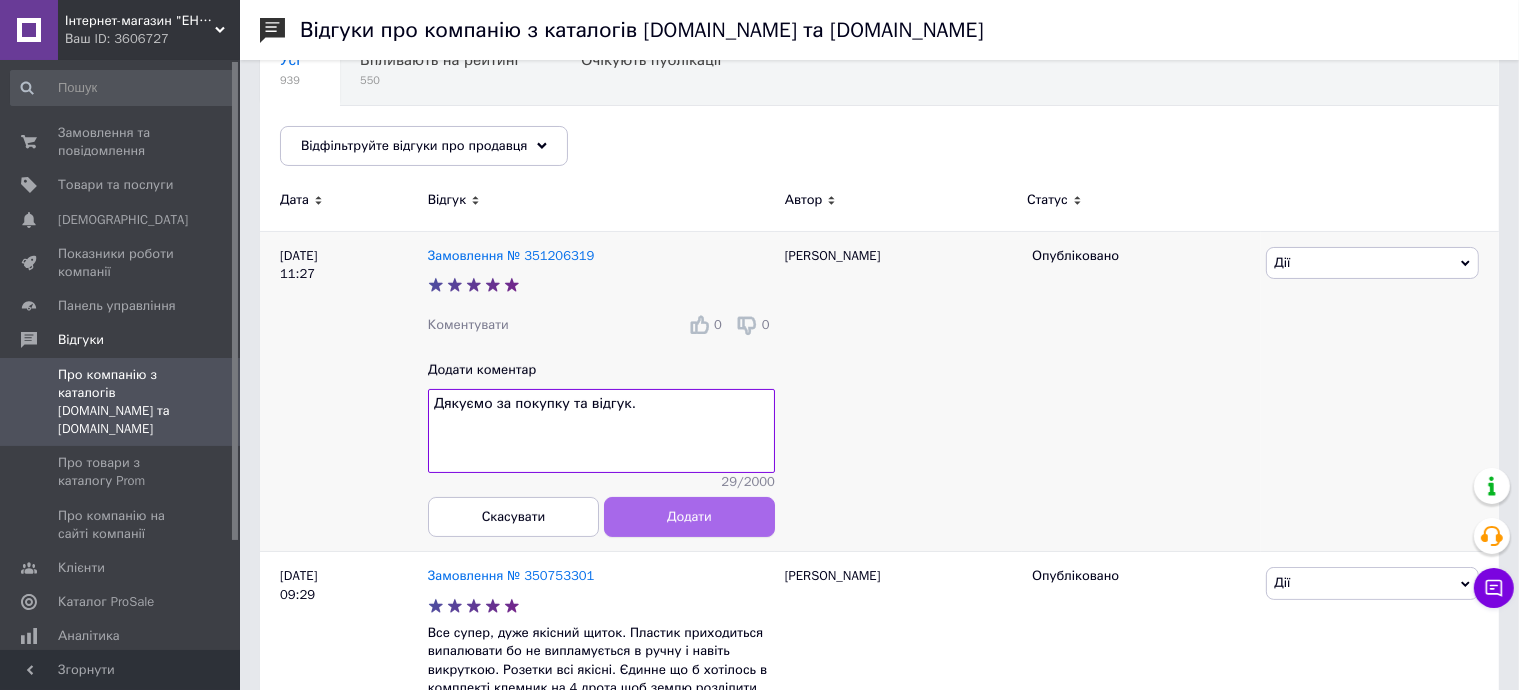 type on "Дякуємо за покупку та відгук." 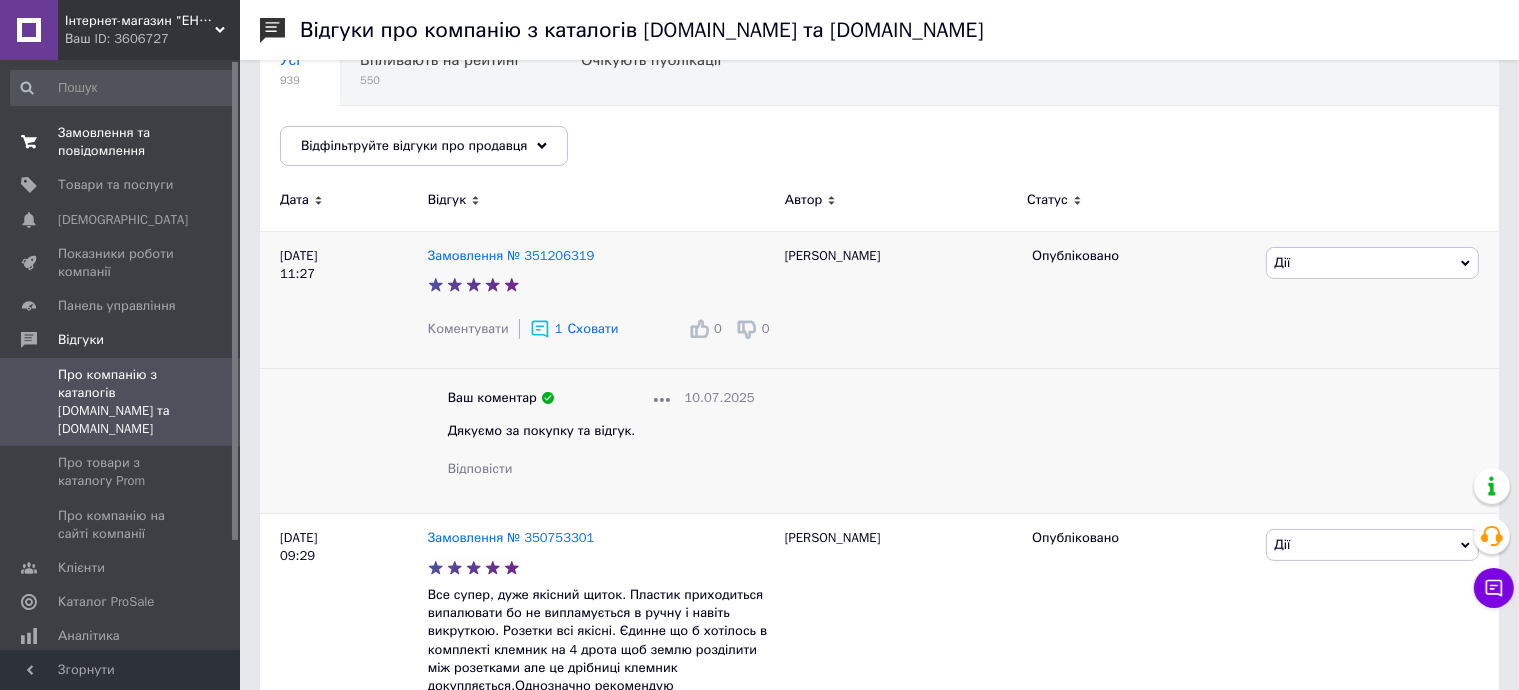 click on "Замовлення та повідомлення" at bounding box center [121, 142] 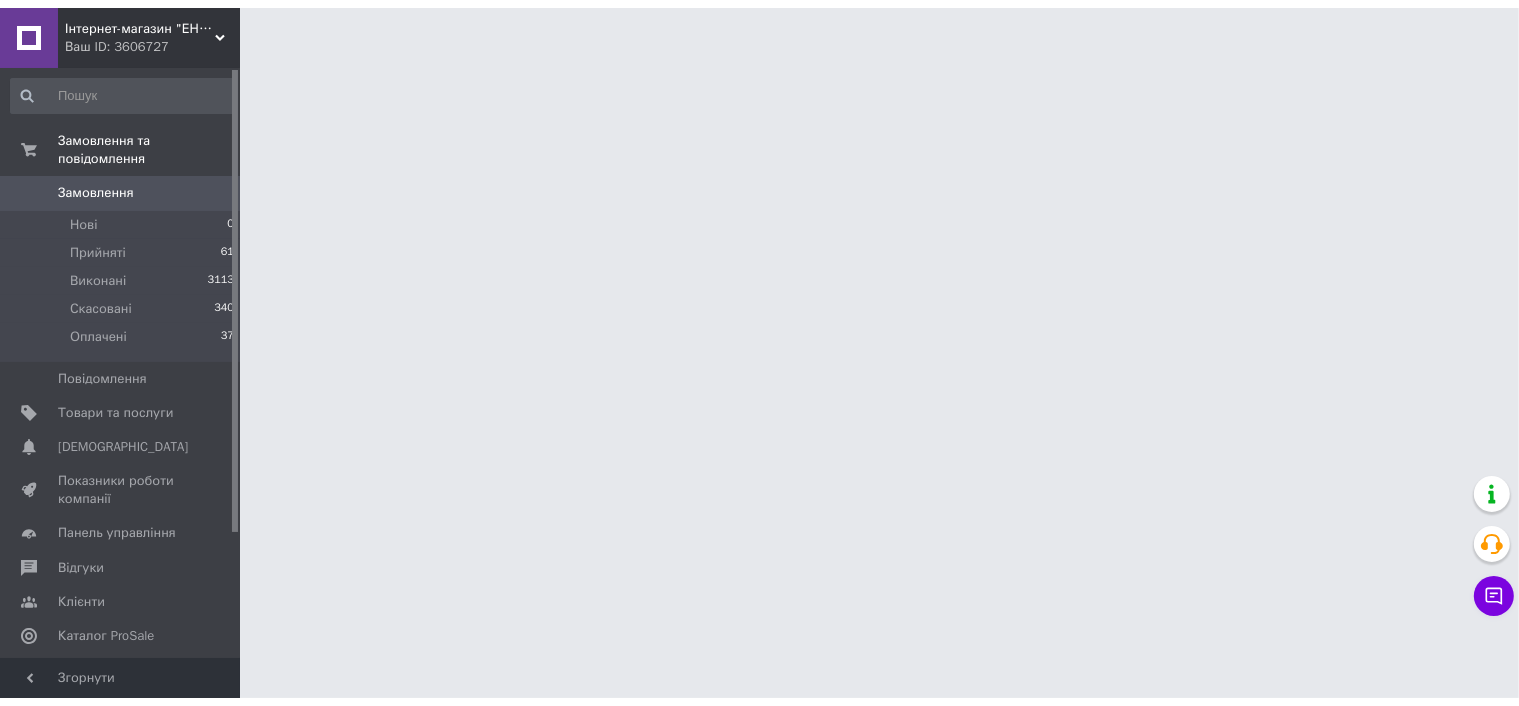 scroll, scrollTop: 0, scrollLeft: 0, axis: both 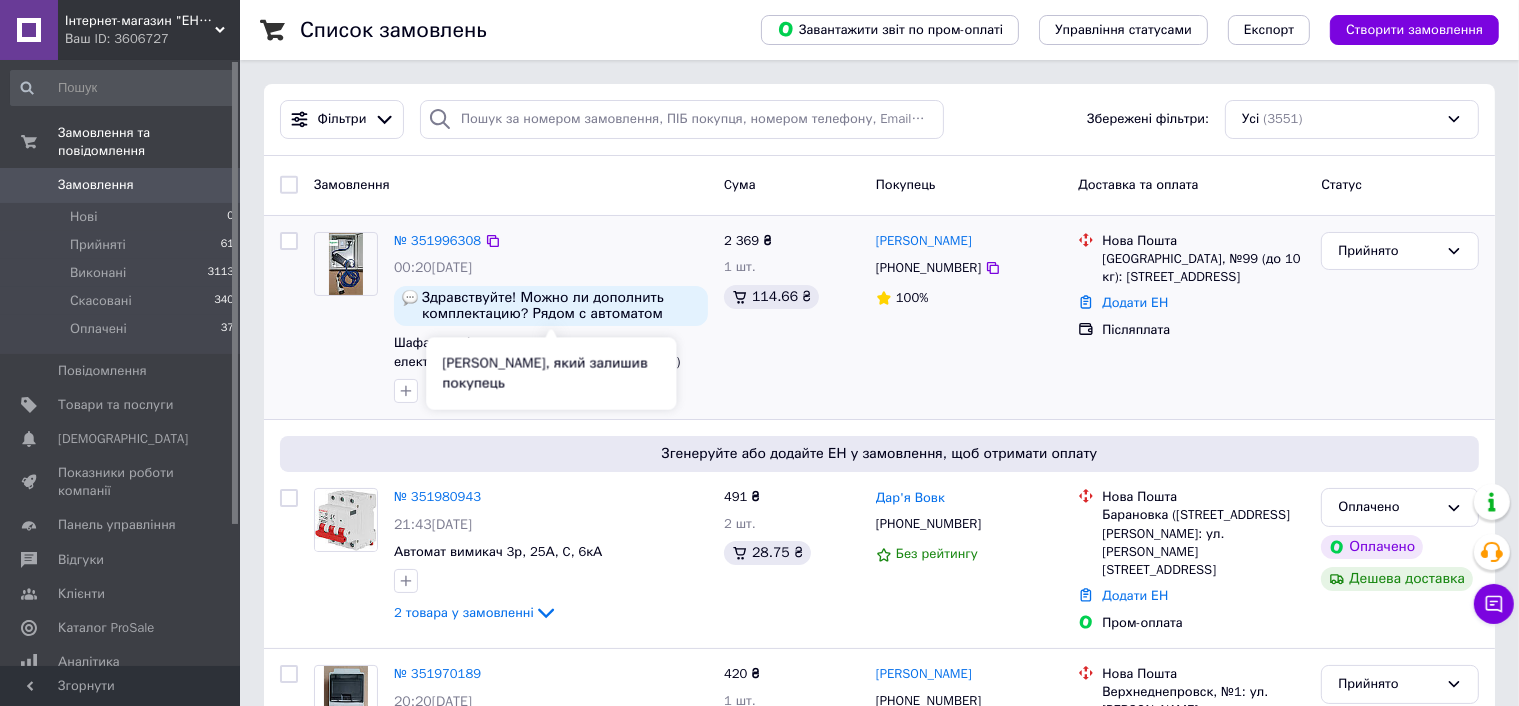 click on "Здравствуйте!
Можно ли дополнить комплектацию? Рядом с автоматом установить небольшой счетчик (потребляемая мощность и текущее напряжение). Если нет, то сам установлю." at bounding box center (561, 306) 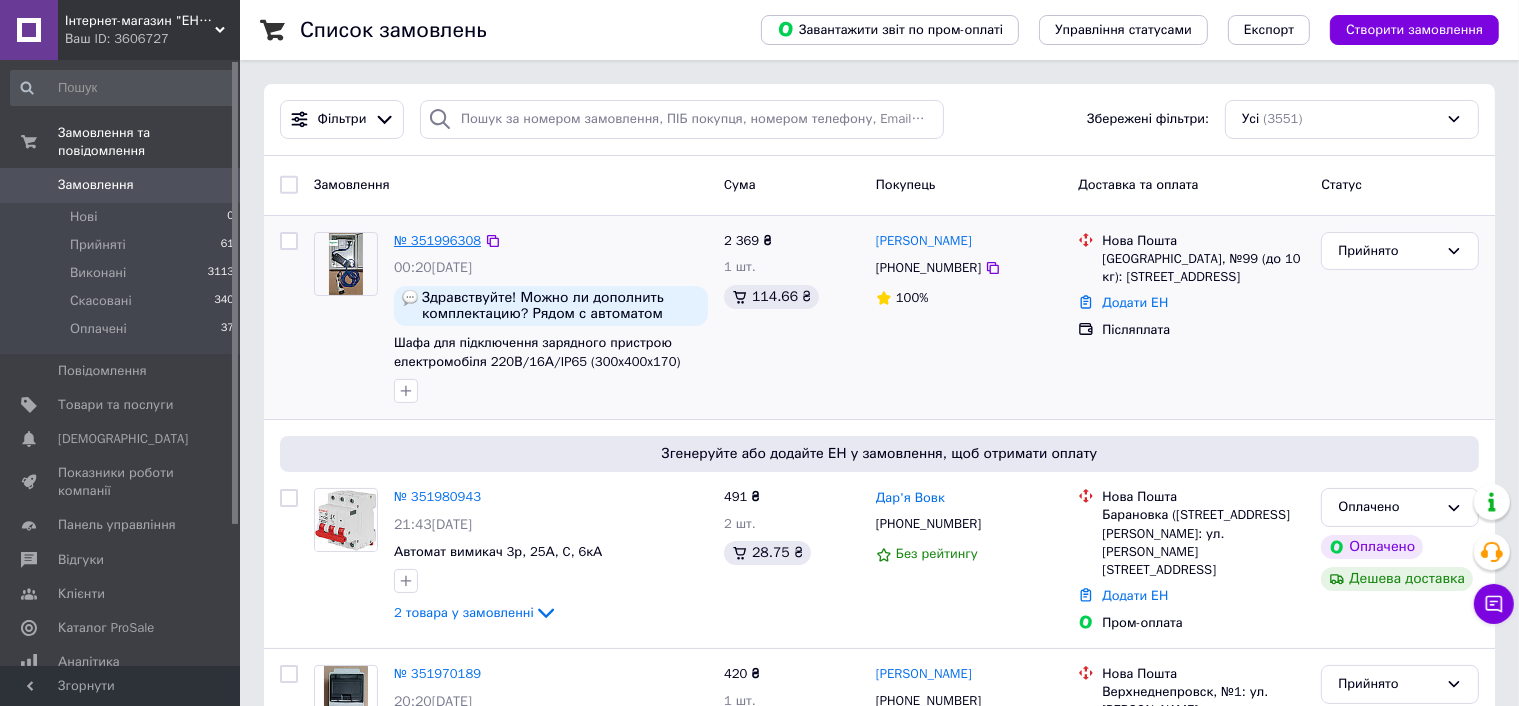 click on "№ 351996308" at bounding box center (437, 240) 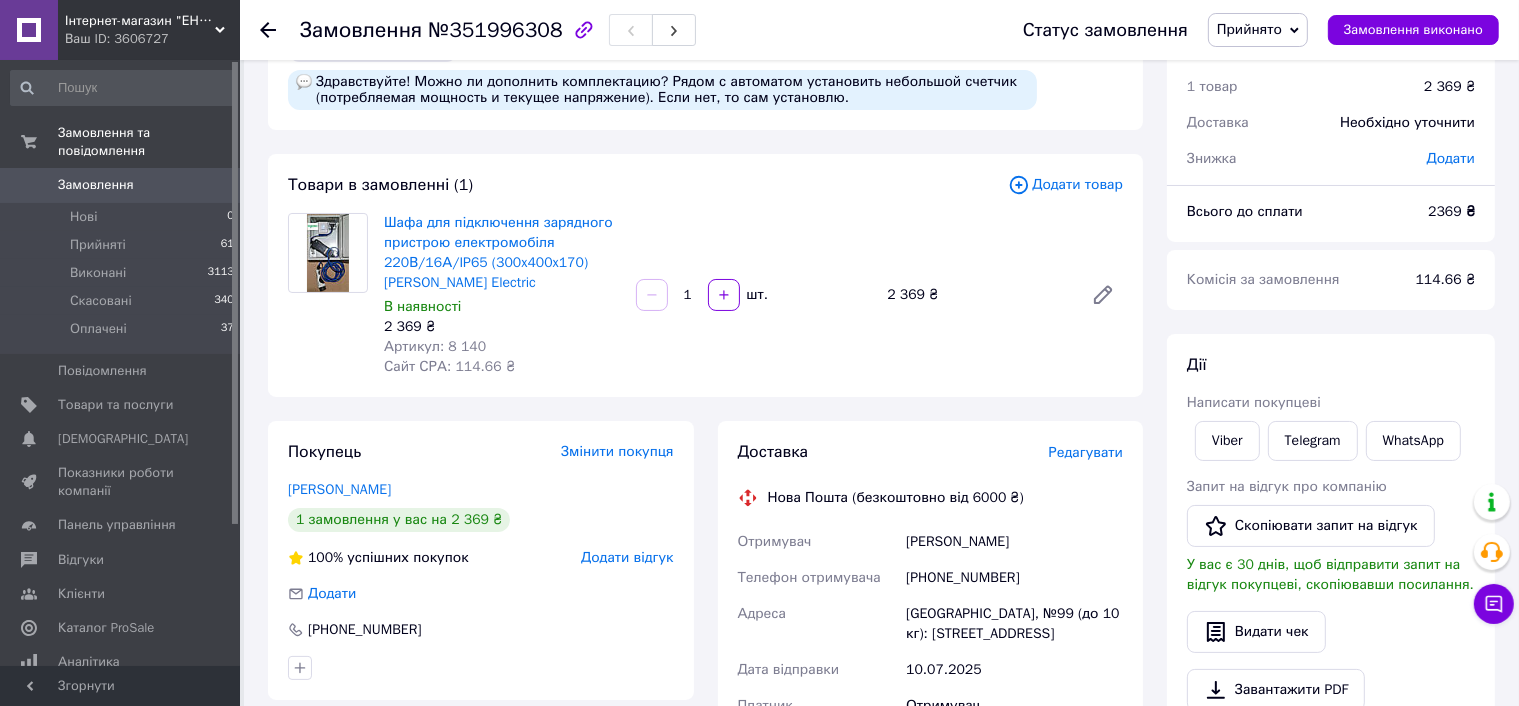 scroll, scrollTop: 100, scrollLeft: 0, axis: vertical 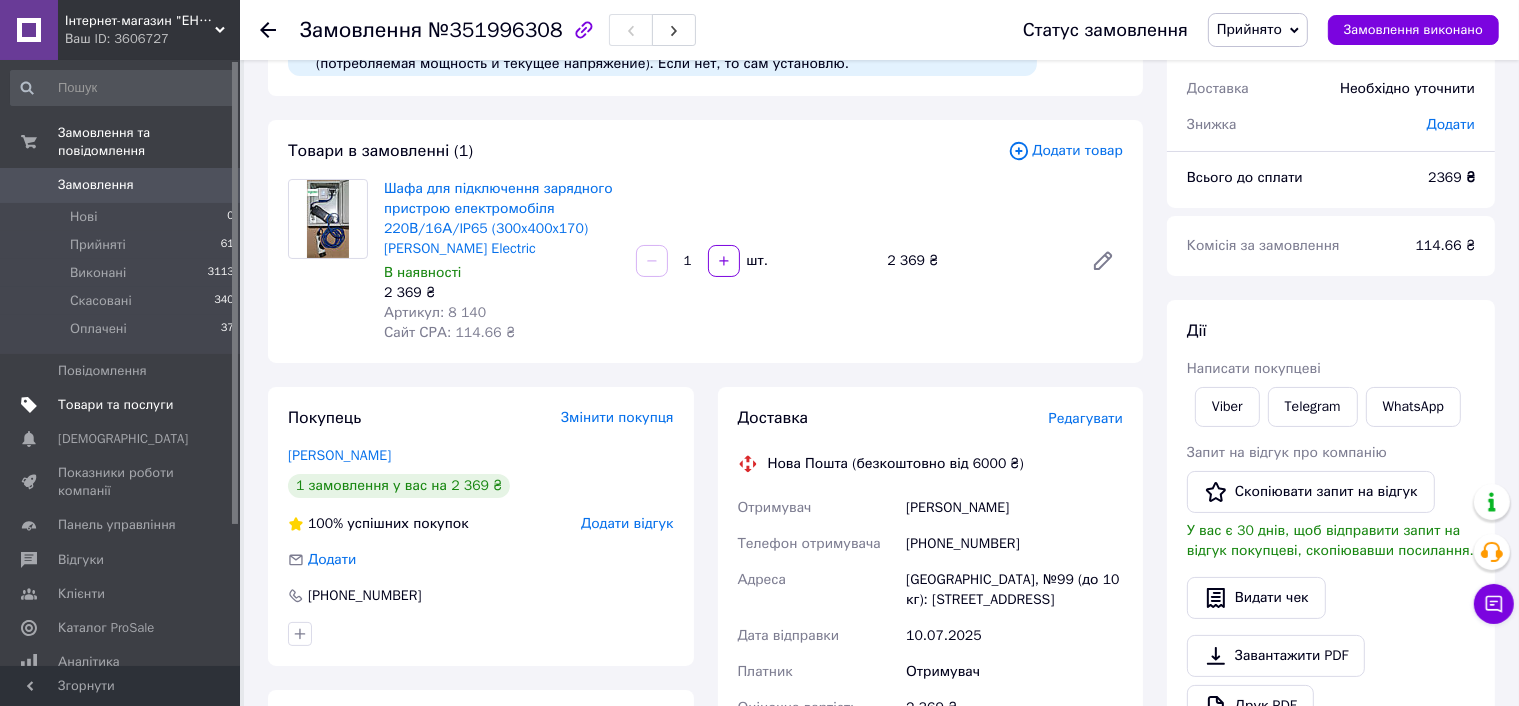 click on "Товари та послуги" at bounding box center (115, 405) 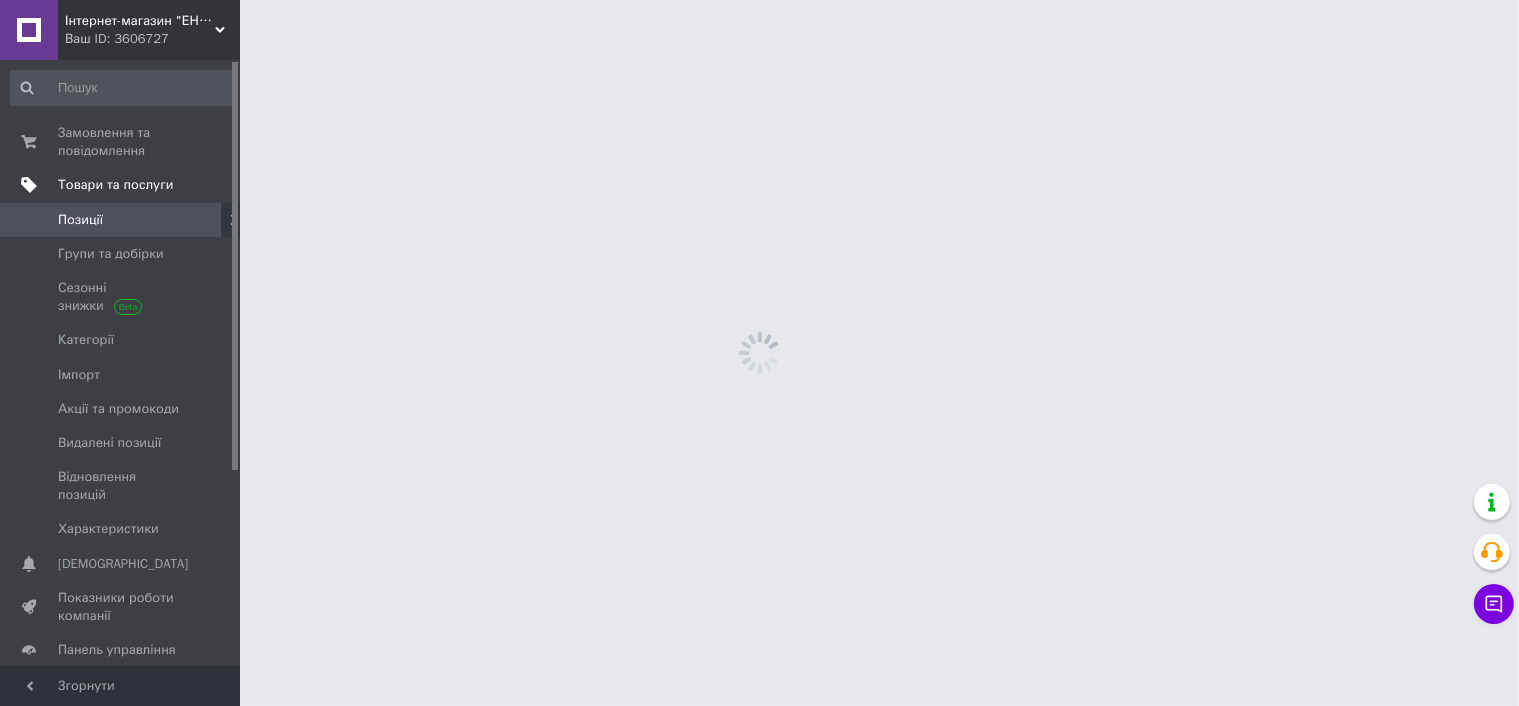 scroll, scrollTop: 0, scrollLeft: 0, axis: both 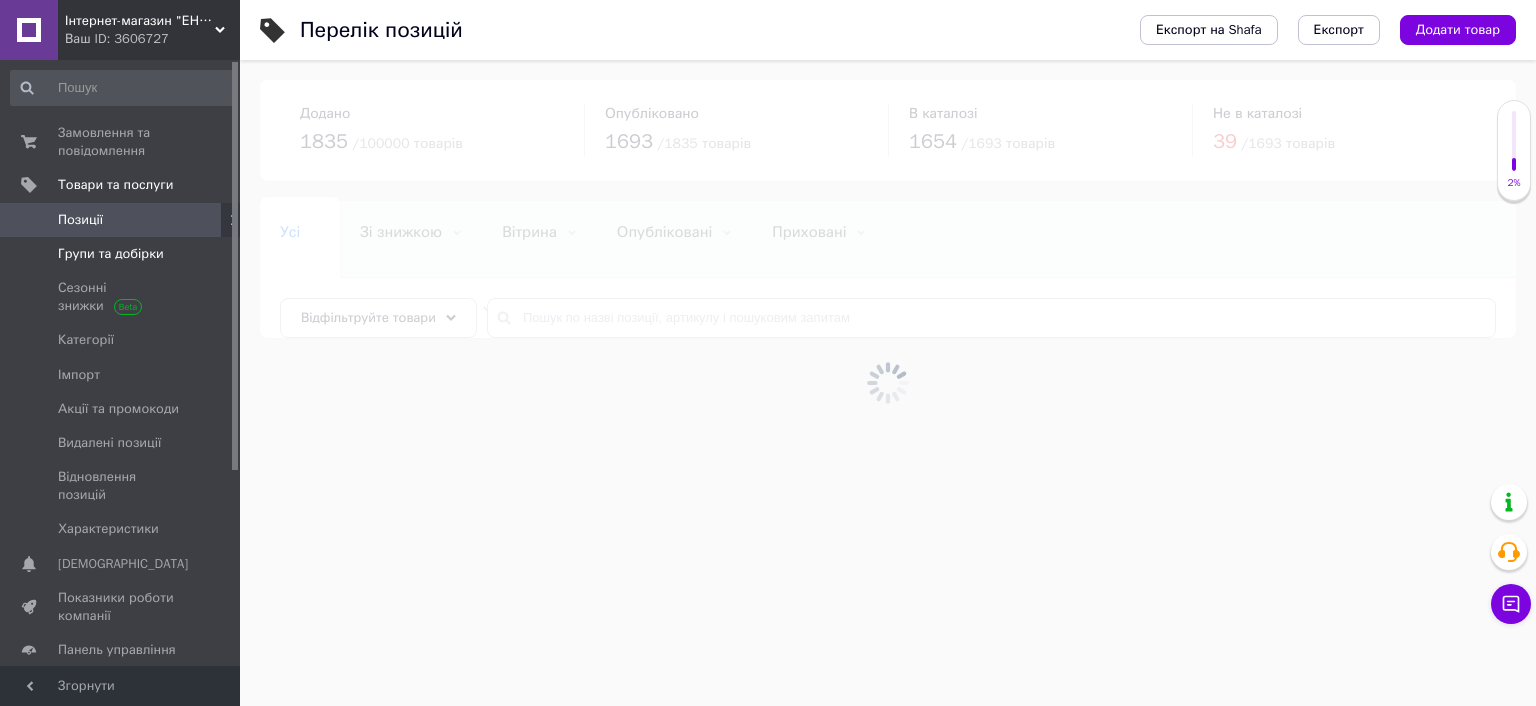 click on "Групи та добірки" at bounding box center [111, 254] 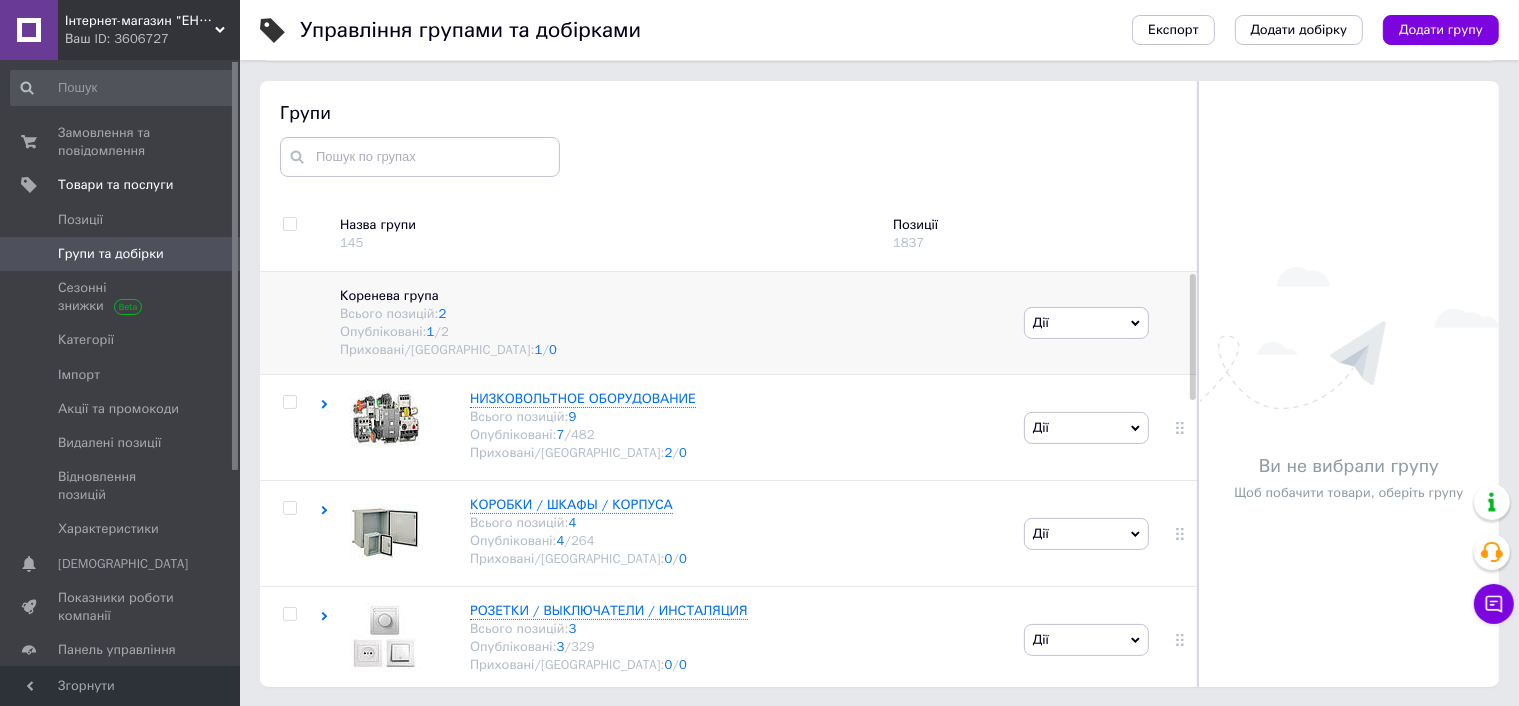 scroll, scrollTop: 113, scrollLeft: 0, axis: vertical 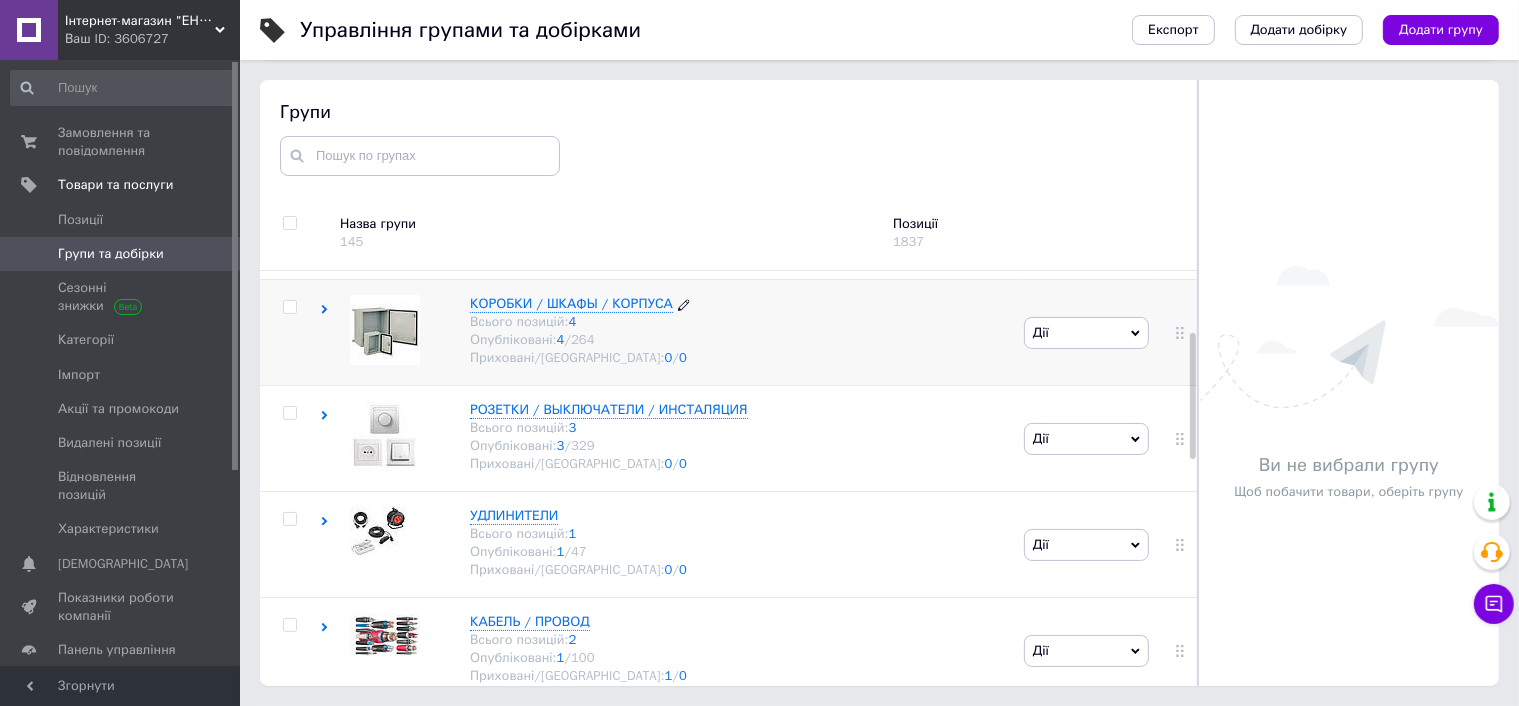 click on "Опубліковані:  4  /  264" at bounding box center (580, 340) 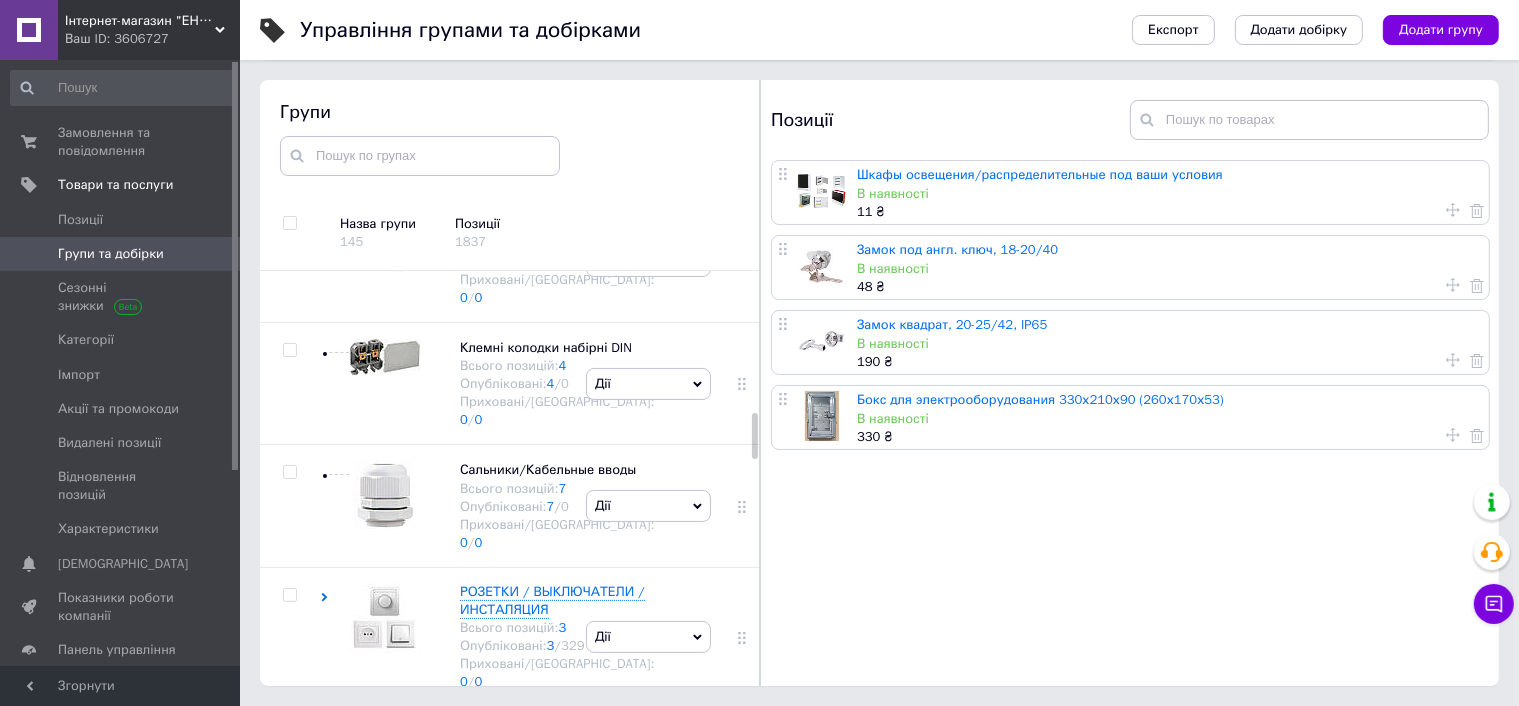 scroll, scrollTop: 1300, scrollLeft: 0, axis: vertical 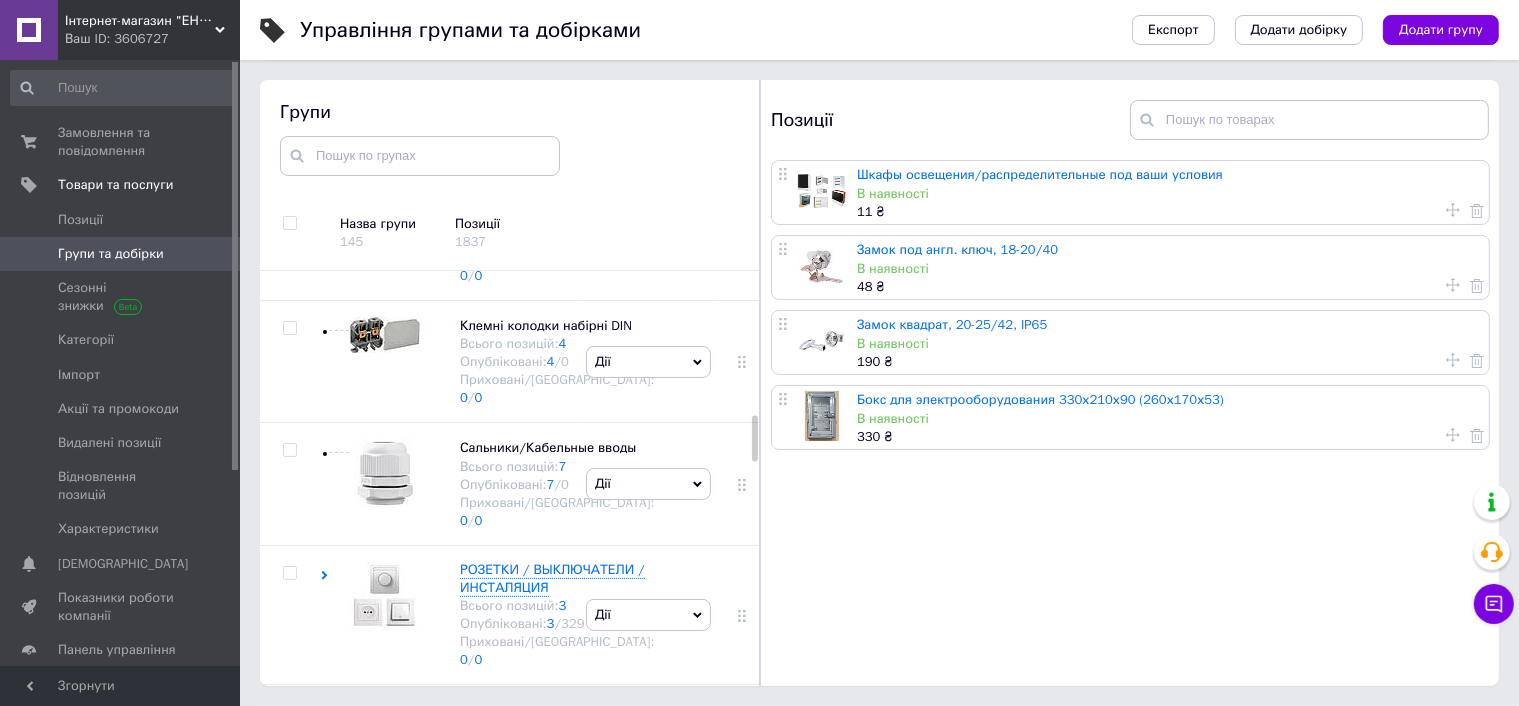 click 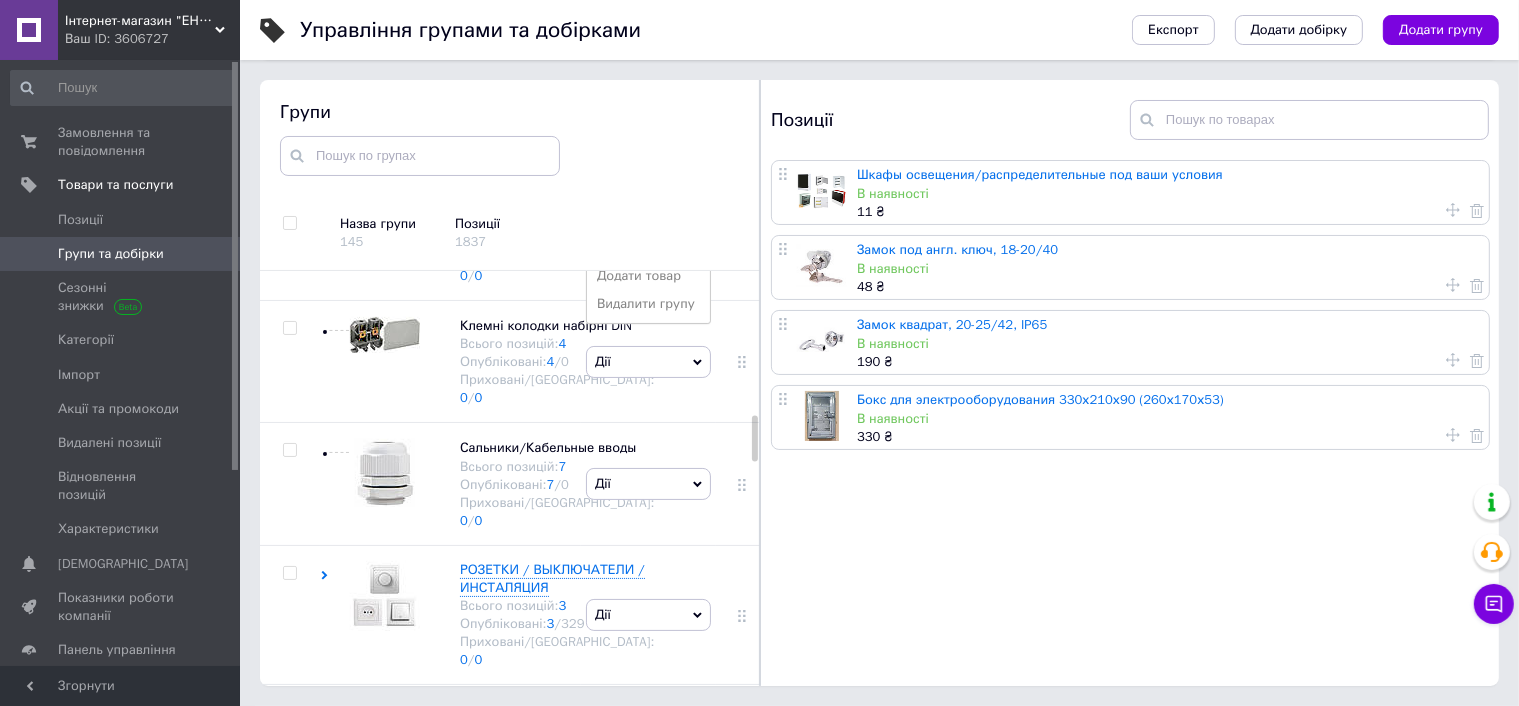 click on "Додати підгрупу" at bounding box center [648, 248] 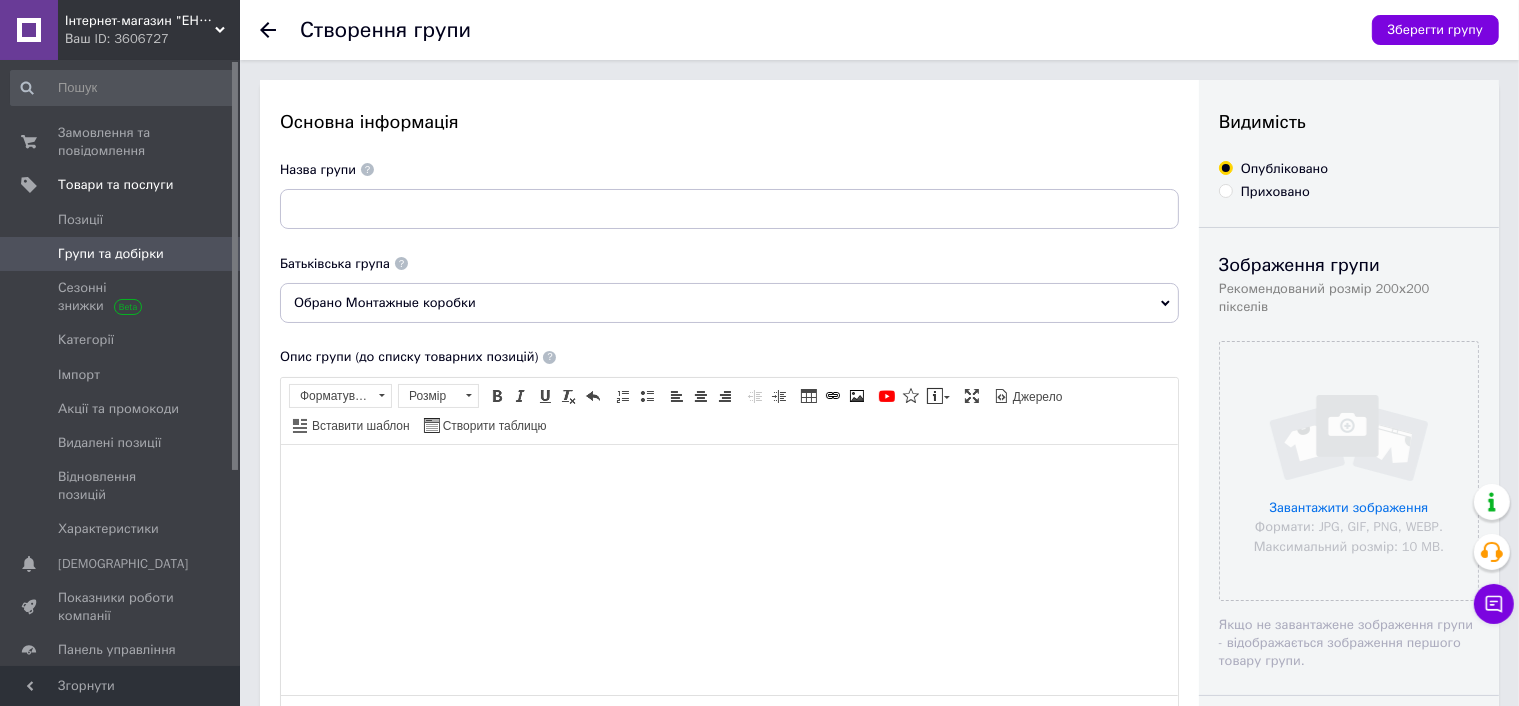 scroll, scrollTop: 0, scrollLeft: 0, axis: both 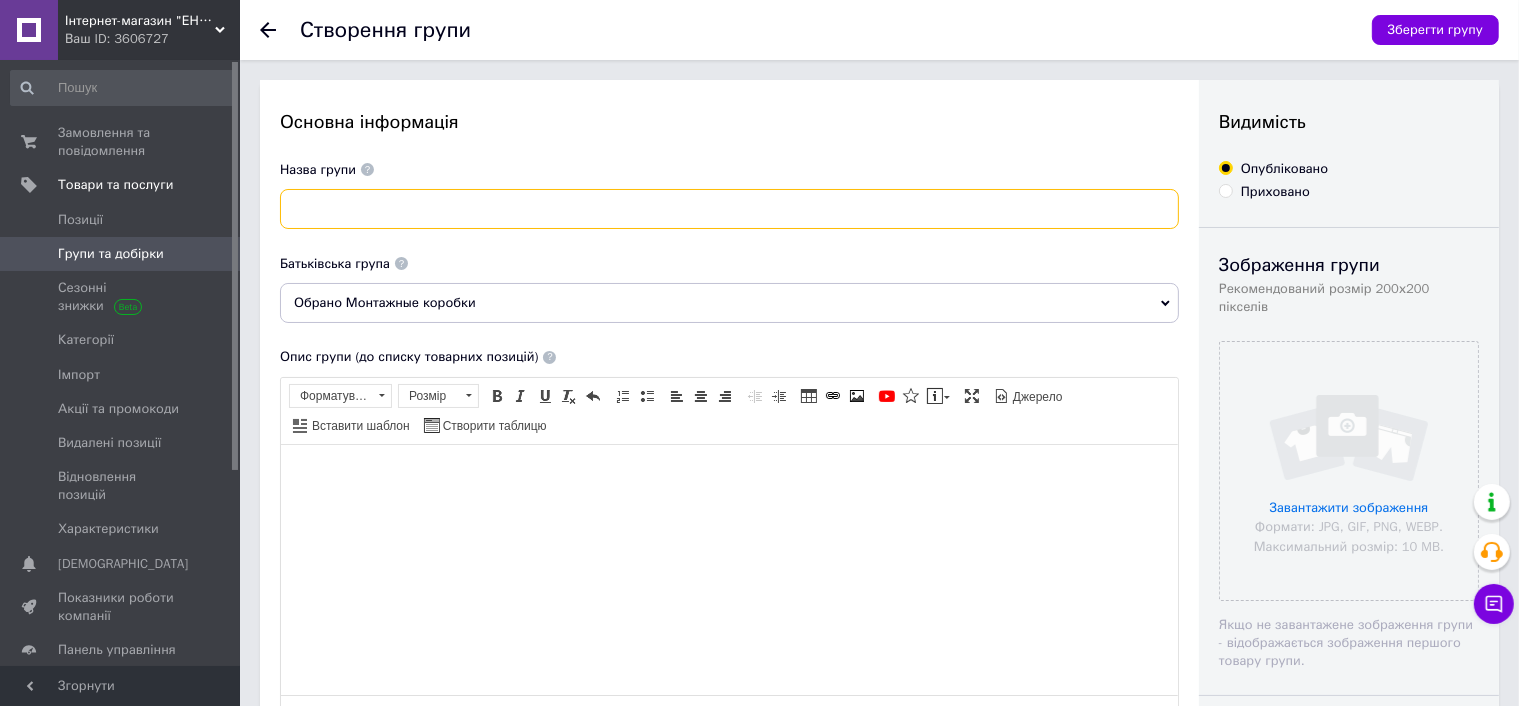 click at bounding box center (729, 209) 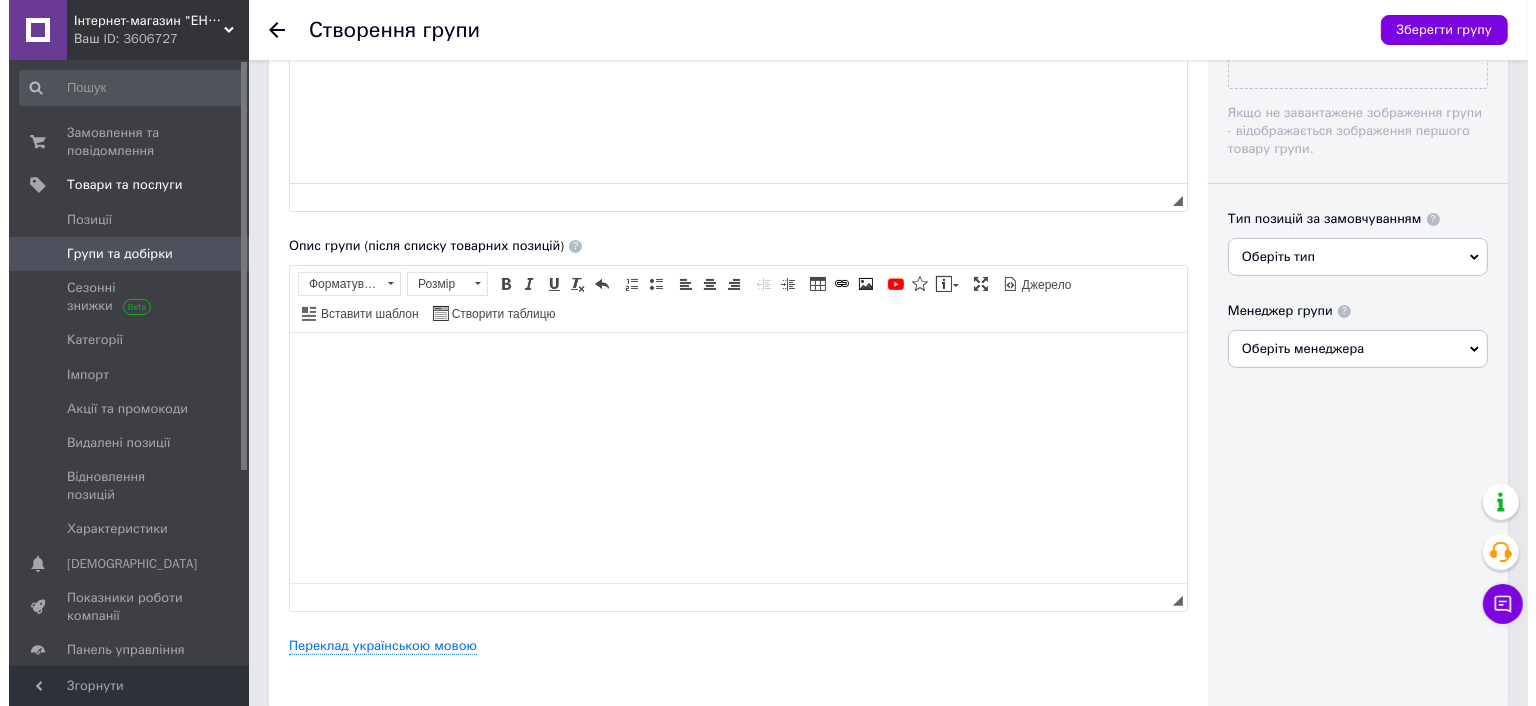 scroll, scrollTop: 597, scrollLeft: 0, axis: vertical 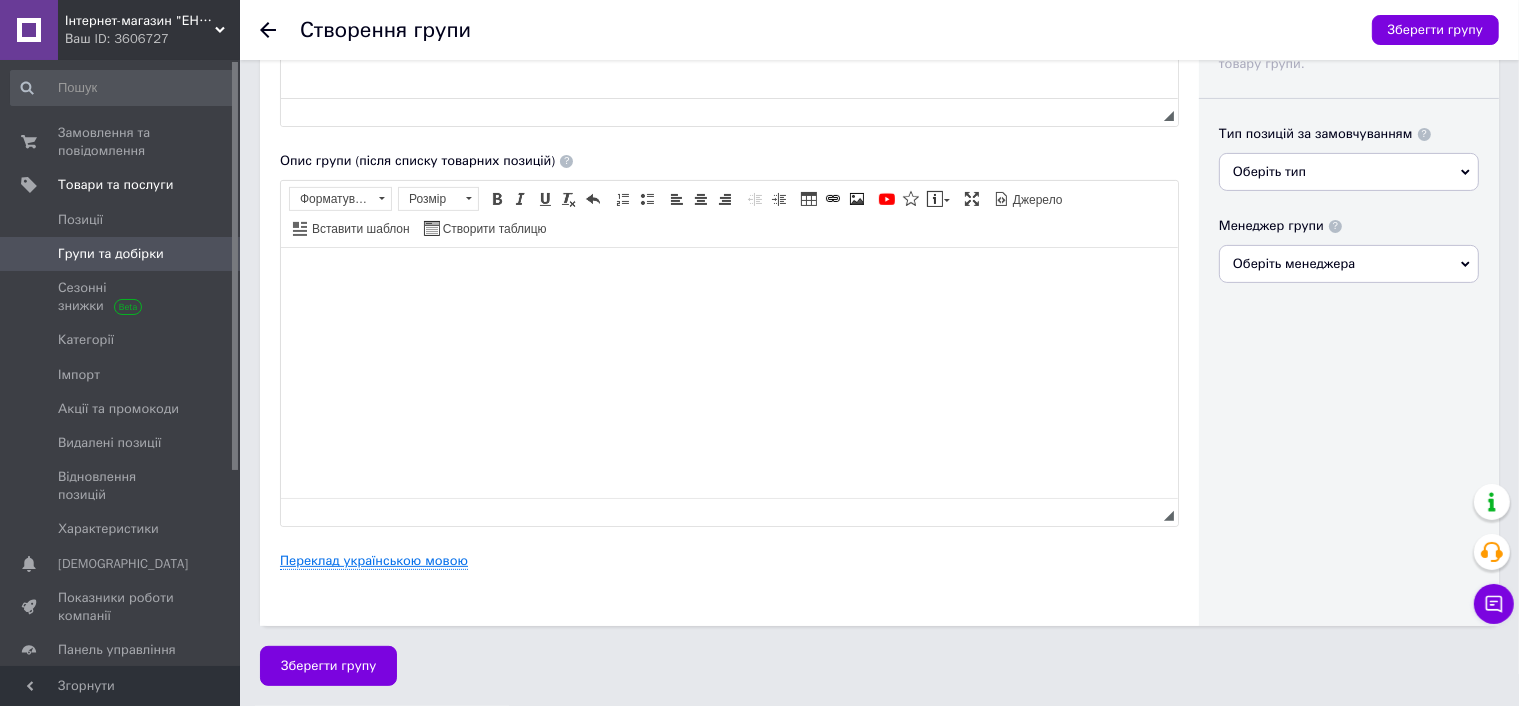 type on "Neomax черные" 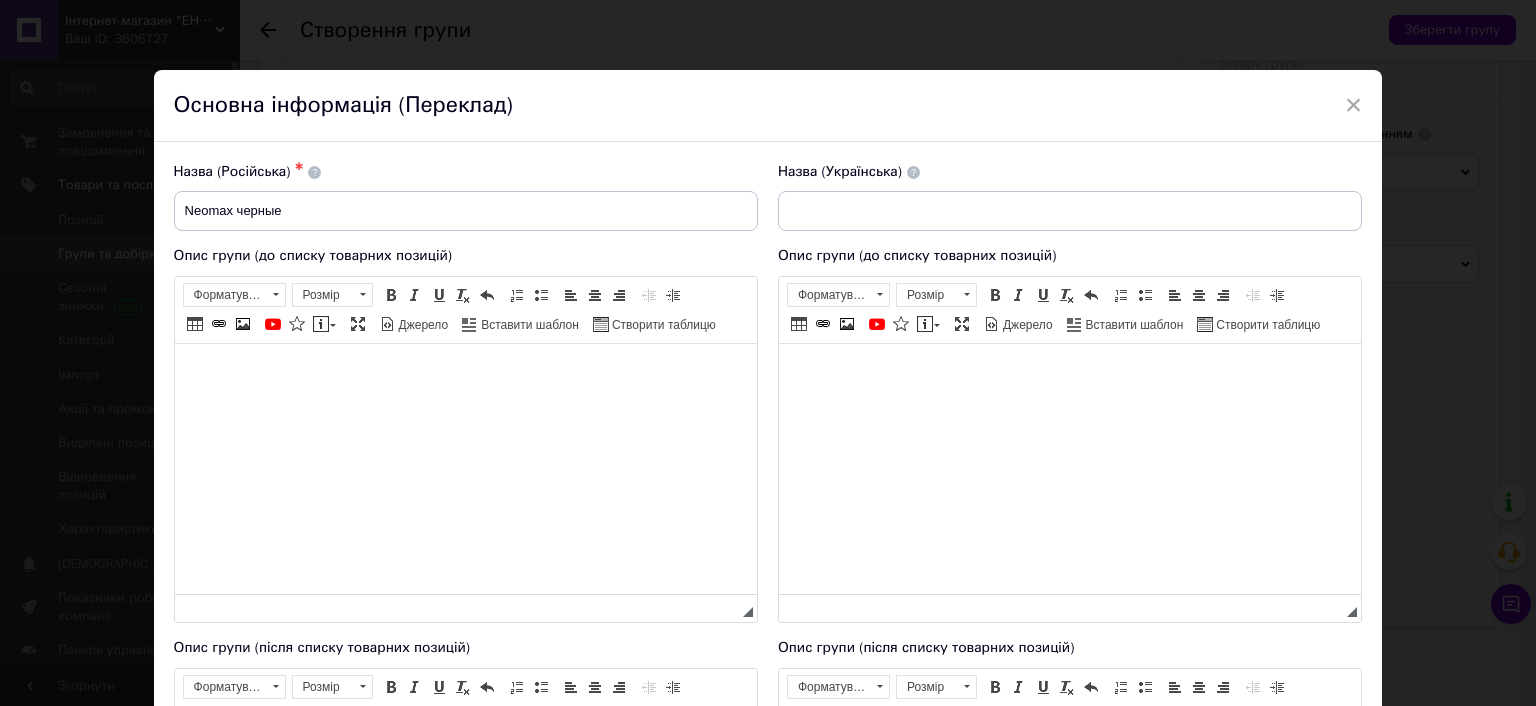 scroll, scrollTop: 0, scrollLeft: 0, axis: both 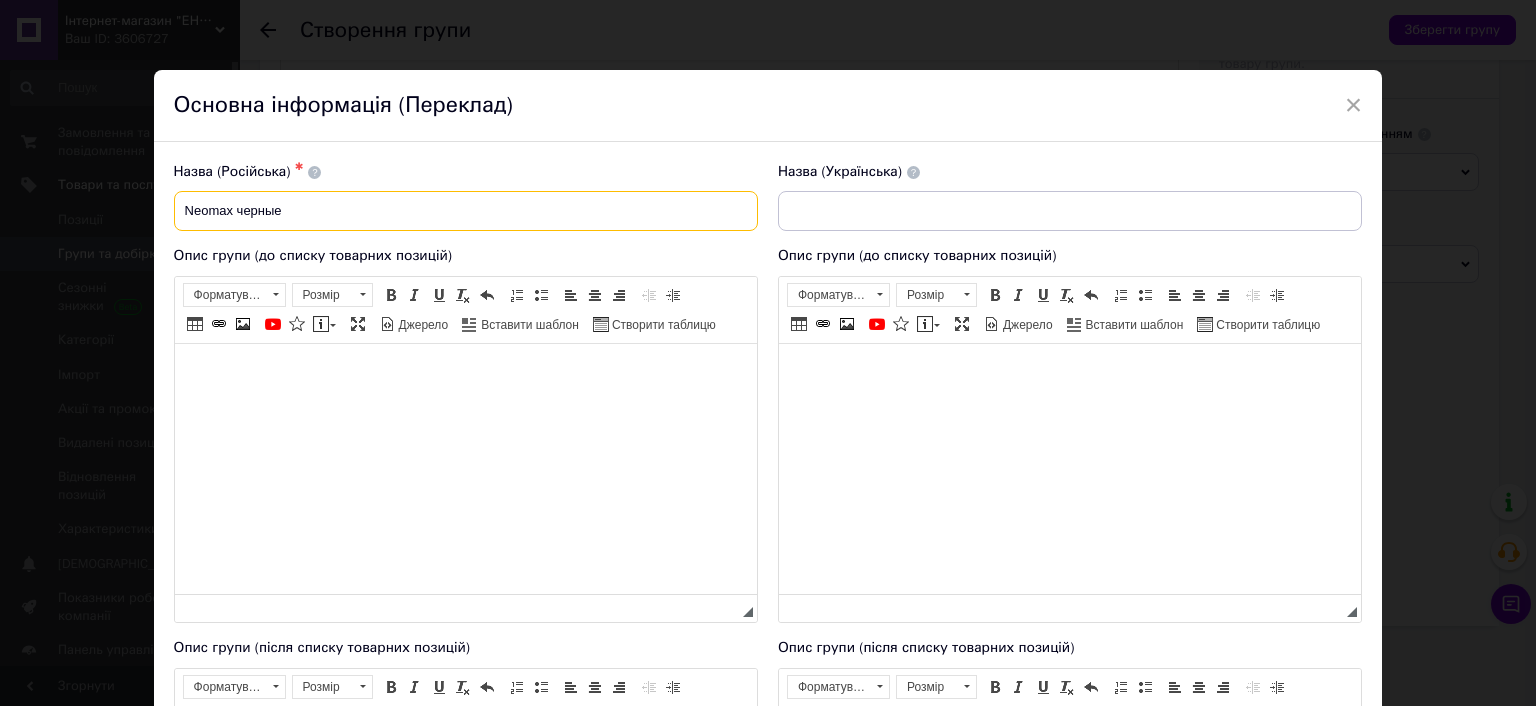 drag, startPoint x: 180, startPoint y: 210, endPoint x: 291, endPoint y: 205, distance: 111.11256 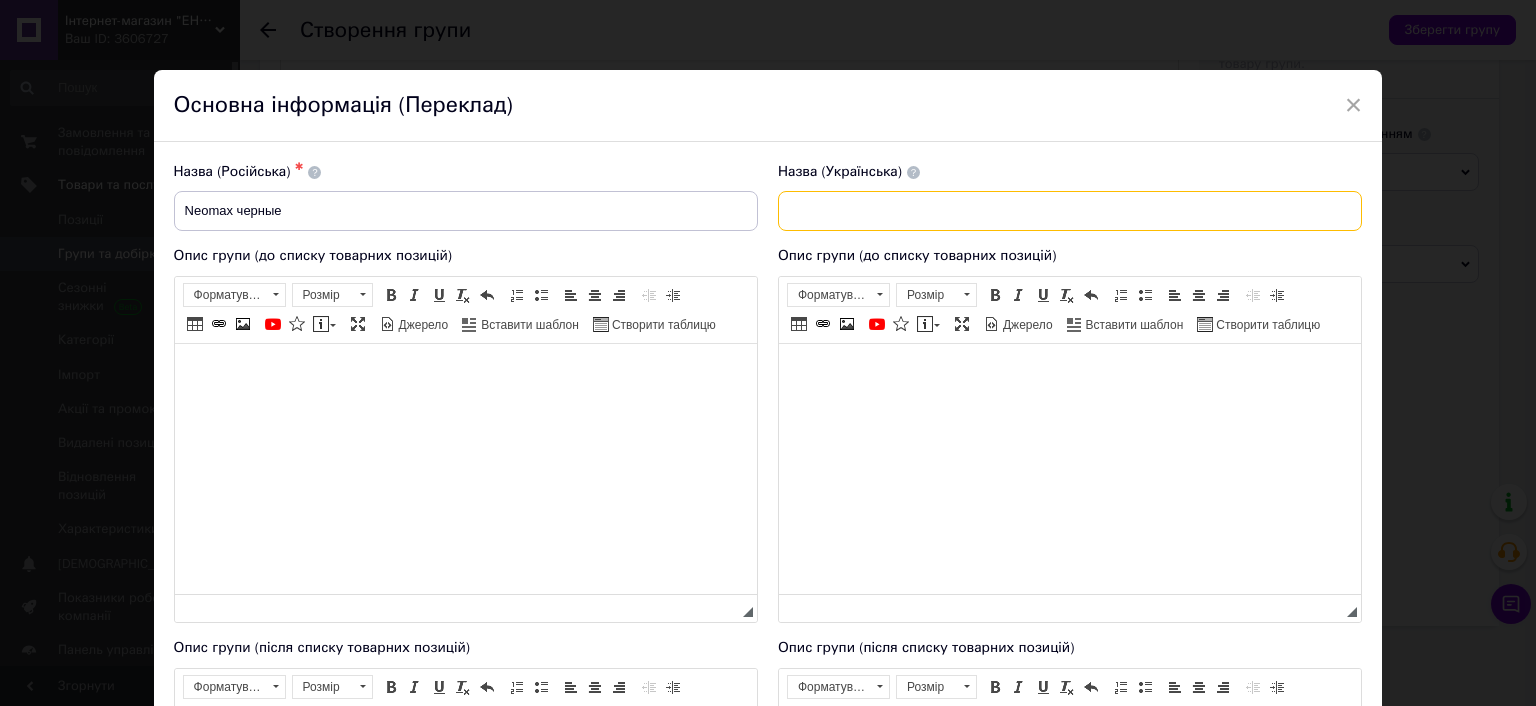 click at bounding box center [1070, 211] 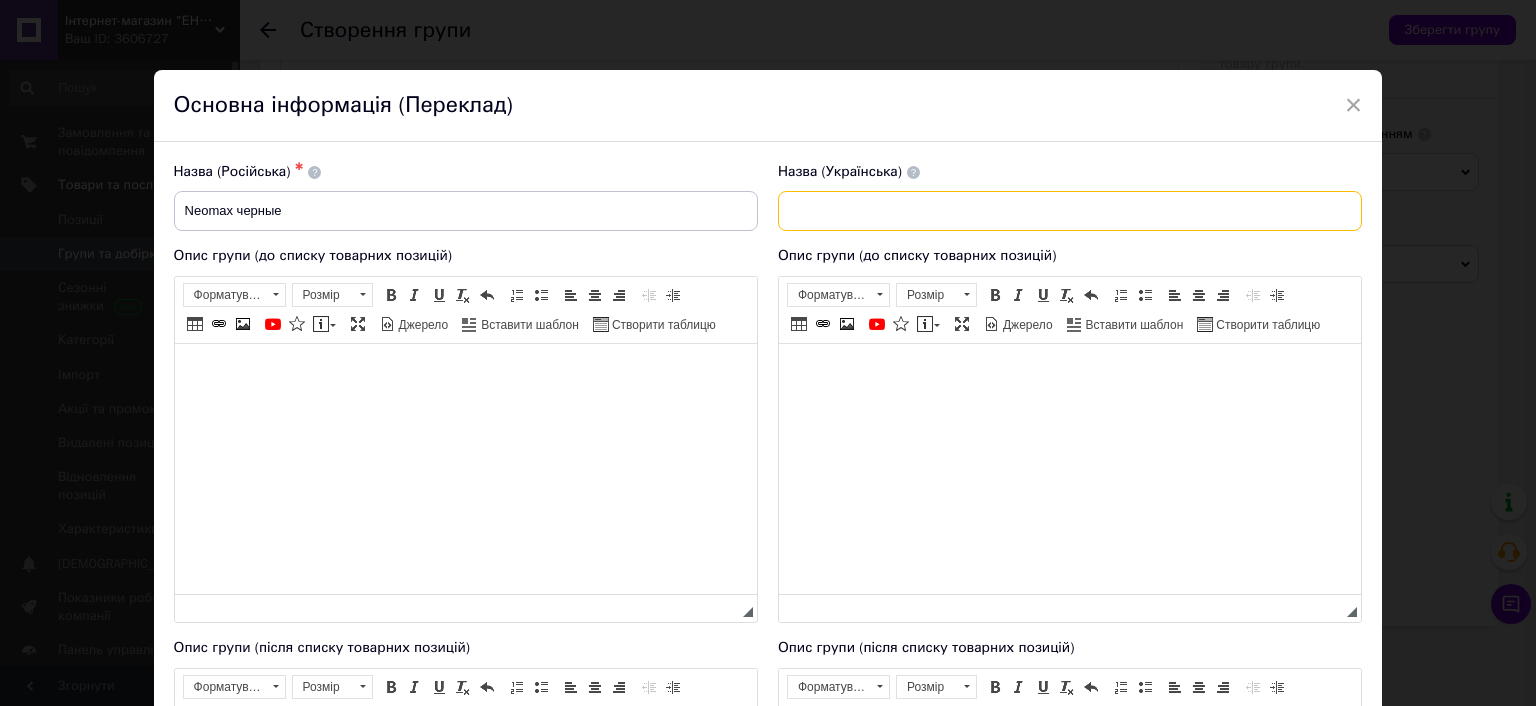 paste on "Neomax черные" 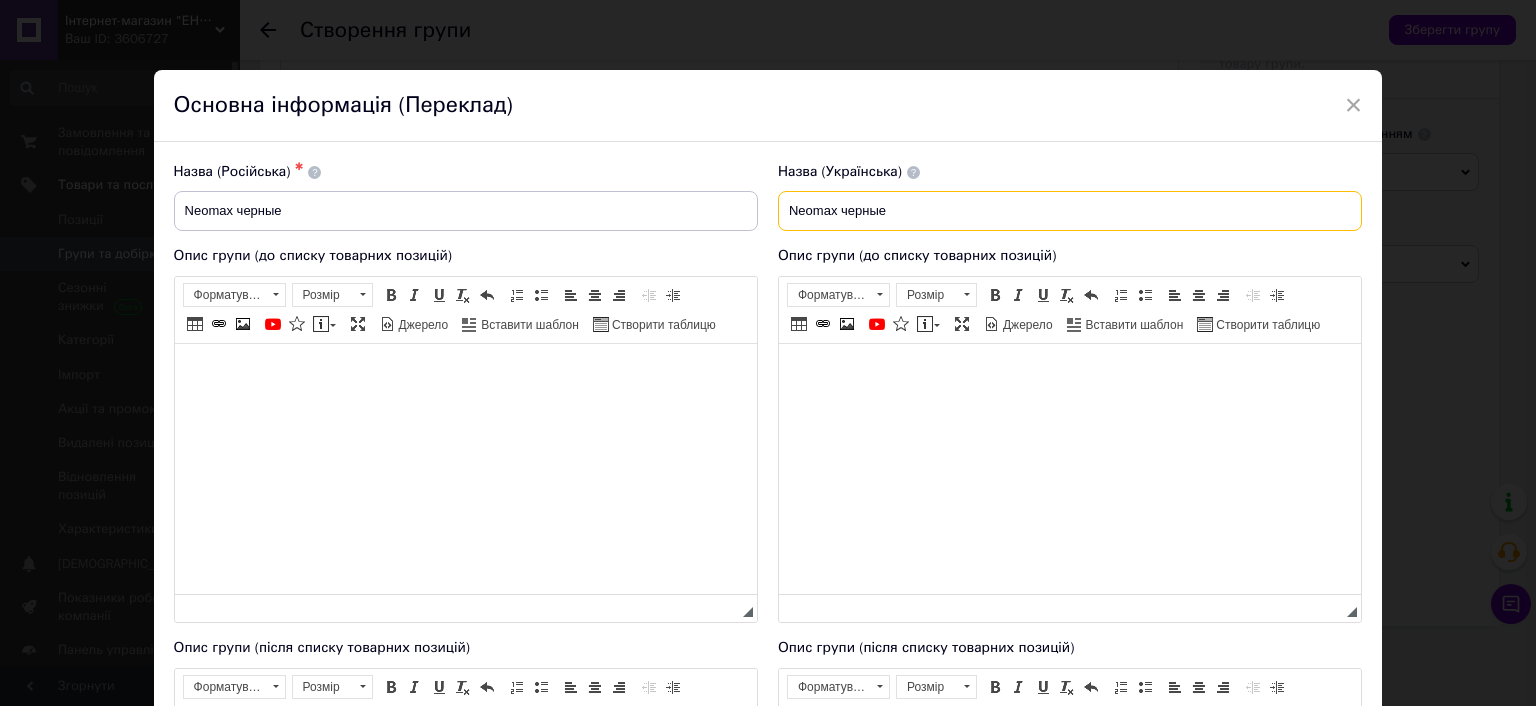 click on "Neomax черные" at bounding box center [1070, 211] 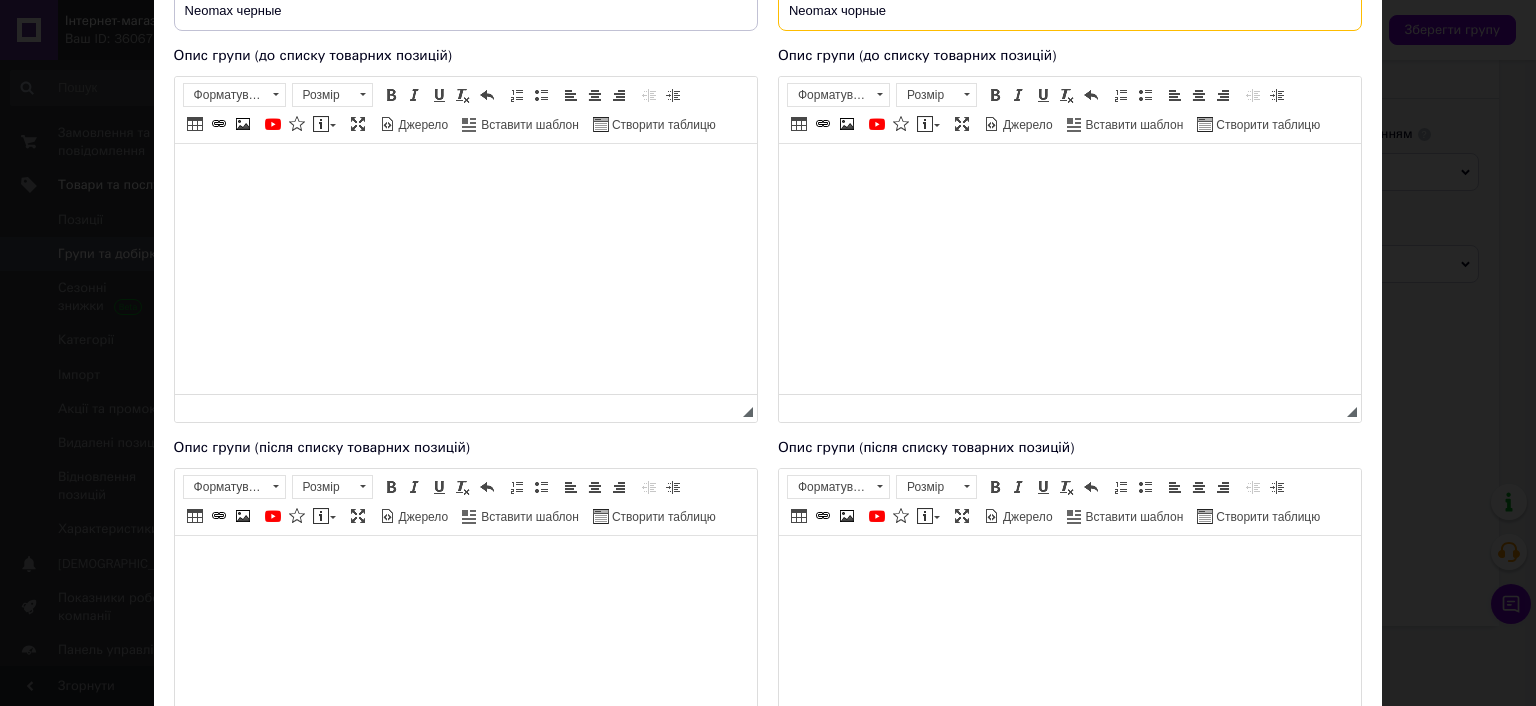 scroll, scrollTop: 0, scrollLeft: 0, axis: both 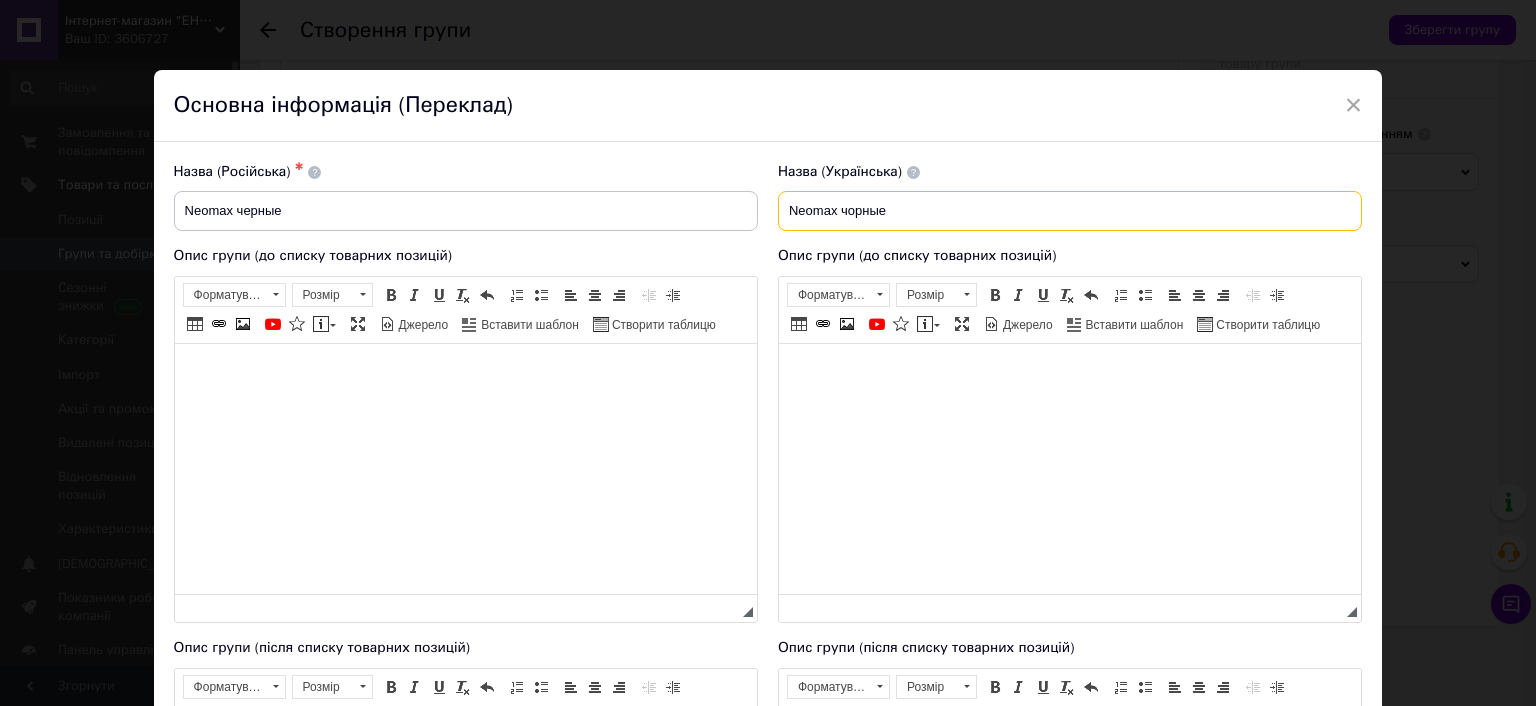 click on "Neomax чорные" at bounding box center (1070, 211) 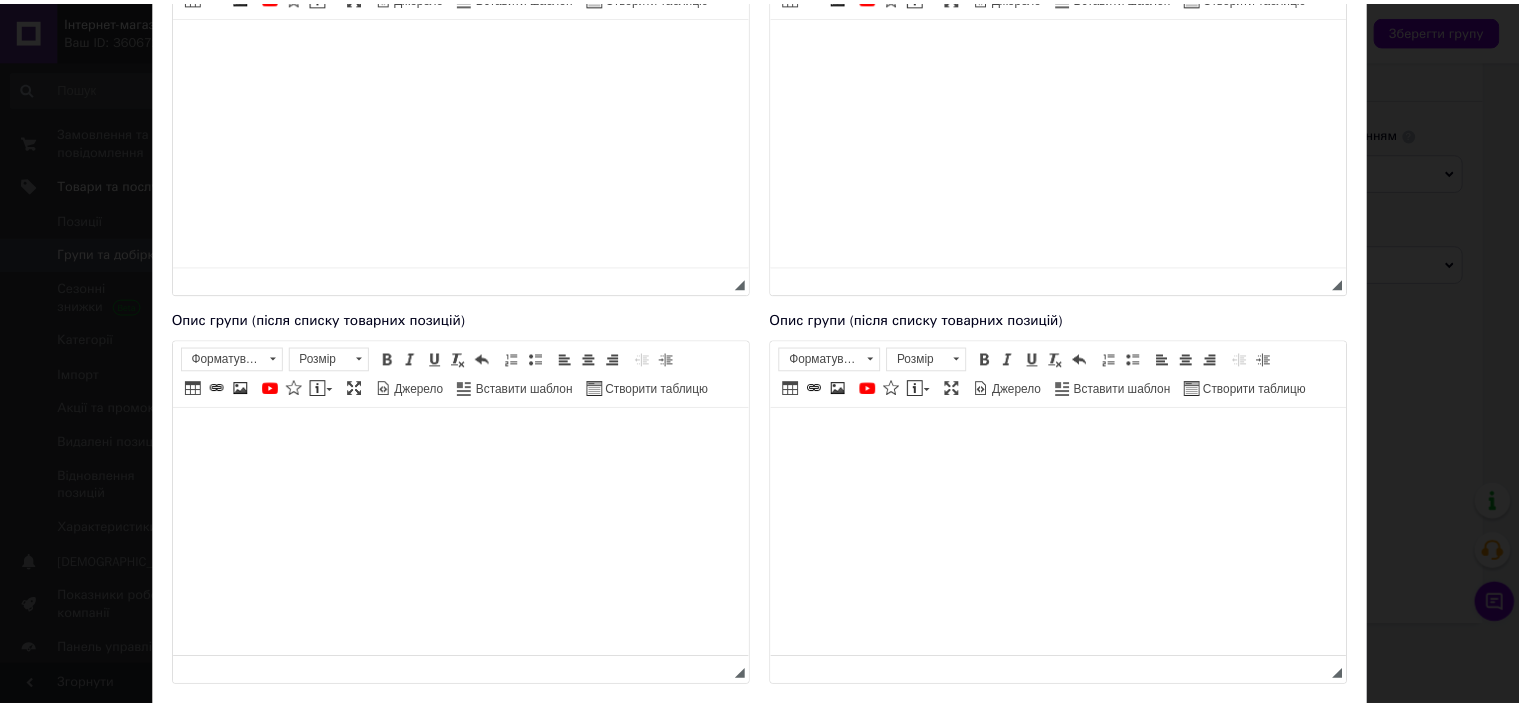 scroll, scrollTop: 400, scrollLeft: 0, axis: vertical 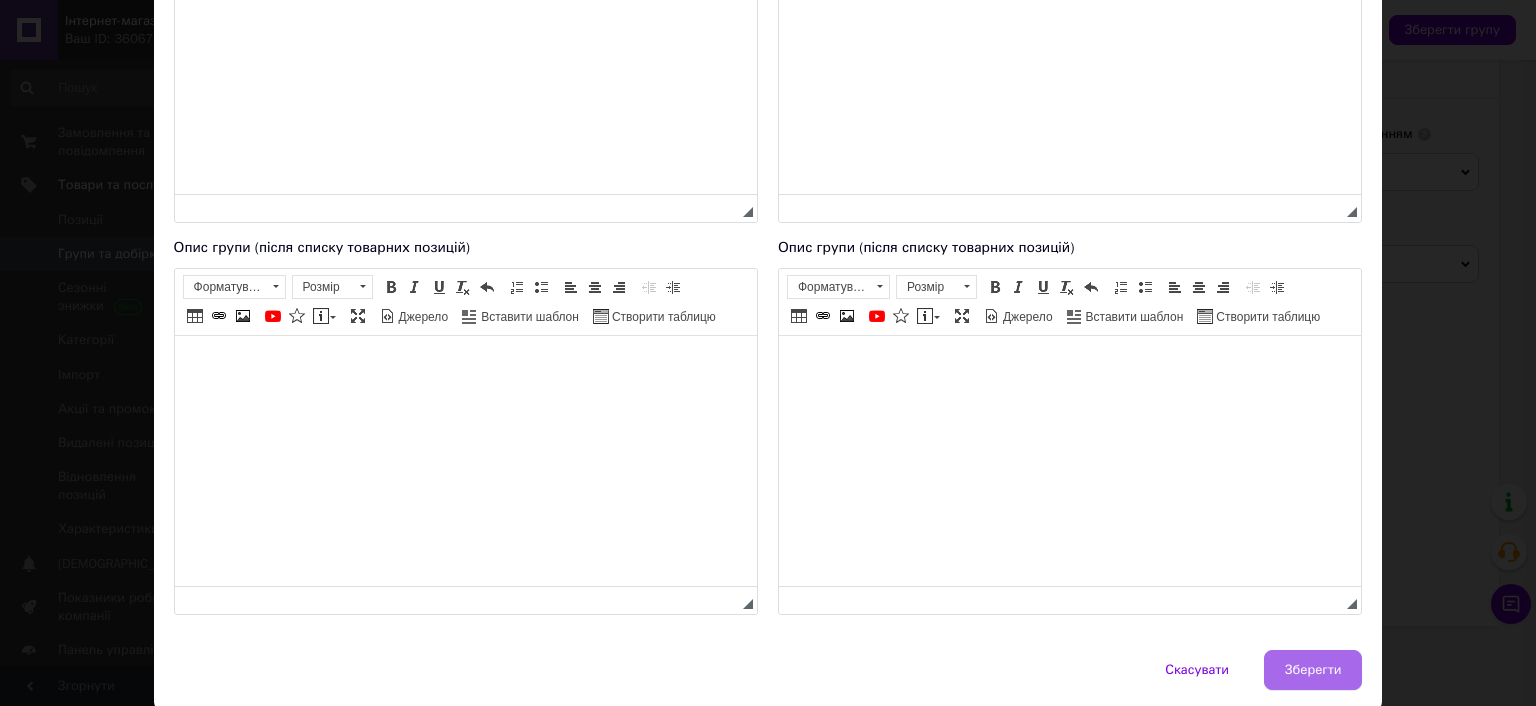 type on "Neomax чорні" 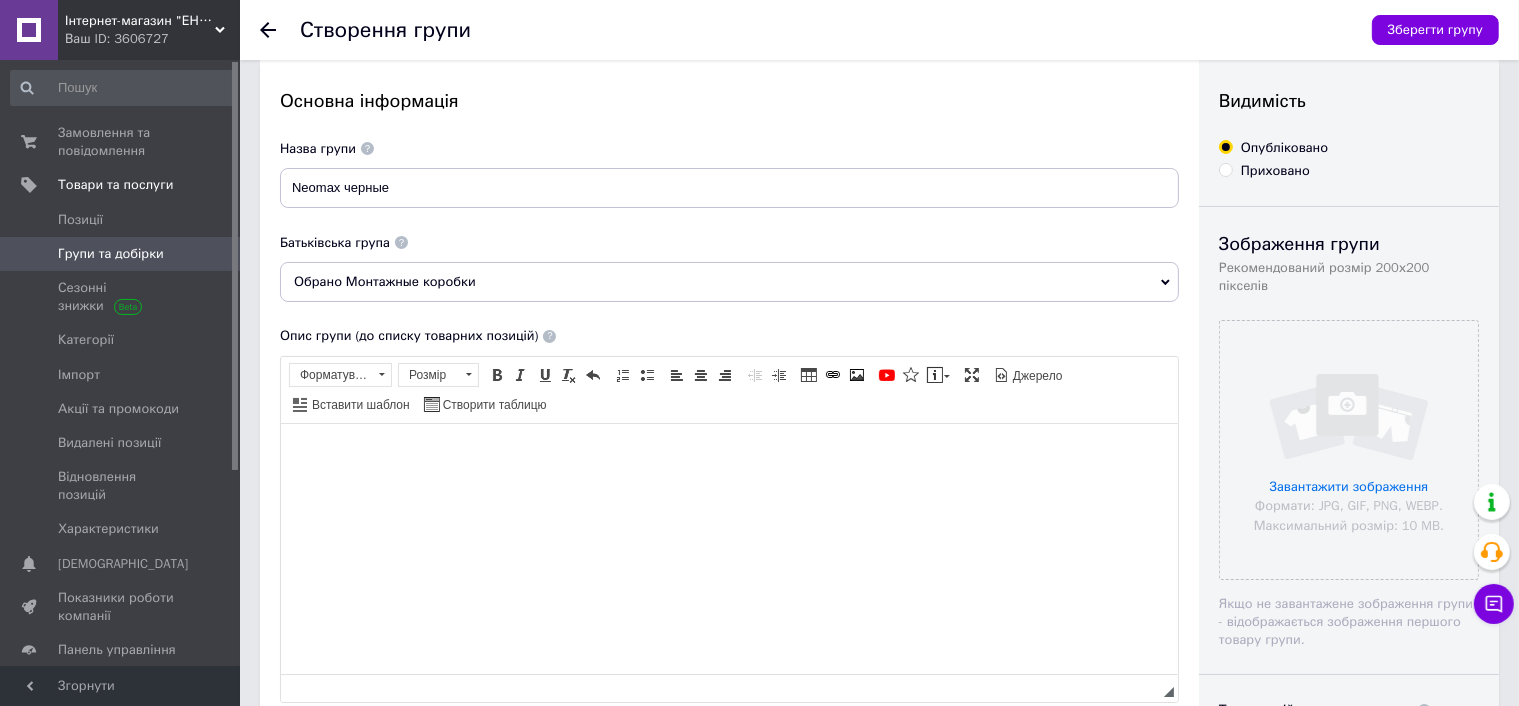 scroll, scrollTop: 0, scrollLeft: 0, axis: both 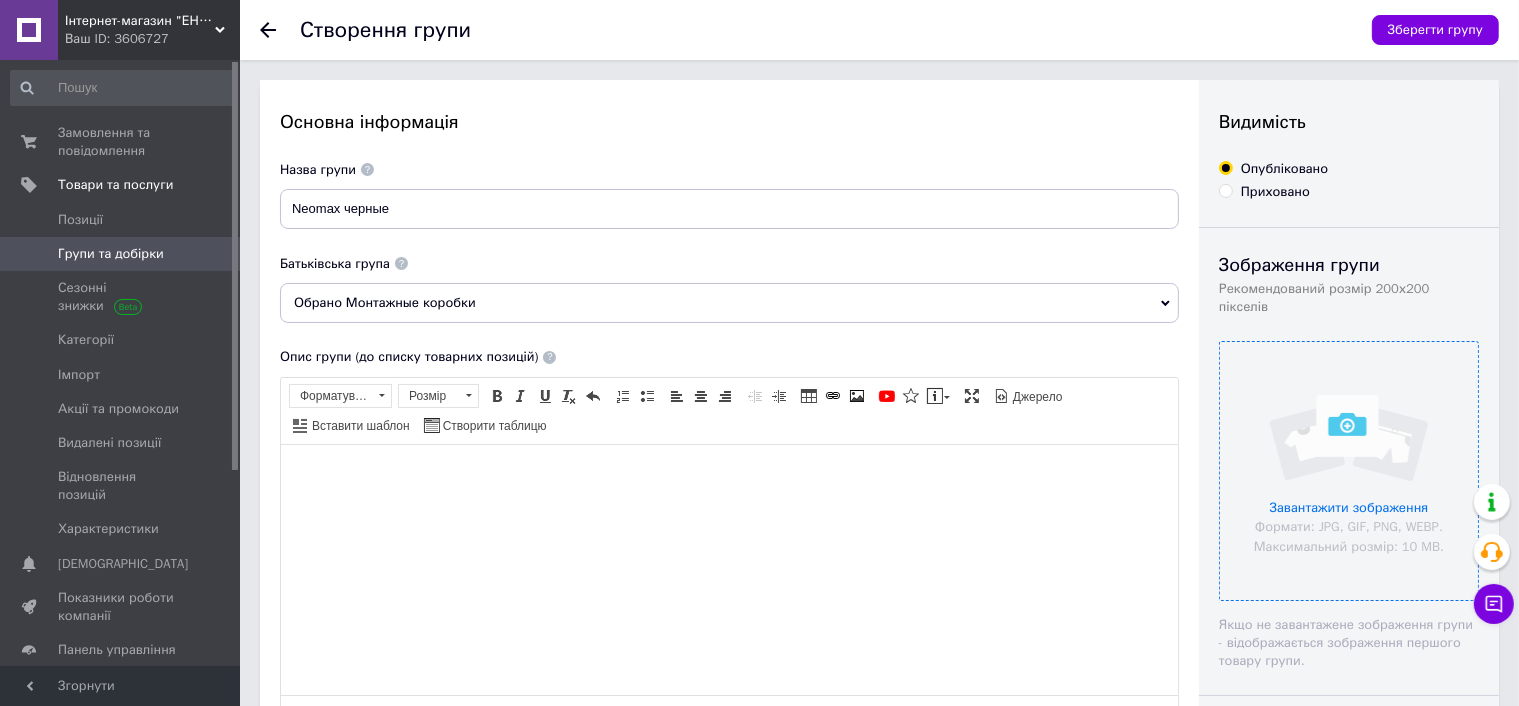 click at bounding box center [1349, 471] 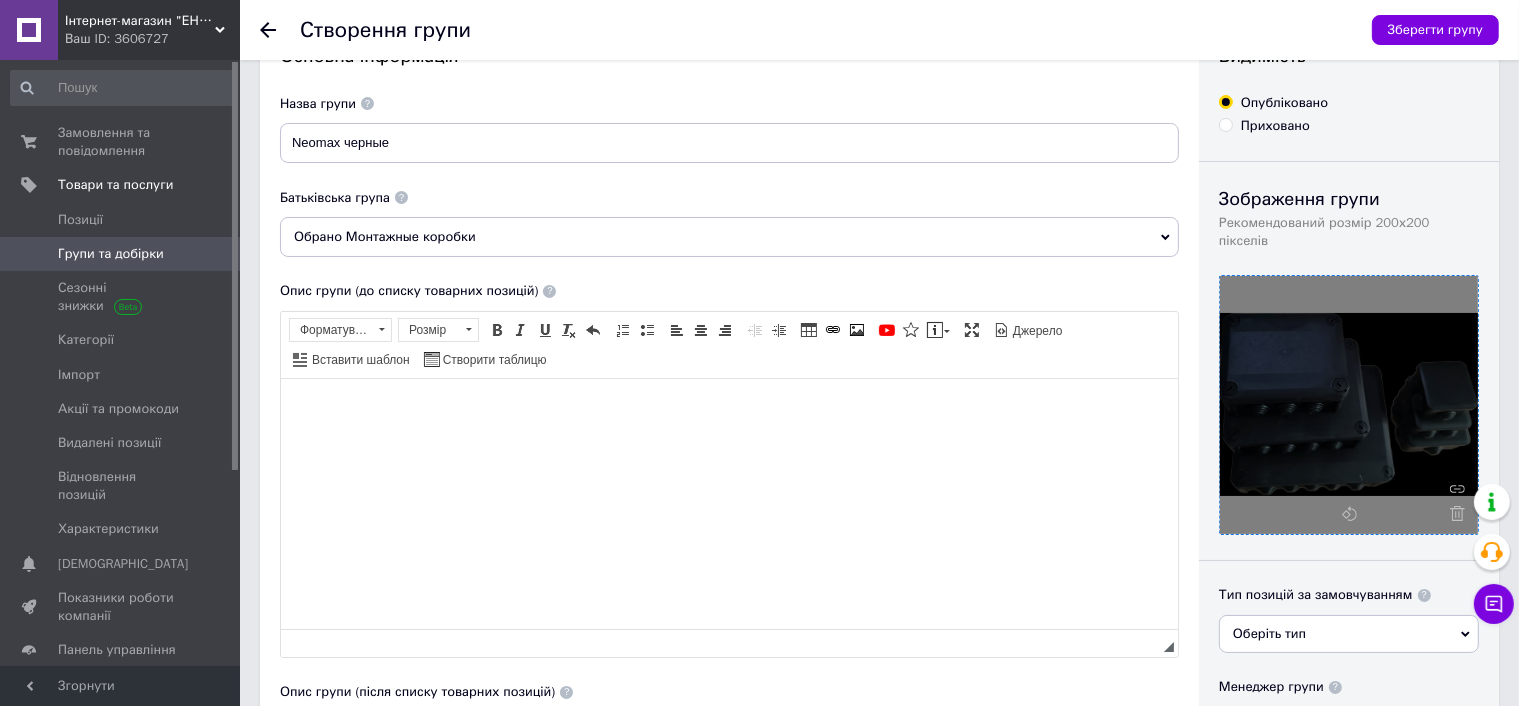 scroll, scrollTop: 100, scrollLeft: 0, axis: vertical 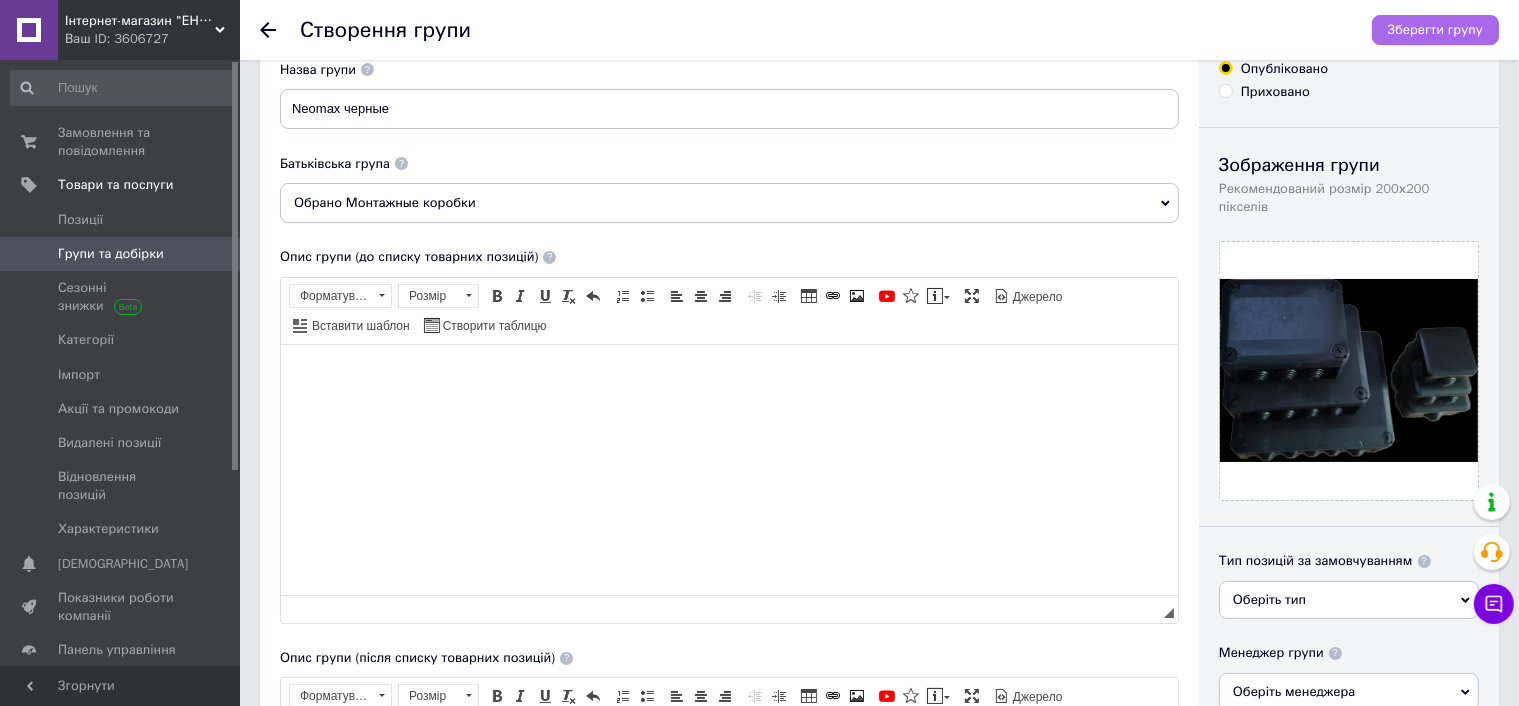 click on "Зберегти групу" at bounding box center (1435, 30) 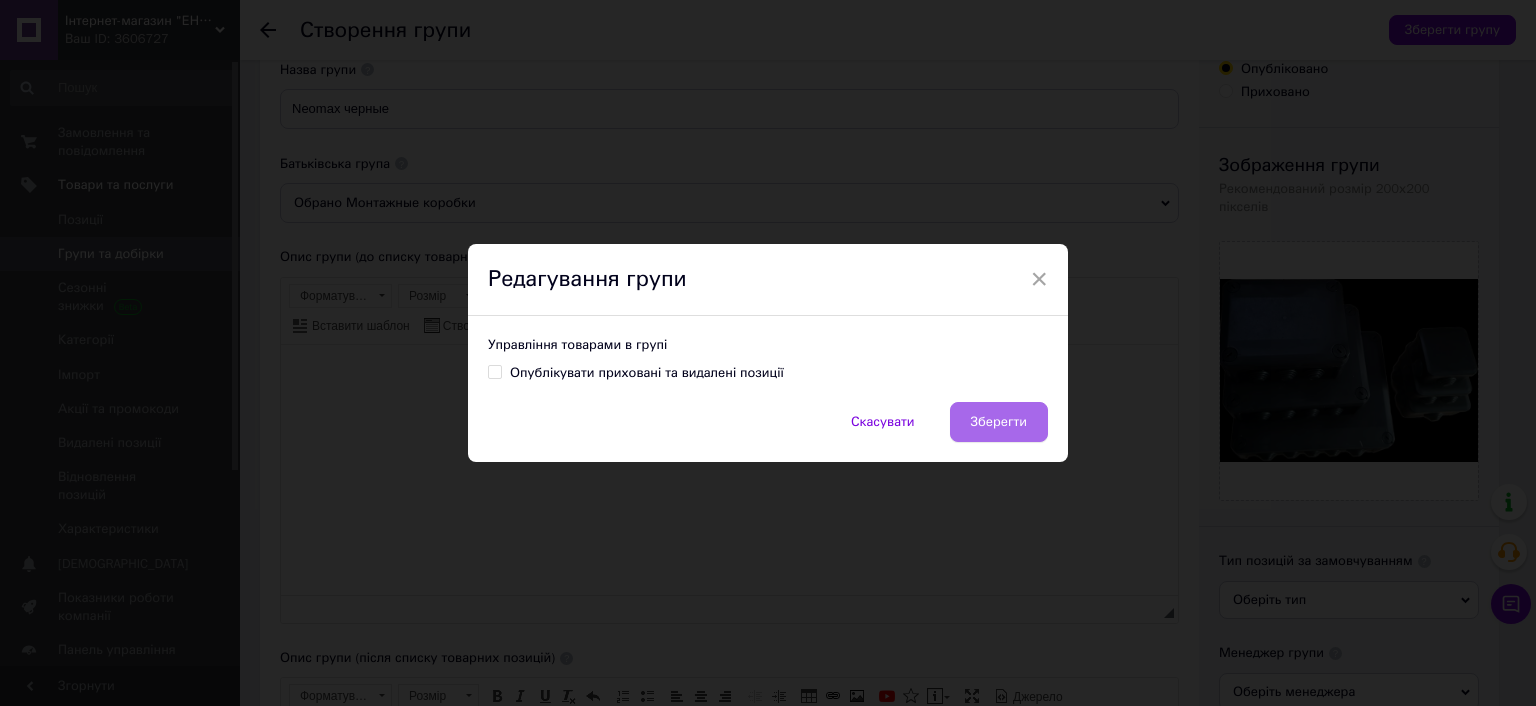 click on "Зберегти" at bounding box center [999, 422] 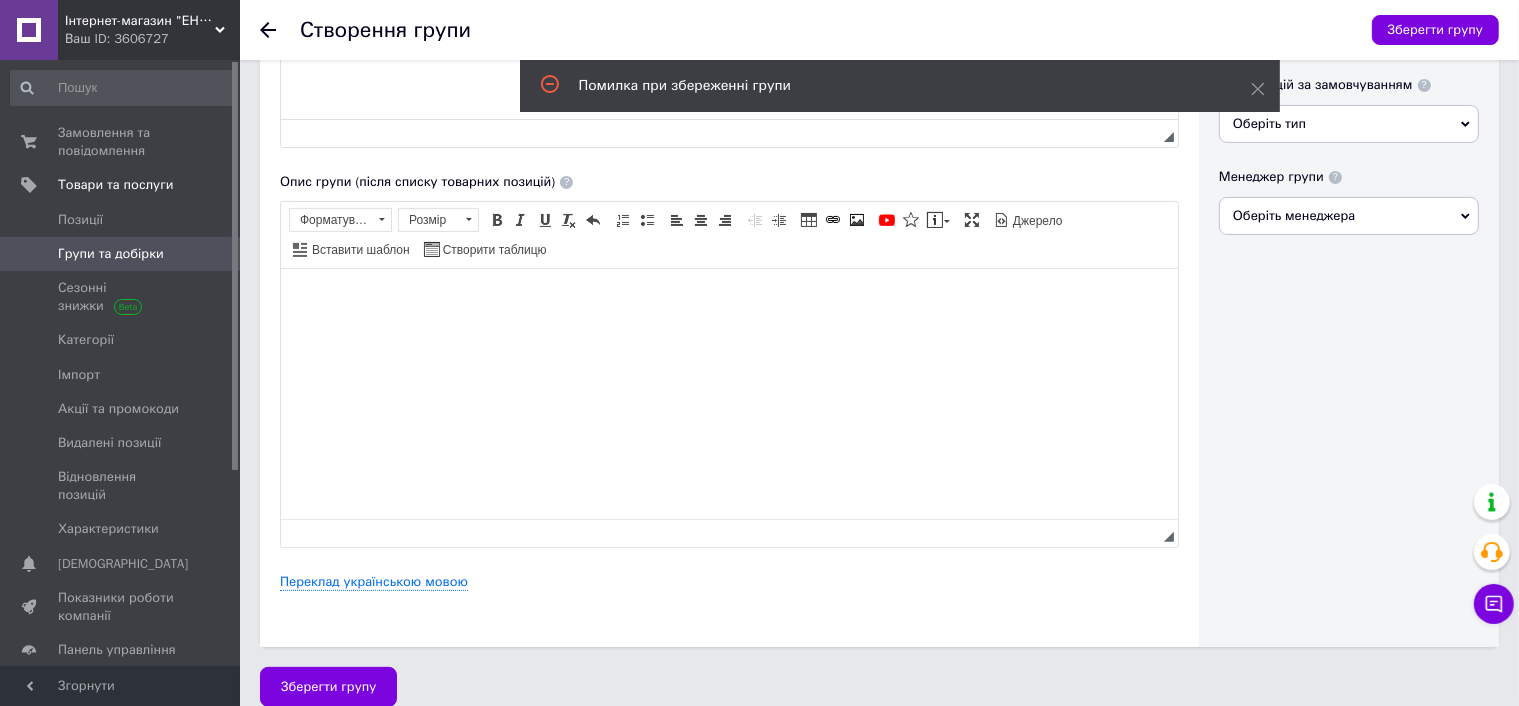 scroll, scrollTop: 597, scrollLeft: 0, axis: vertical 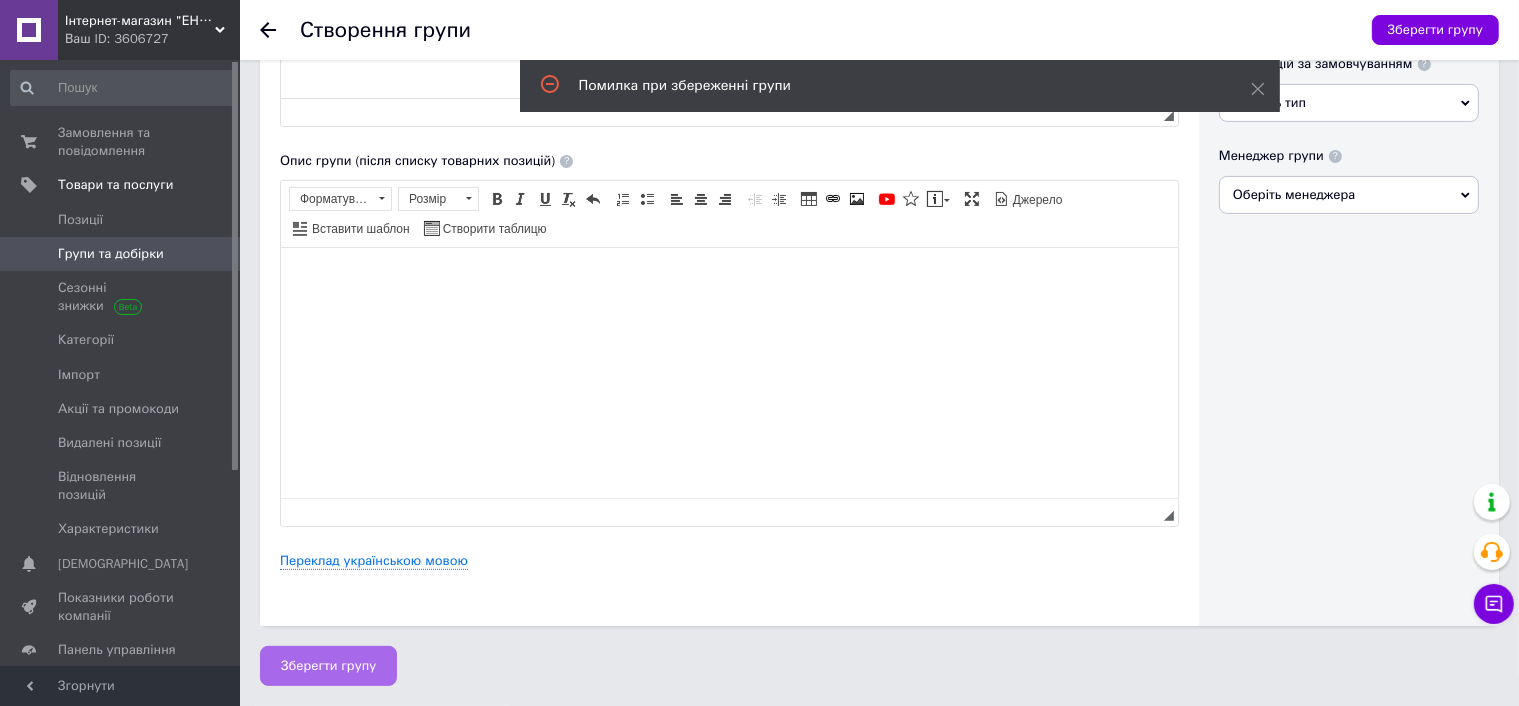 click on "Зберегти групу" at bounding box center [328, 666] 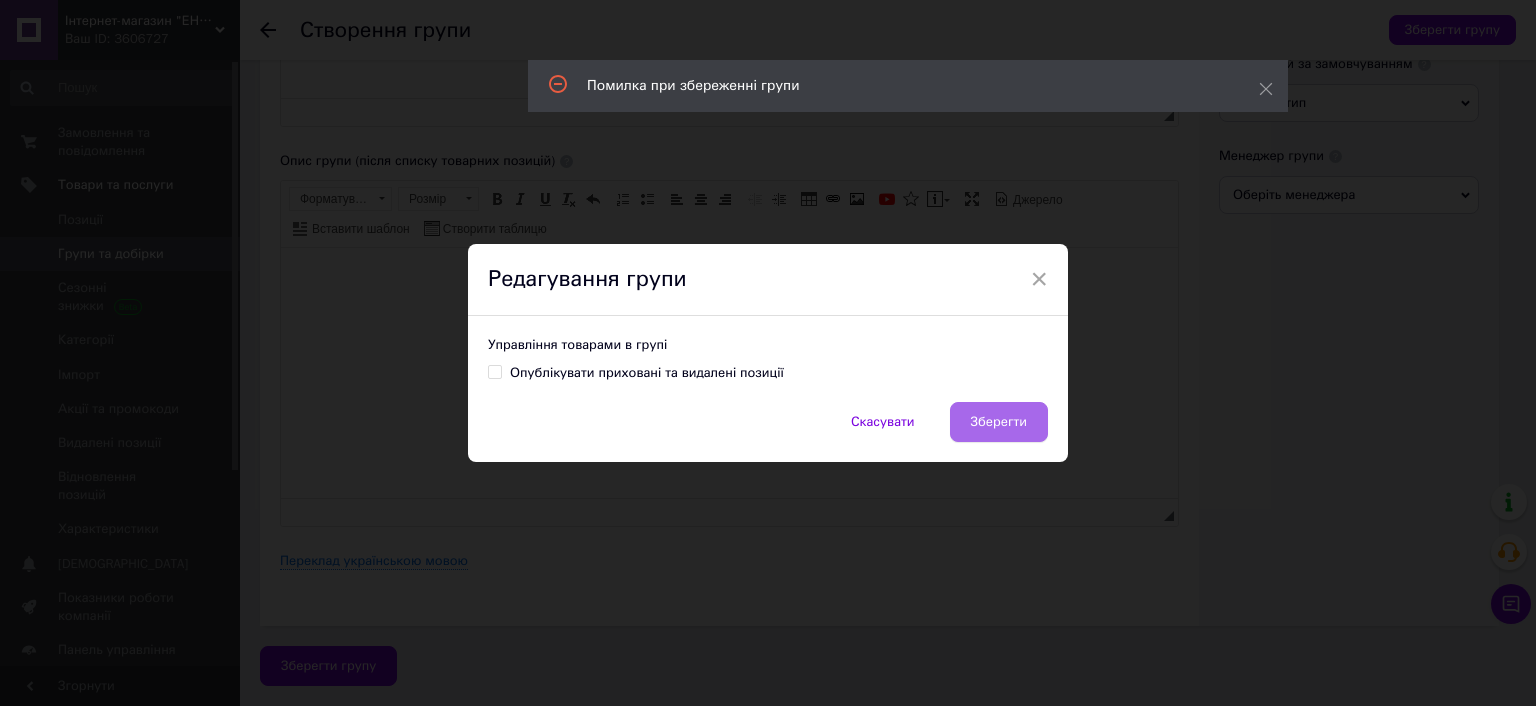 click on "Зберегти" at bounding box center (999, 422) 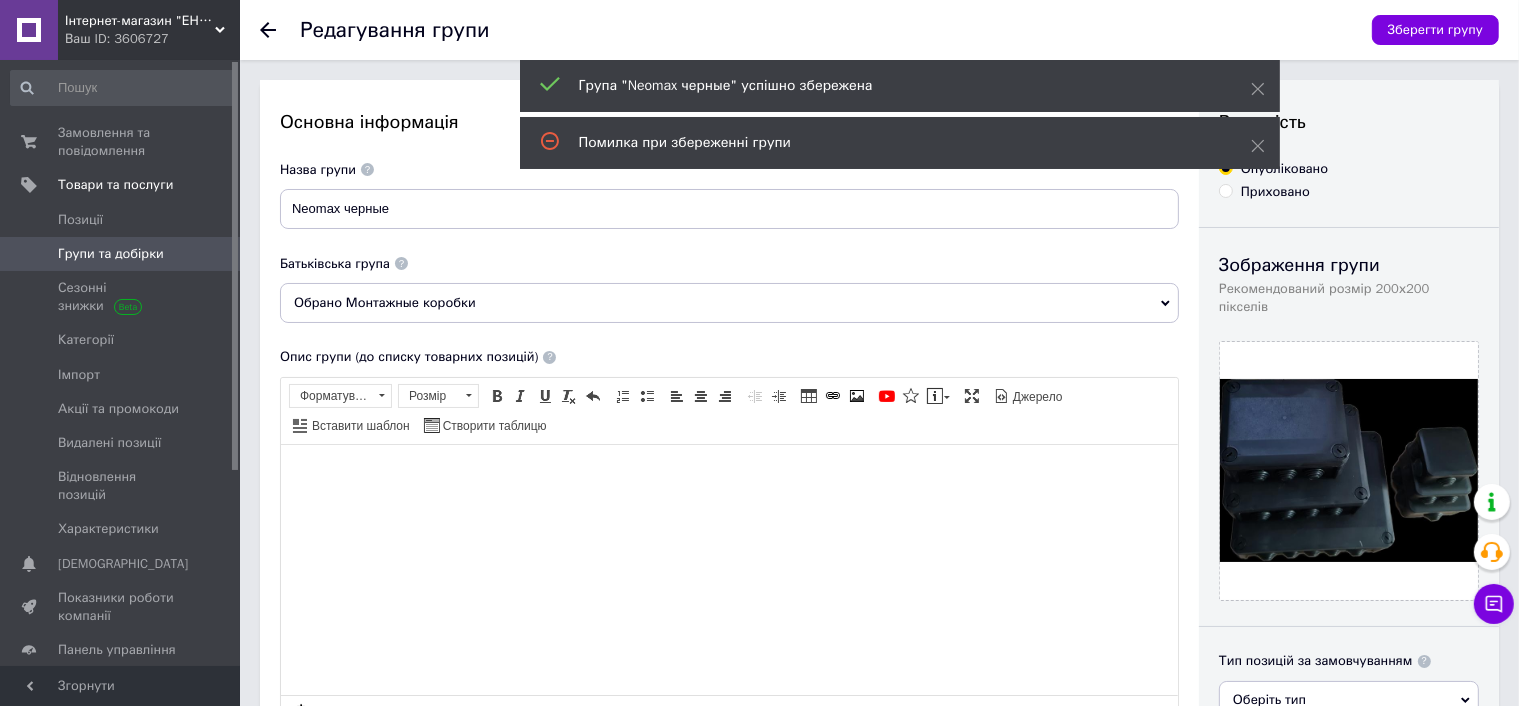 scroll, scrollTop: 0, scrollLeft: 0, axis: both 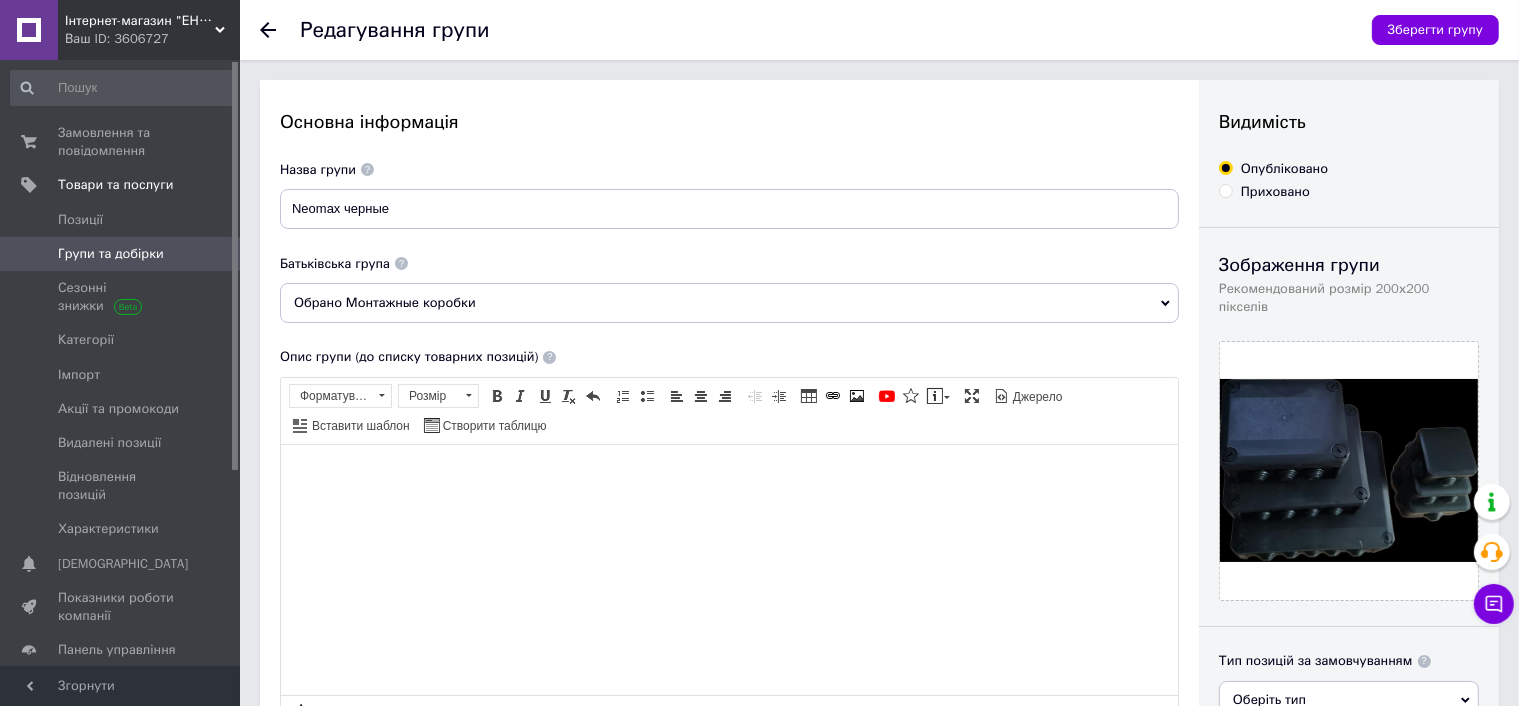 click 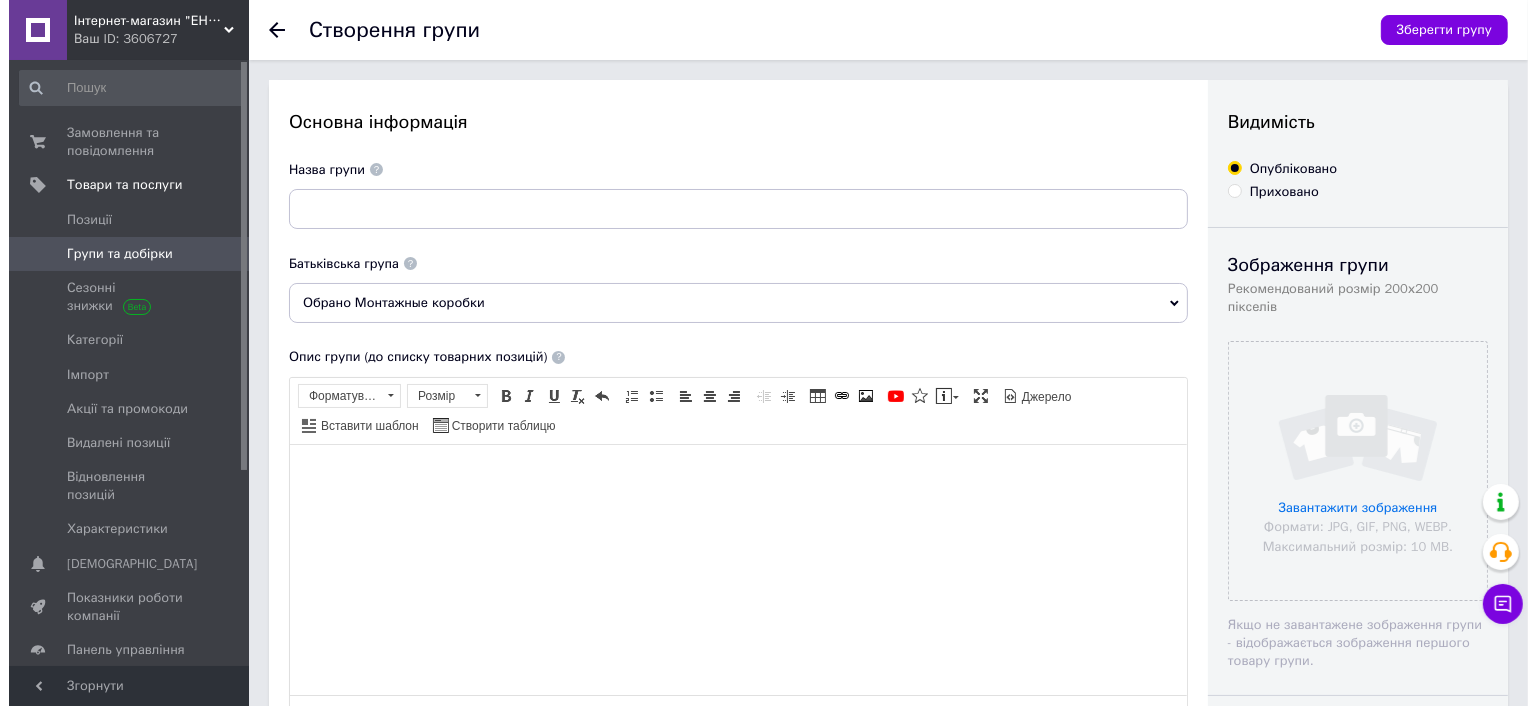 scroll, scrollTop: 0, scrollLeft: 0, axis: both 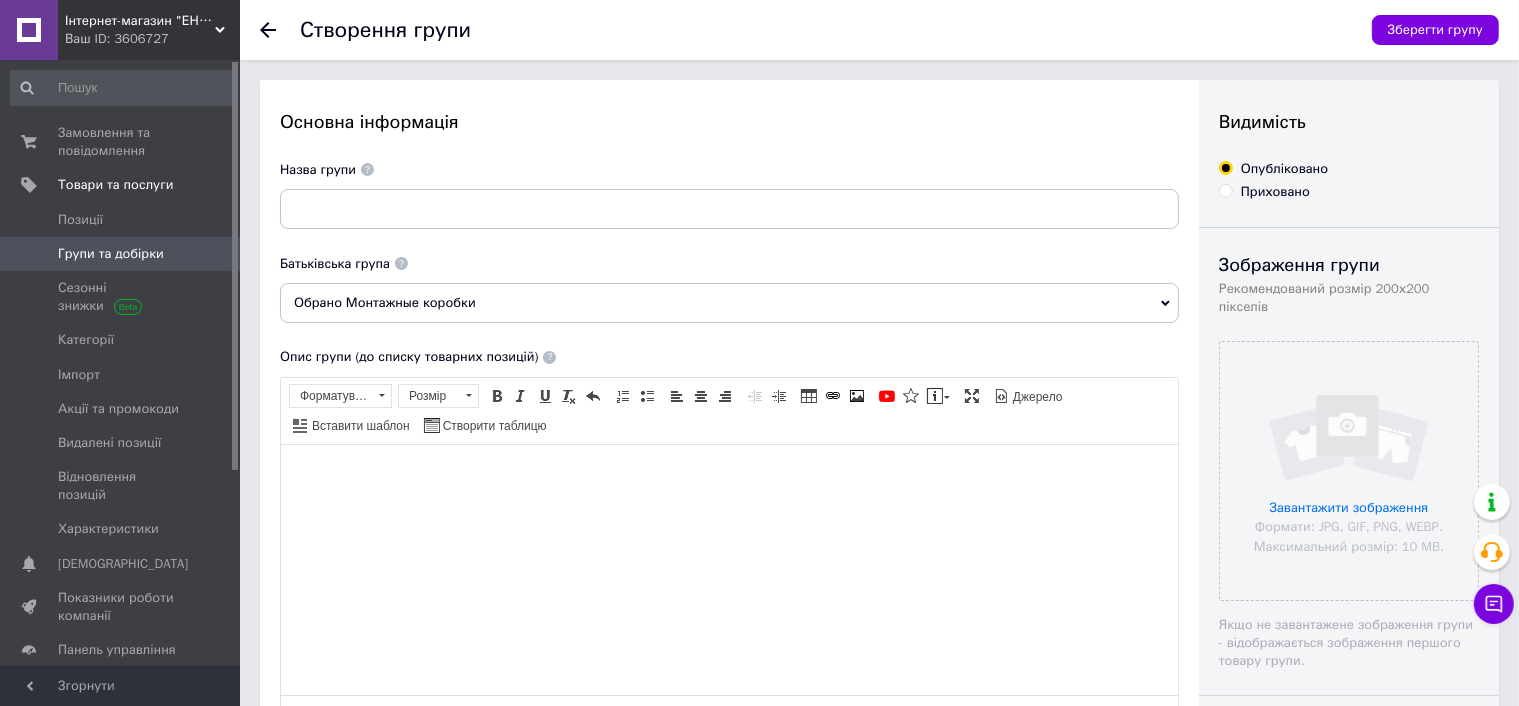 click 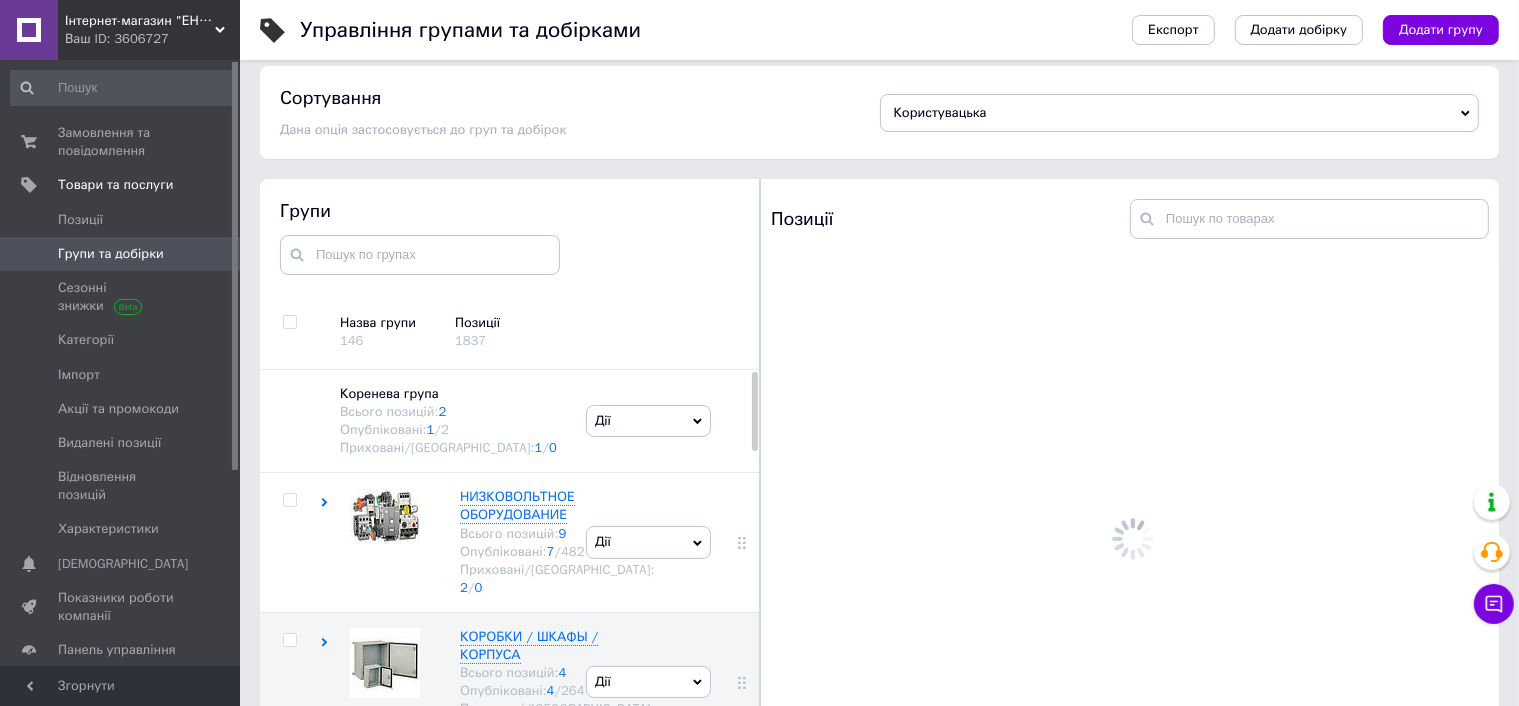 scroll, scrollTop: 113, scrollLeft: 0, axis: vertical 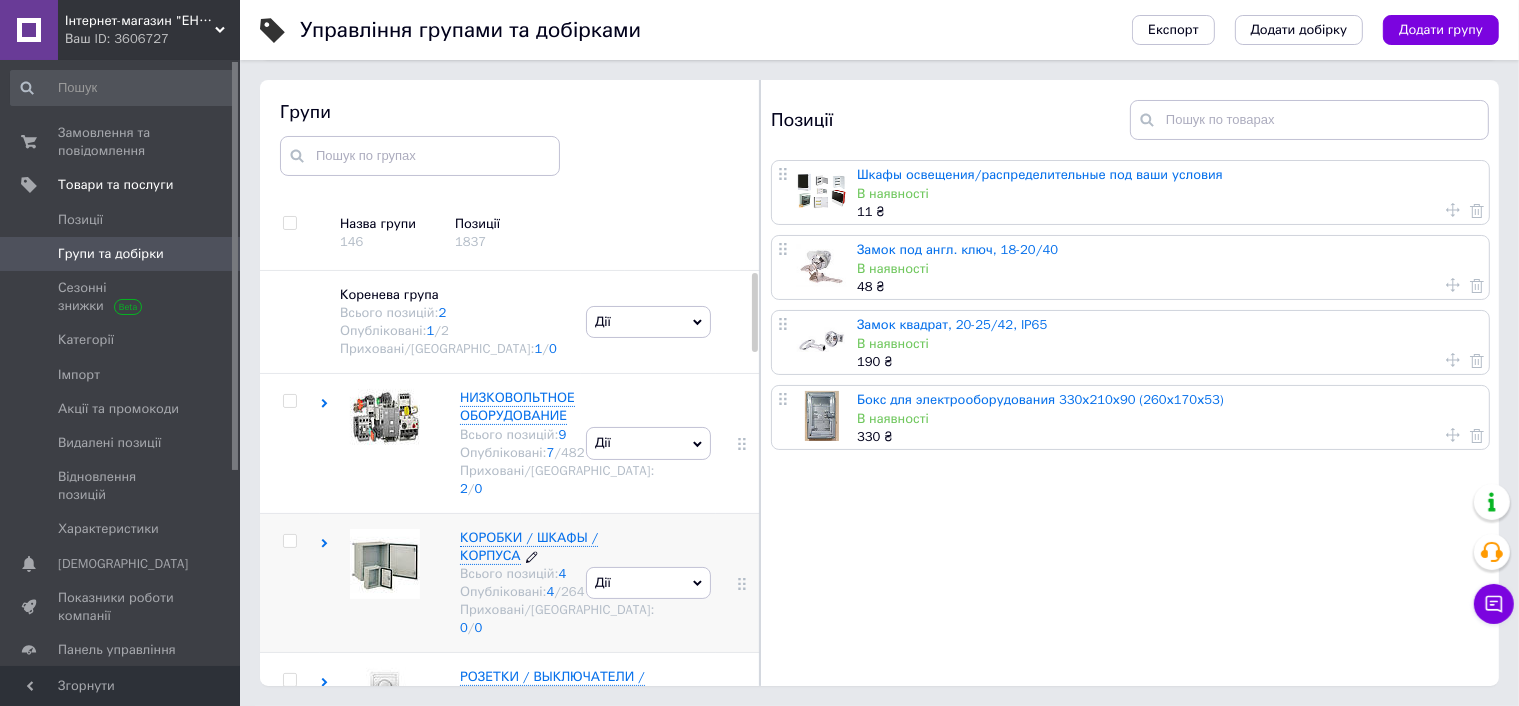 click on "Опубліковані:  4  /  264" at bounding box center [557, 592] 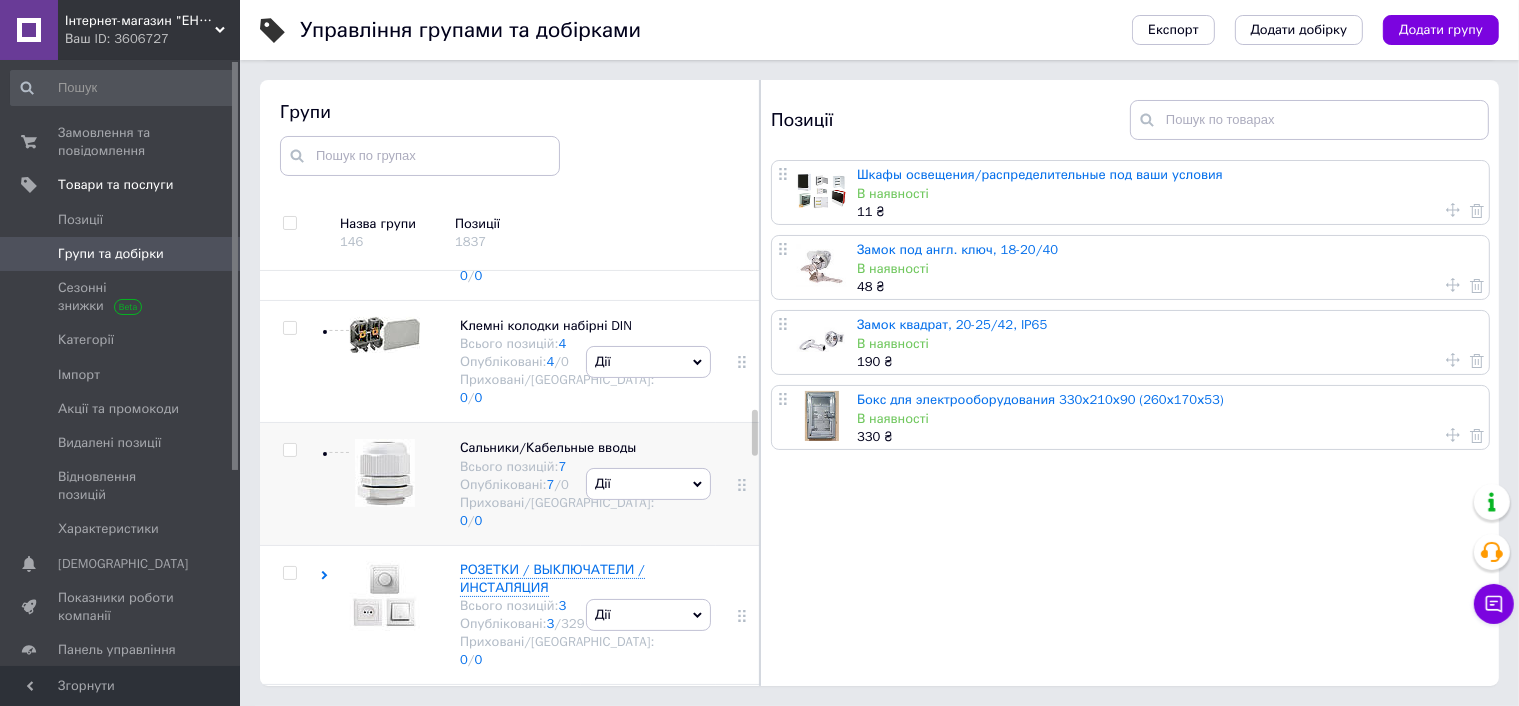 scroll, scrollTop: 1200, scrollLeft: 0, axis: vertical 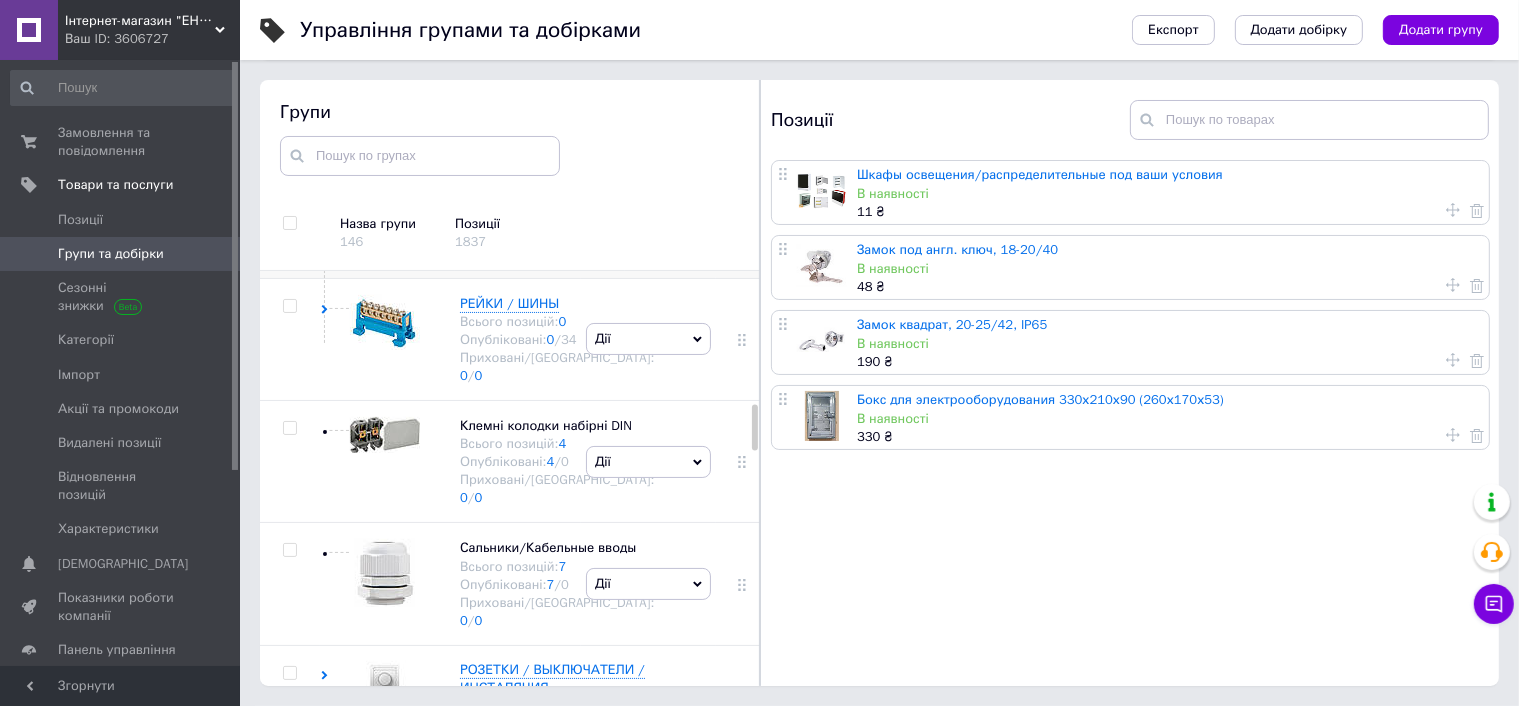 click on "Приховані/Видалені:  0  /  0" at bounding box center (557, 244) 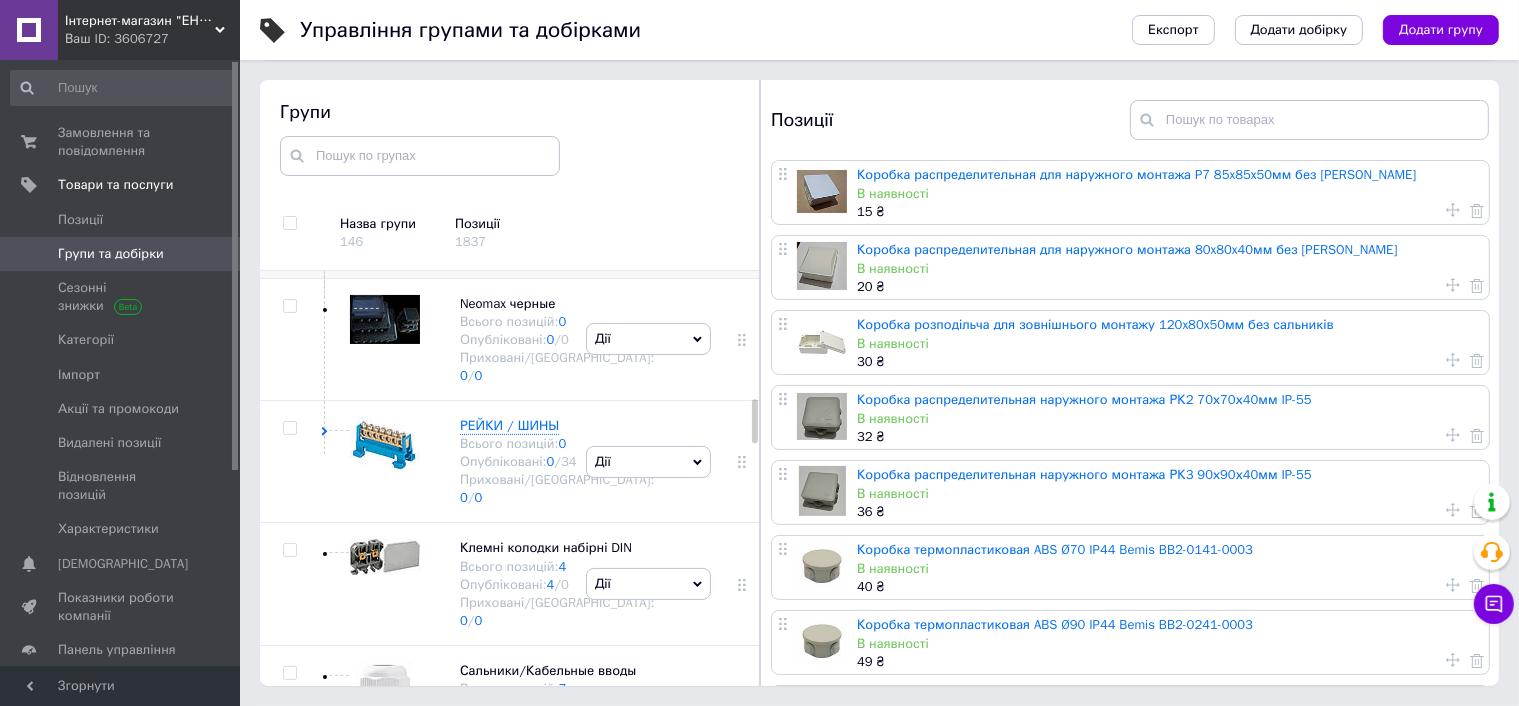click 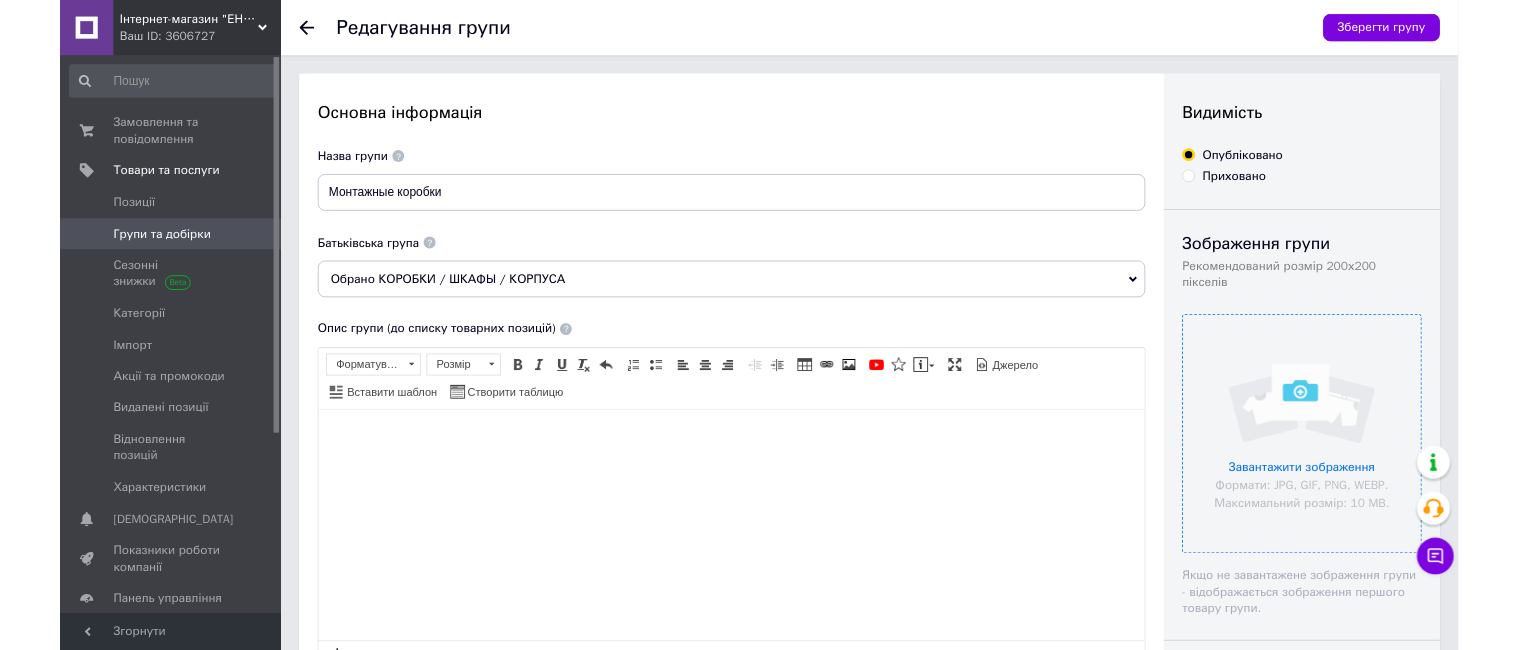 scroll, scrollTop: 0, scrollLeft: 0, axis: both 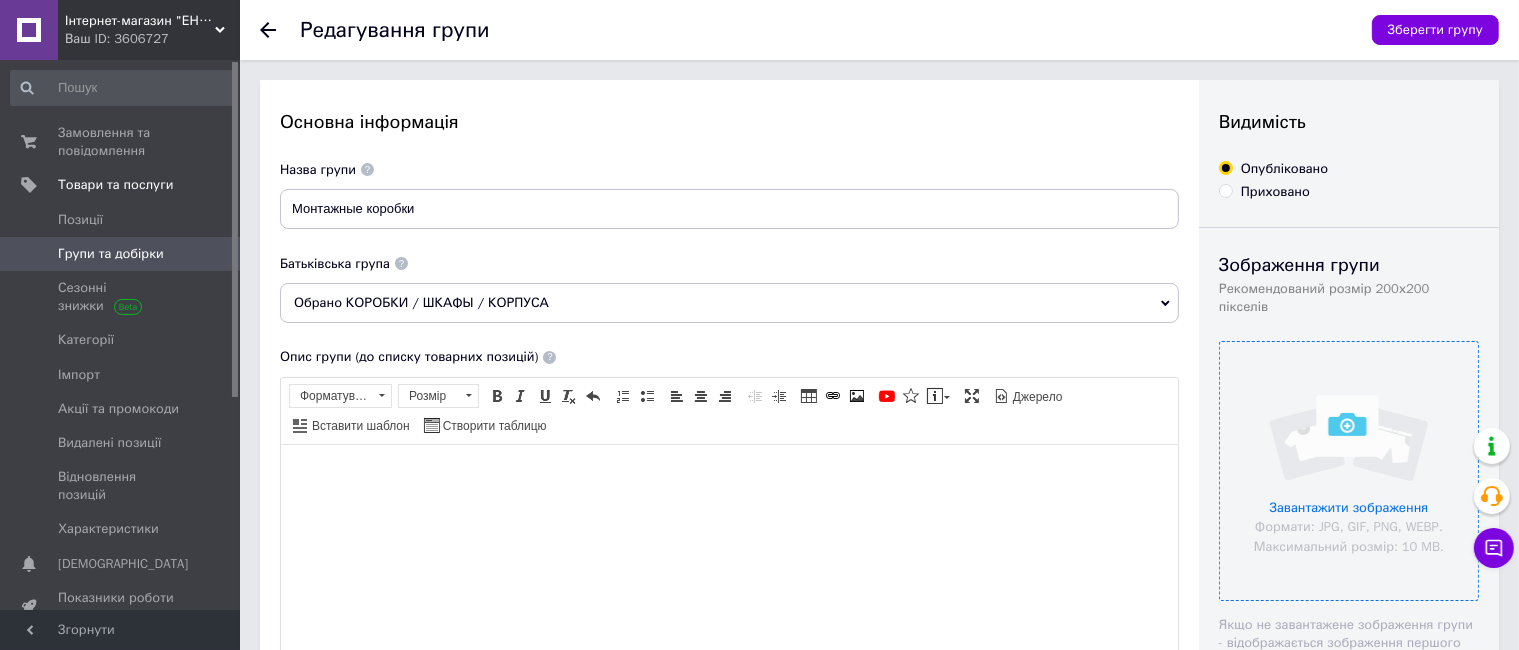 click at bounding box center (1349, 471) 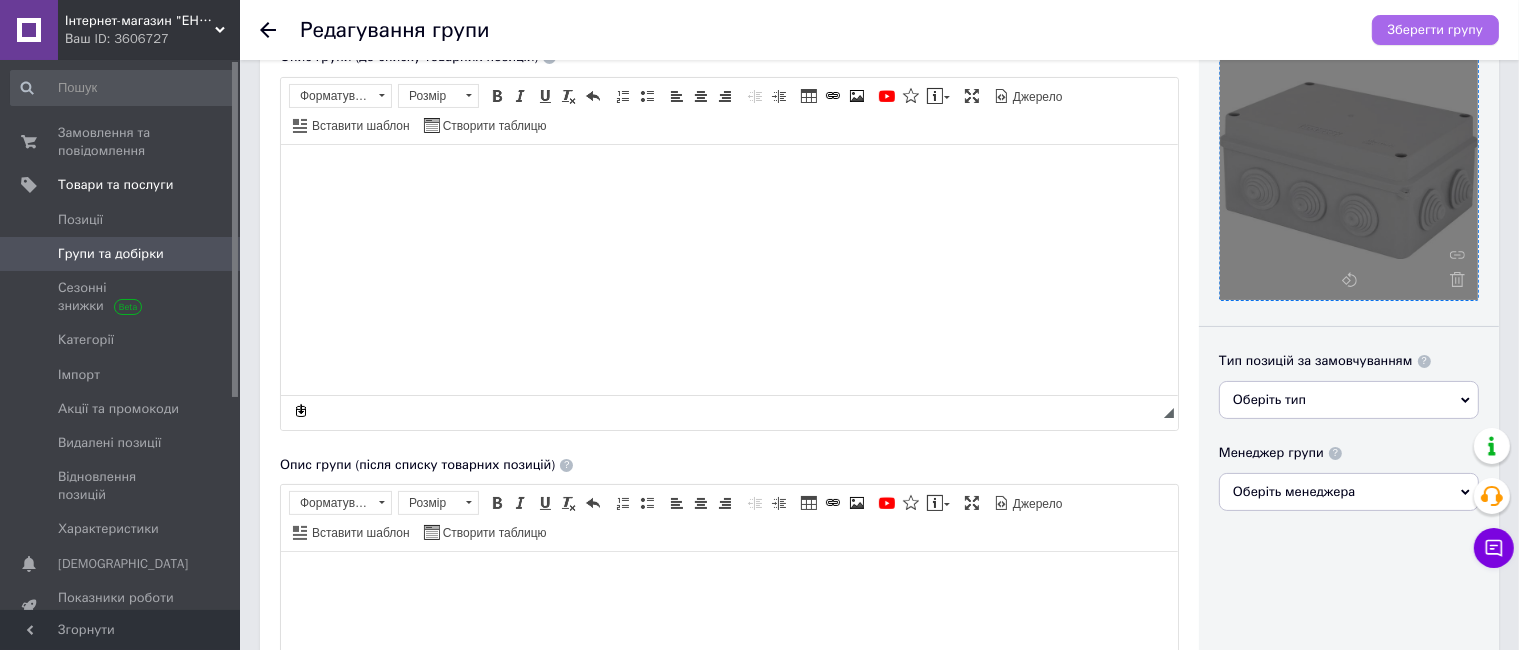 scroll, scrollTop: 100, scrollLeft: 0, axis: vertical 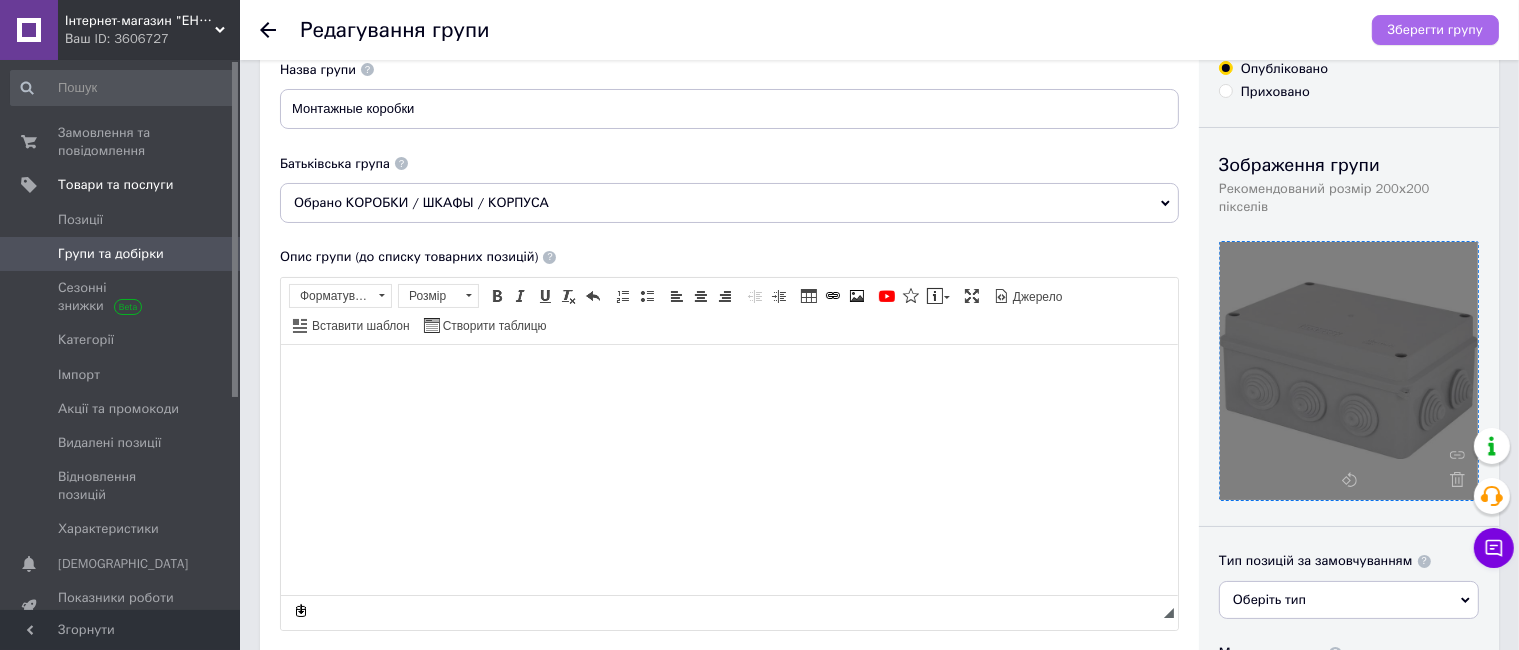 click on "Зберегти групу" at bounding box center [1435, 30] 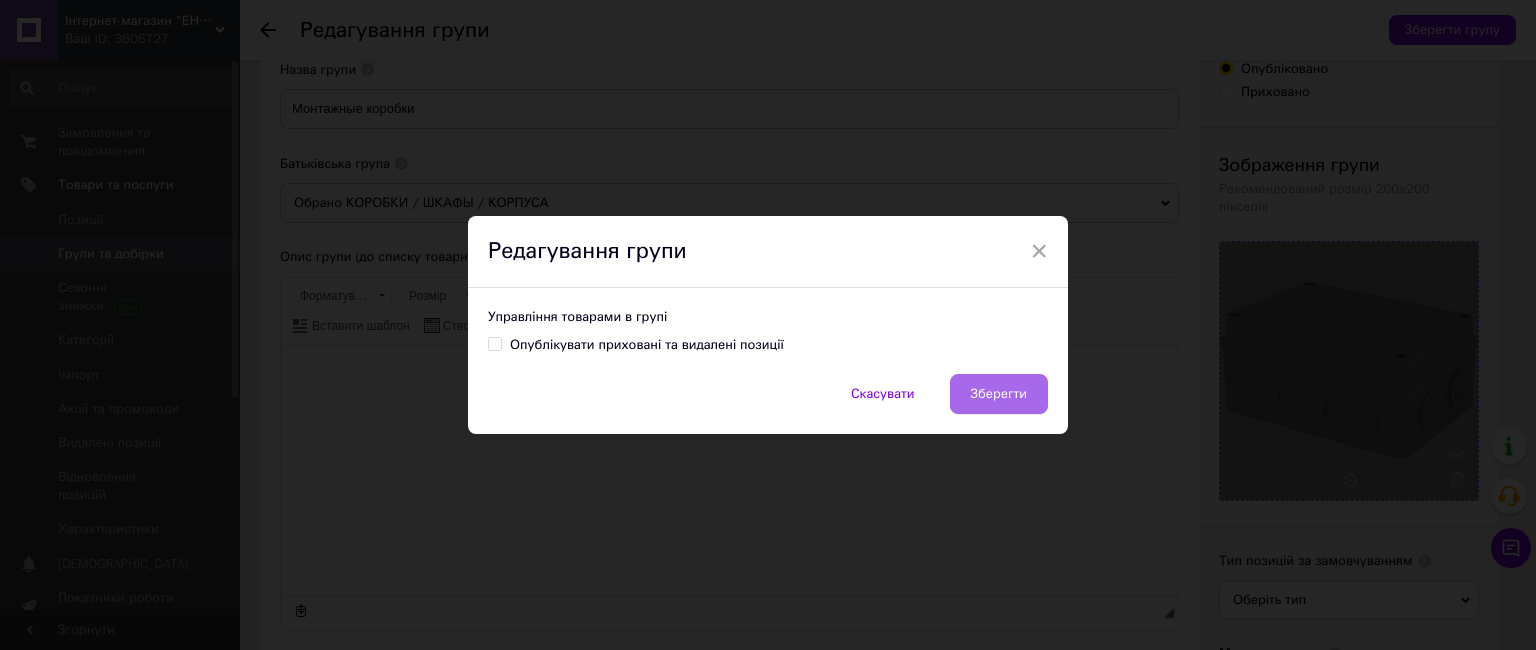 click on "Зберегти" at bounding box center (999, 394) 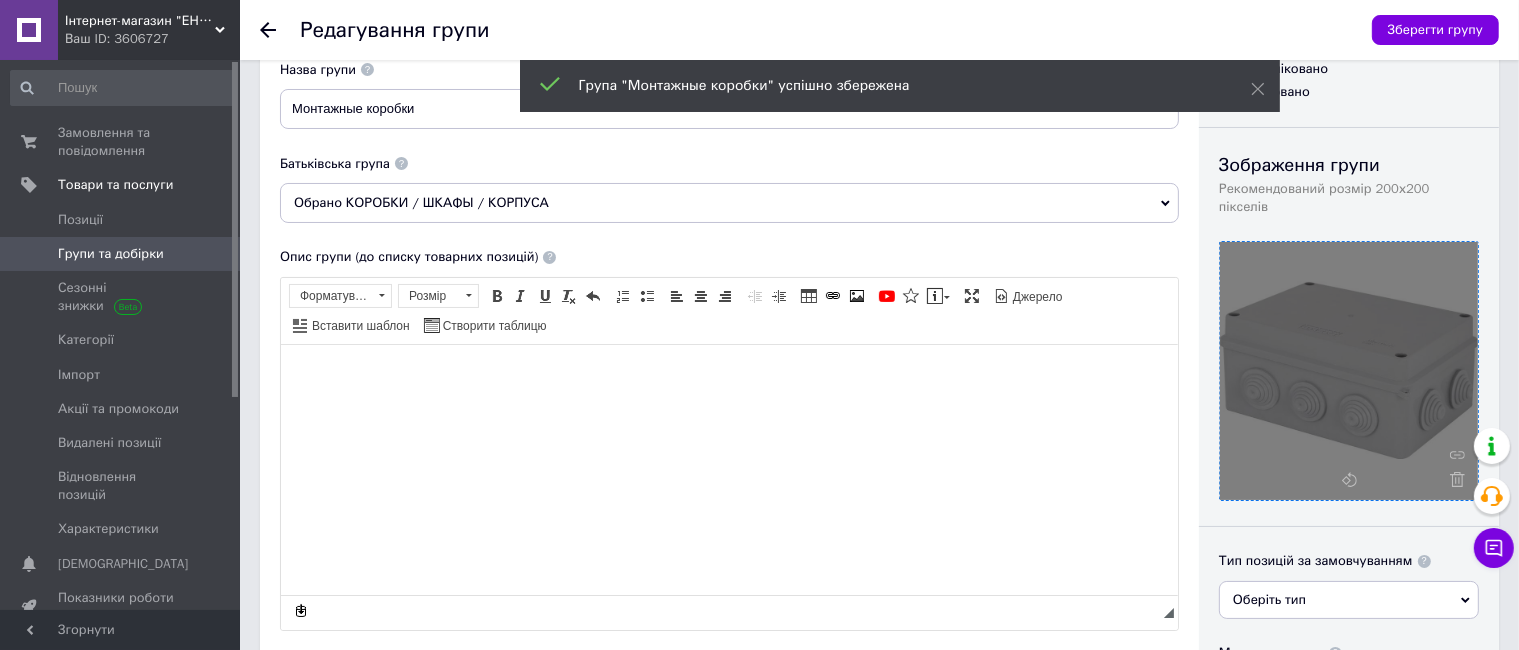 click on "Групи та добірки" at bounding box center (111, 254) 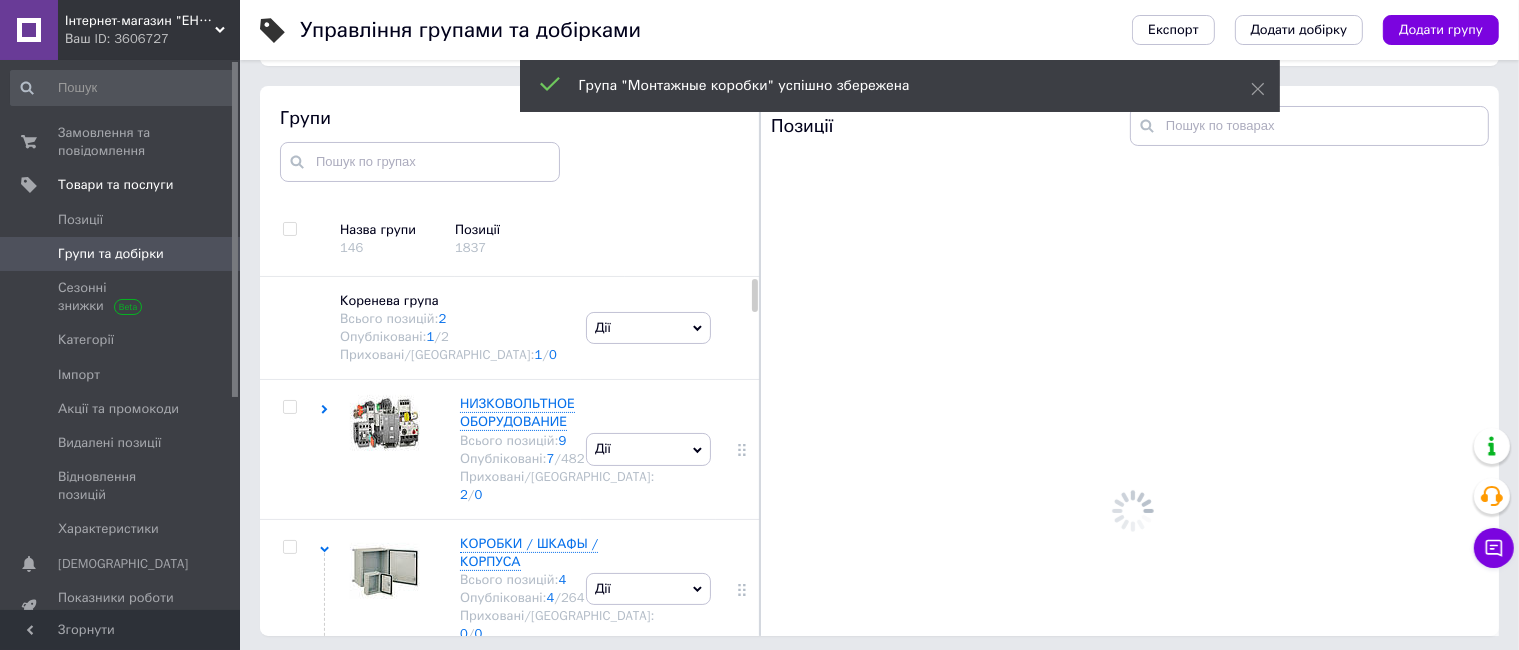 scroll, scrollTop: 113, scrollLeft: 0, axis: vertical 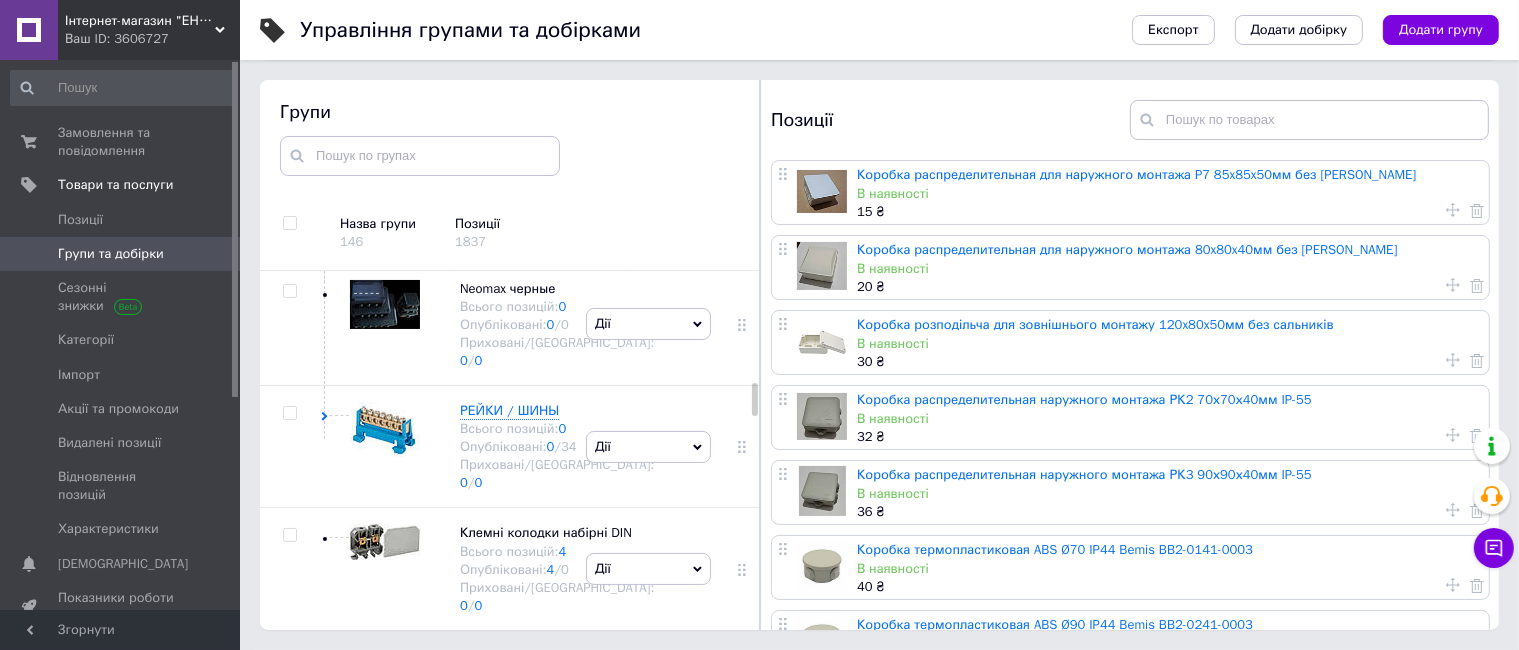 click 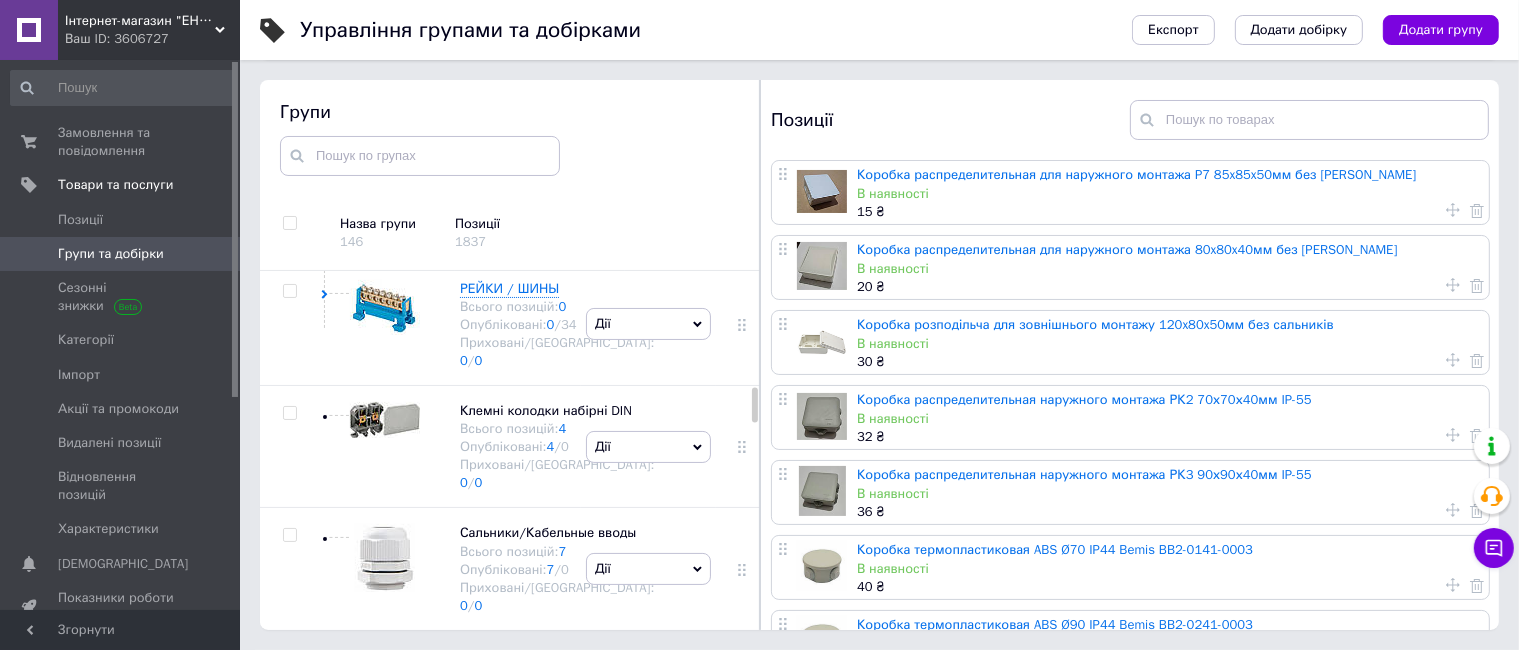 click 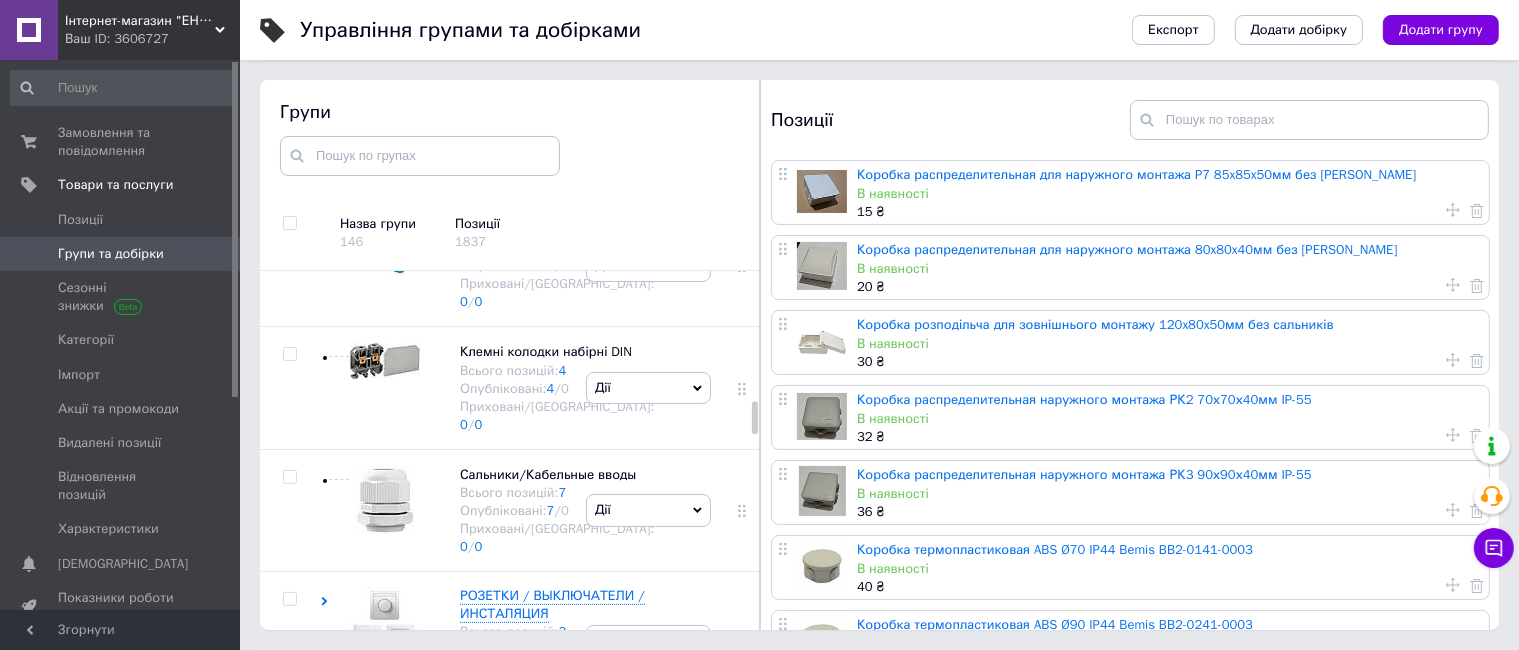 scroll, scrollTop: 1415, scrollLeft: 0, axis: vertical 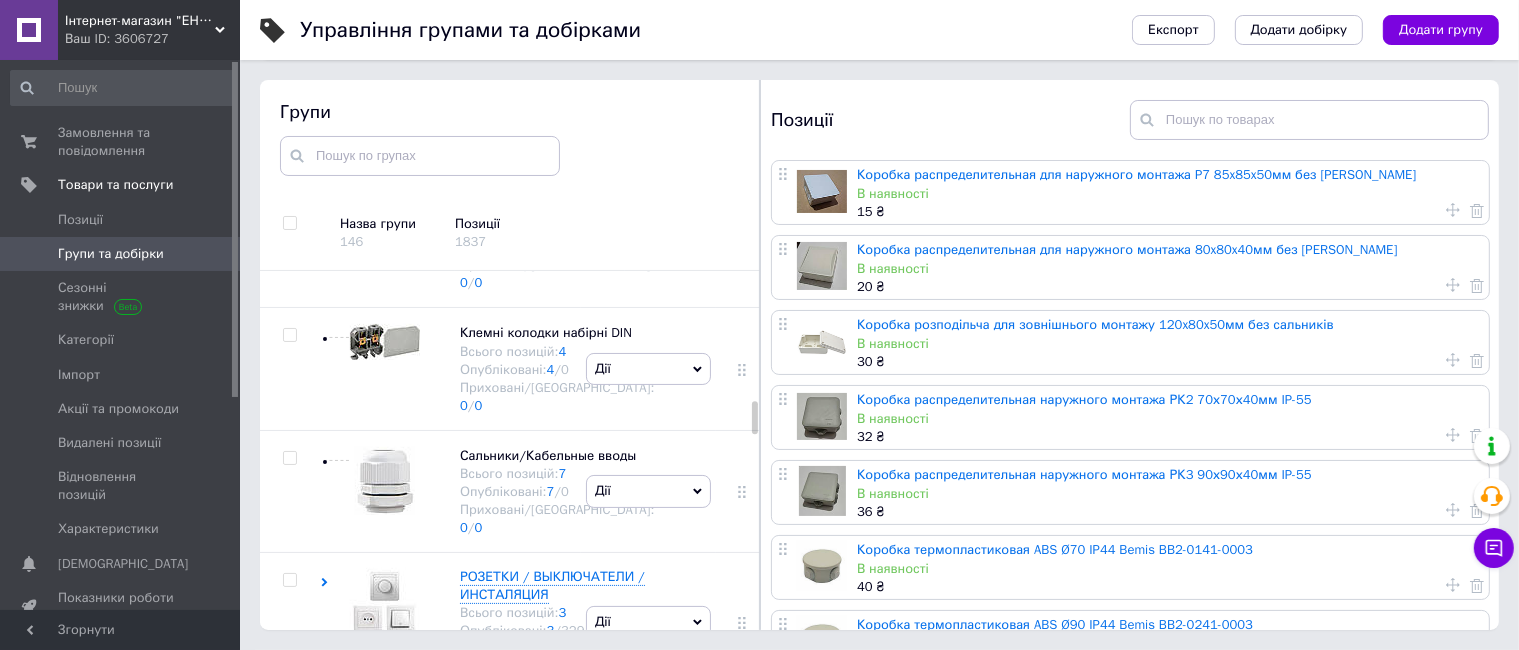 click 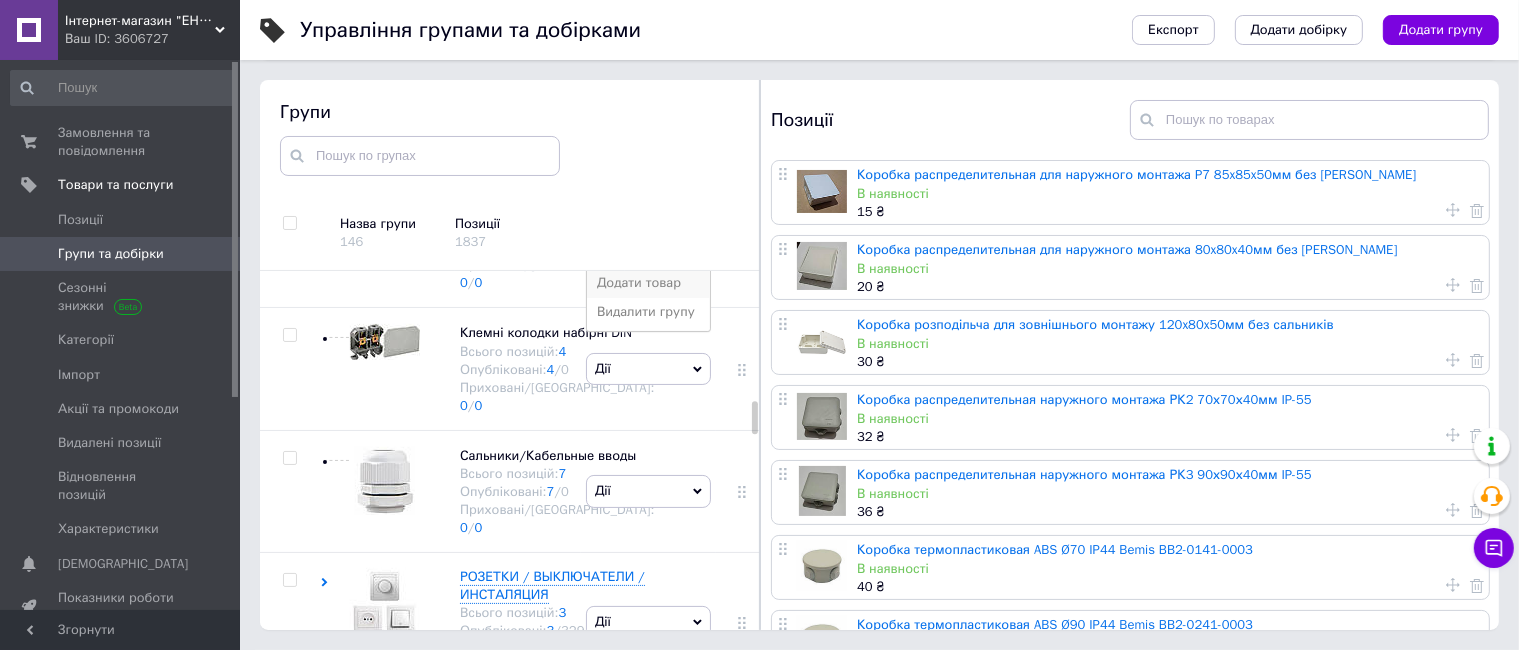 click on "Додати товар" at bounding box center (648, 283) 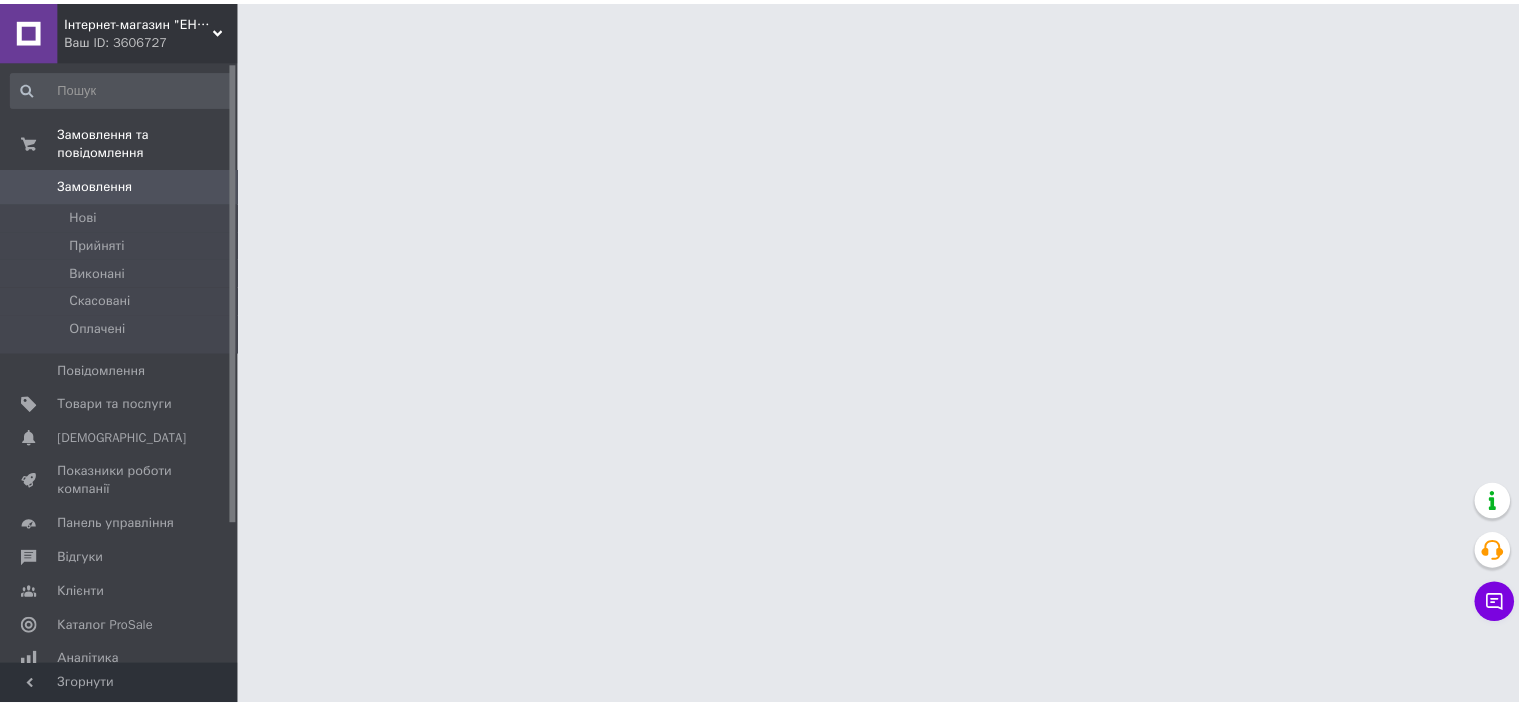 scroll, scrollTop: 0, scrollLeft: 0, axis: both 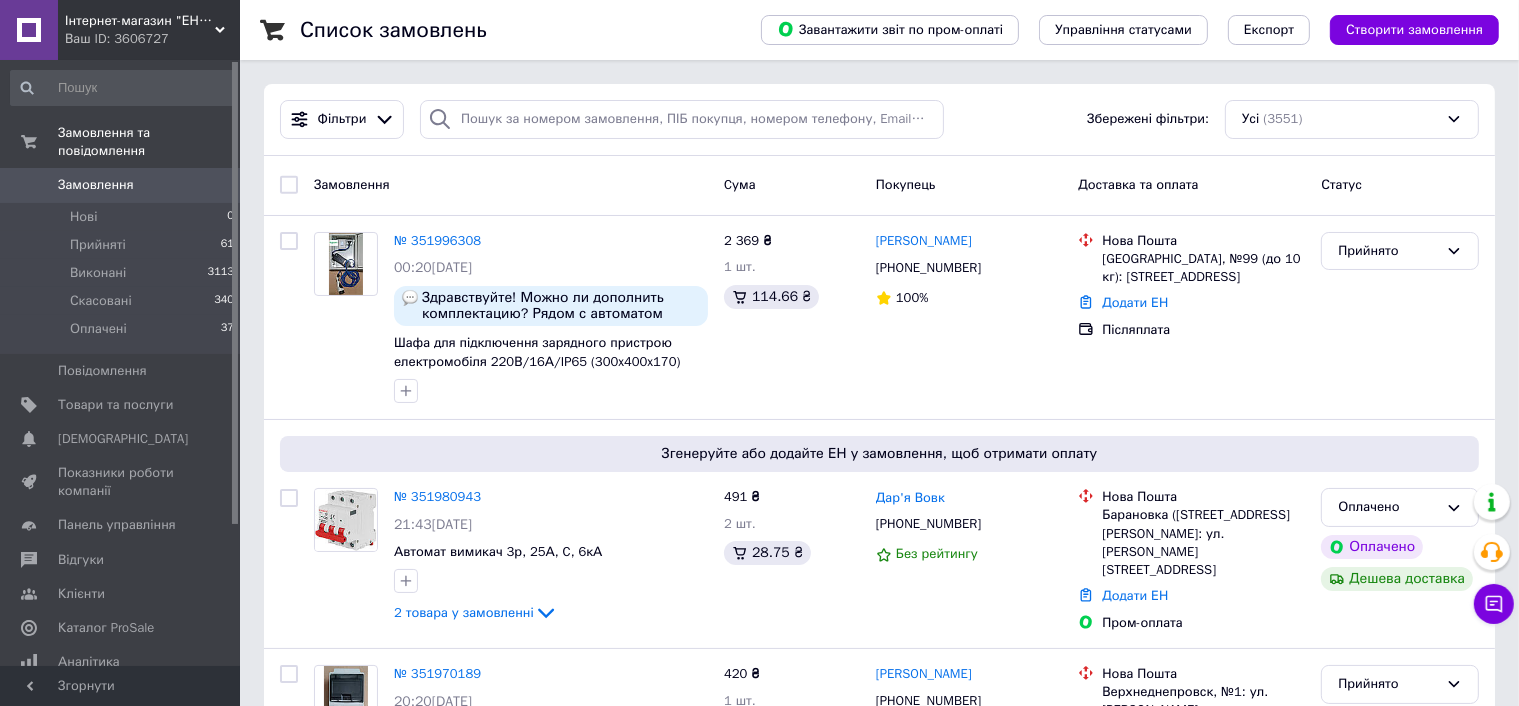 drag, startPoint x: 190, startPoint y: 49, endPoint x: 177, endPoint y: 42, distance: 14.764823 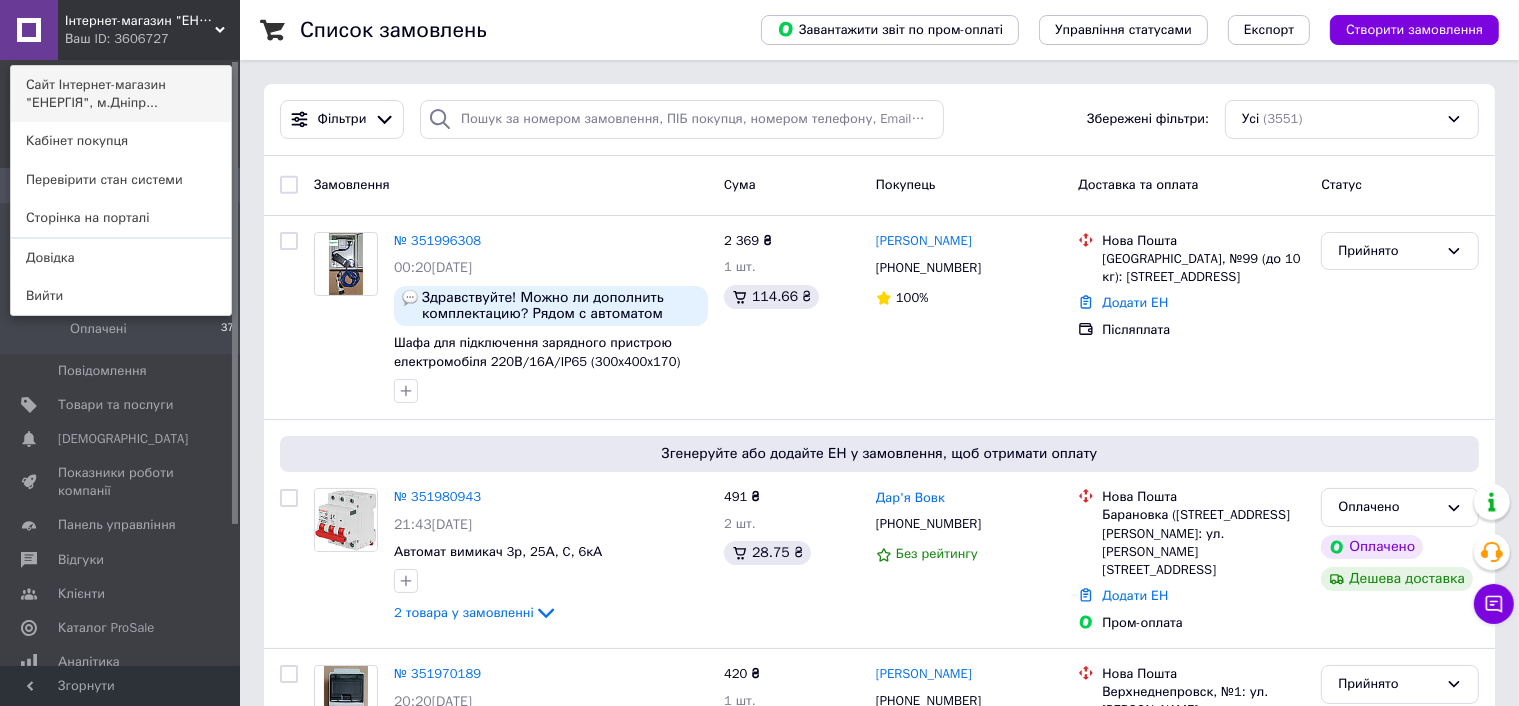 click on "Сайт Інтернет-магазин "ЕНЕРГІЯ", м.Дніпр..." at bounding box center [121, 94] 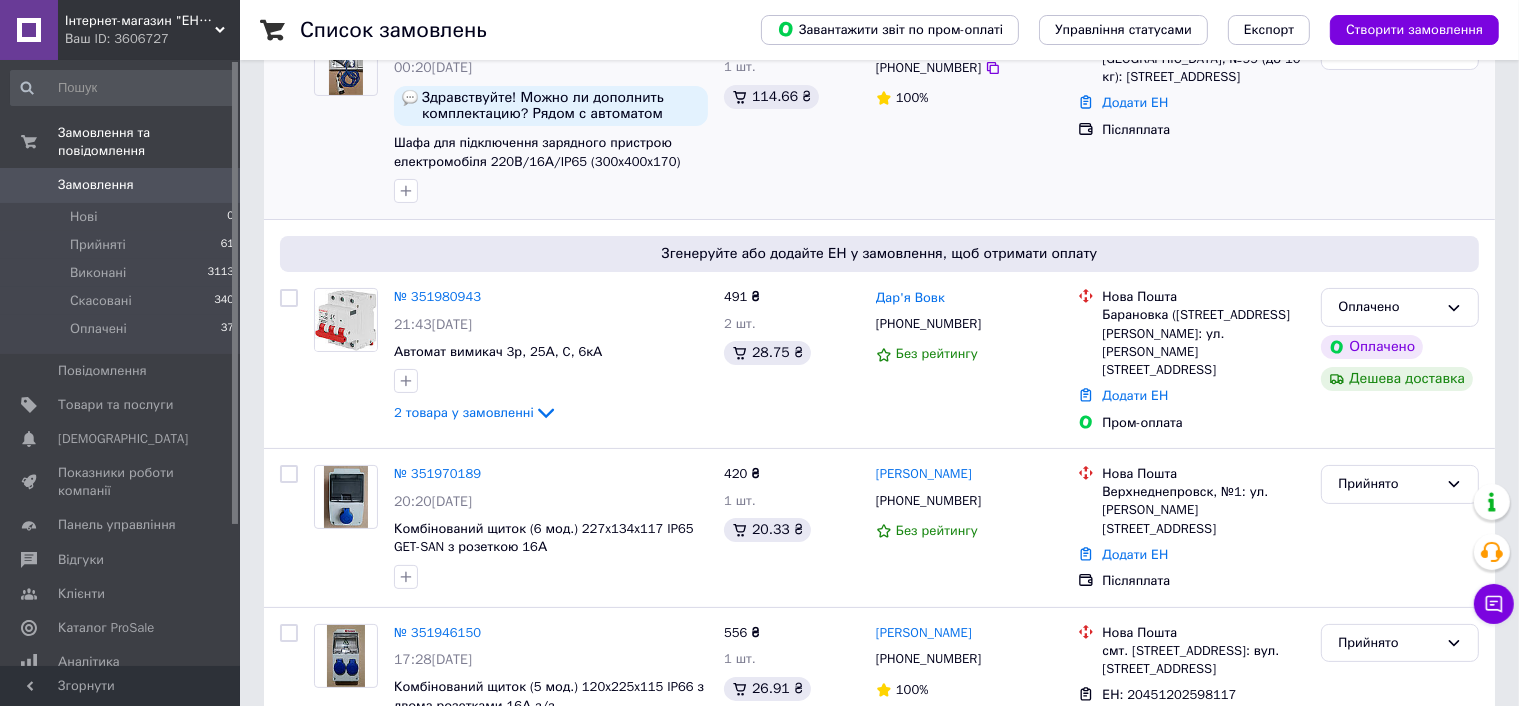 scroll, scrollTop: 100, scrollLeft: 0, axis: vertical 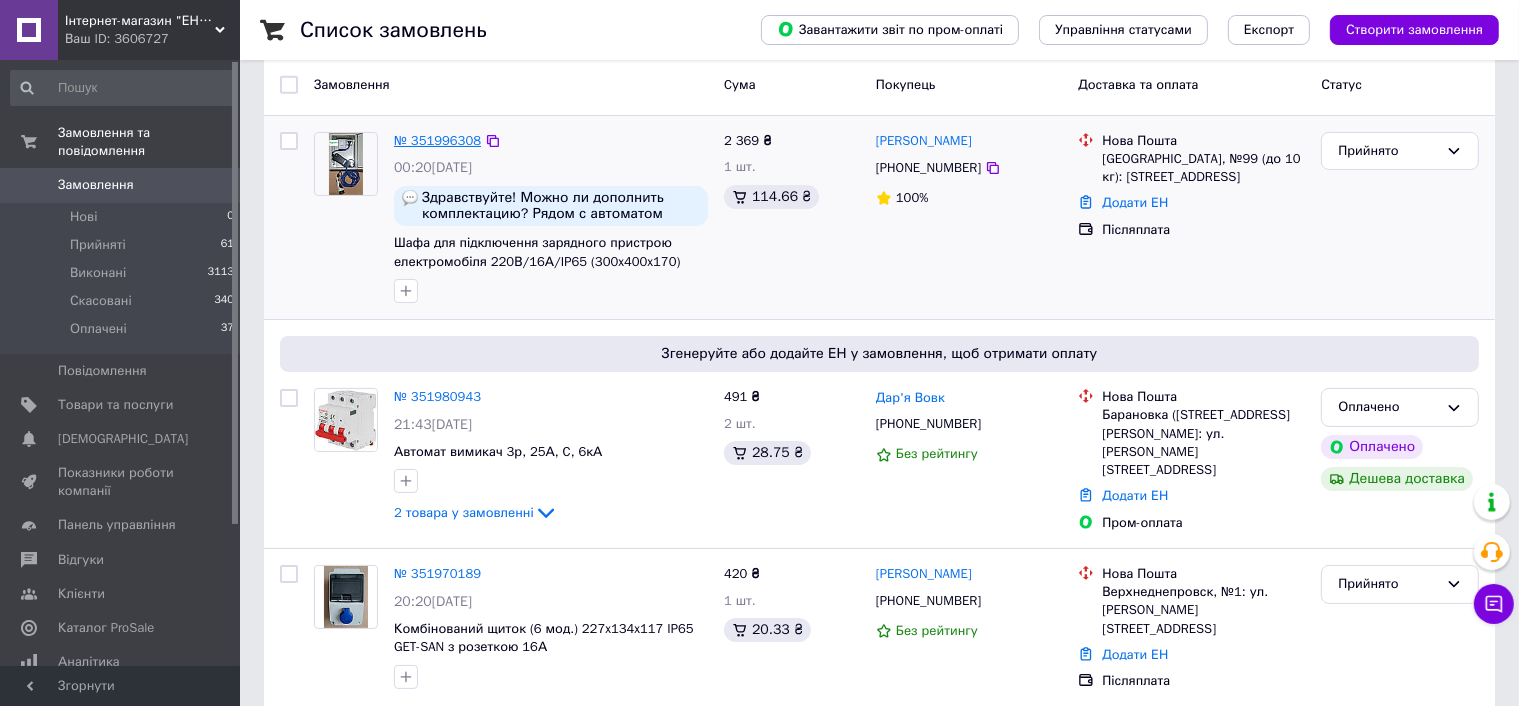 click on "№ 351996308" at bounding box center [437, 140] 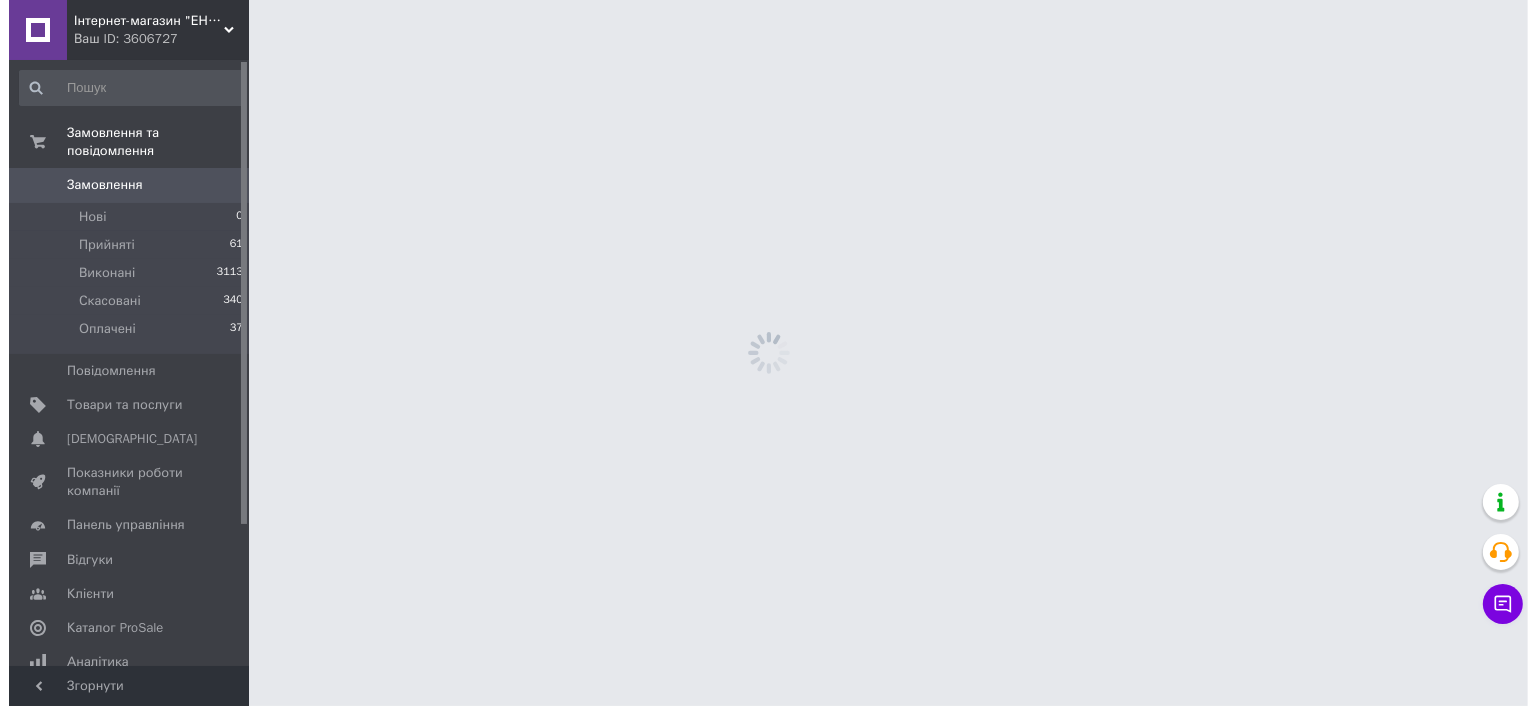 scroll, scrollTop: 0, scrollLeft: 0, axis: both 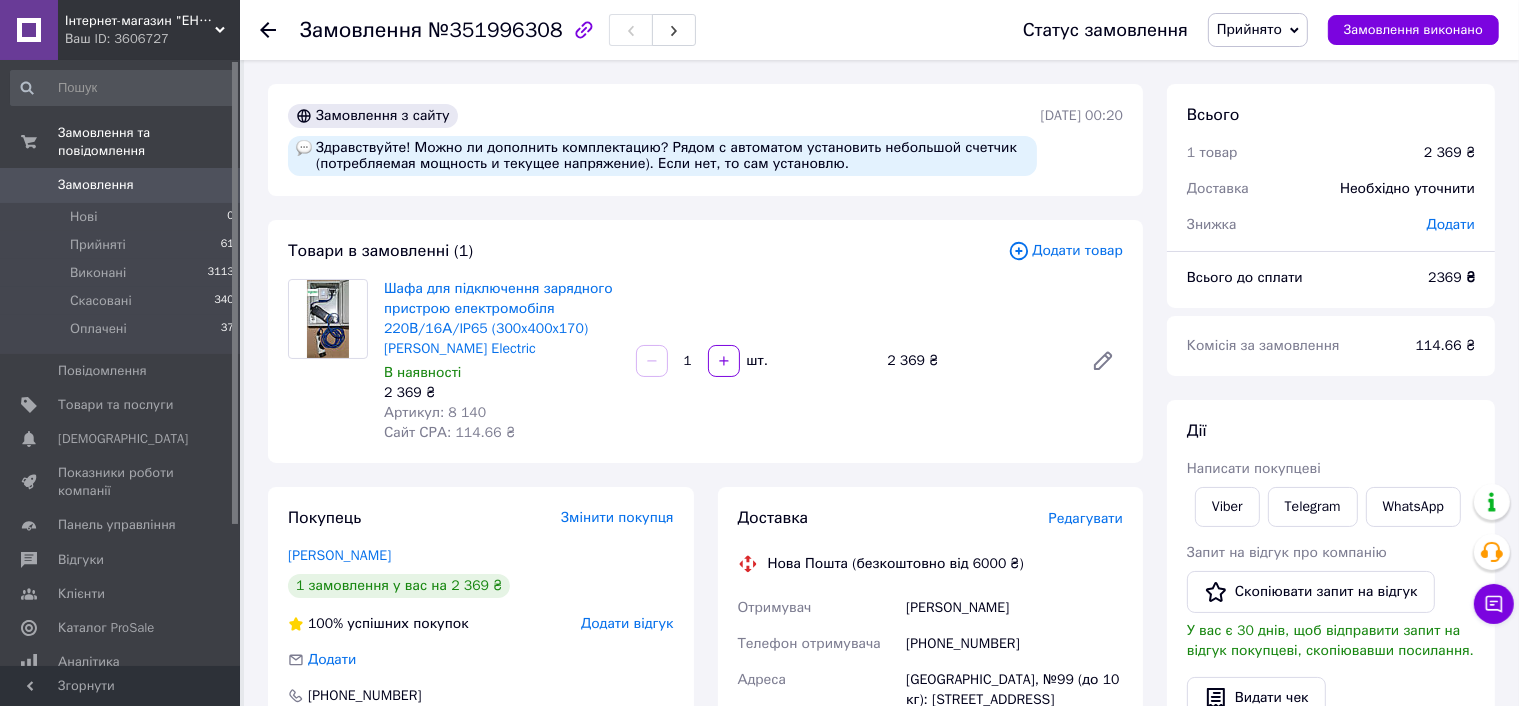 click on "Додати товар" at bounding box center (1065, 251) 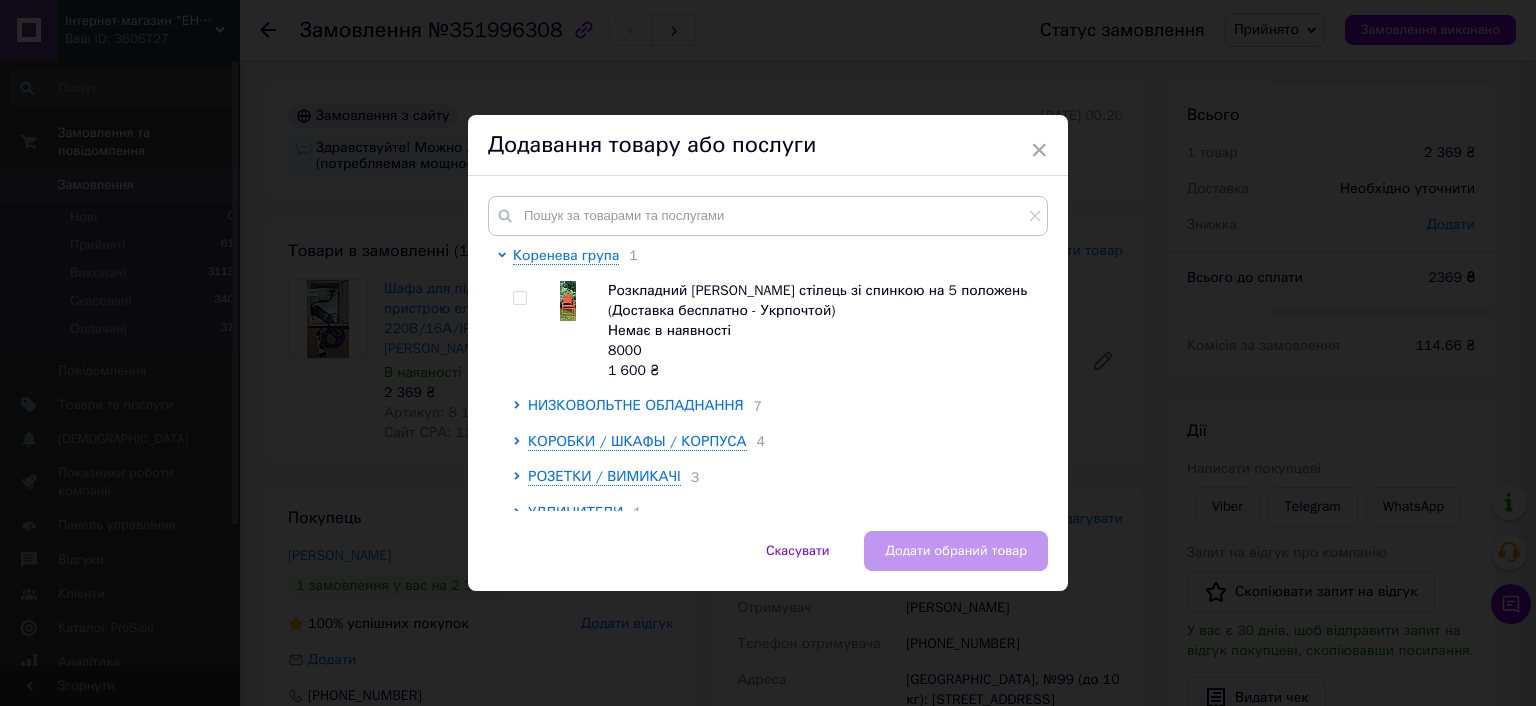 click on "НИЗКОВОЛЬТНЕ ОБЛАДНАННЯ" at bounding box center (636, 405) 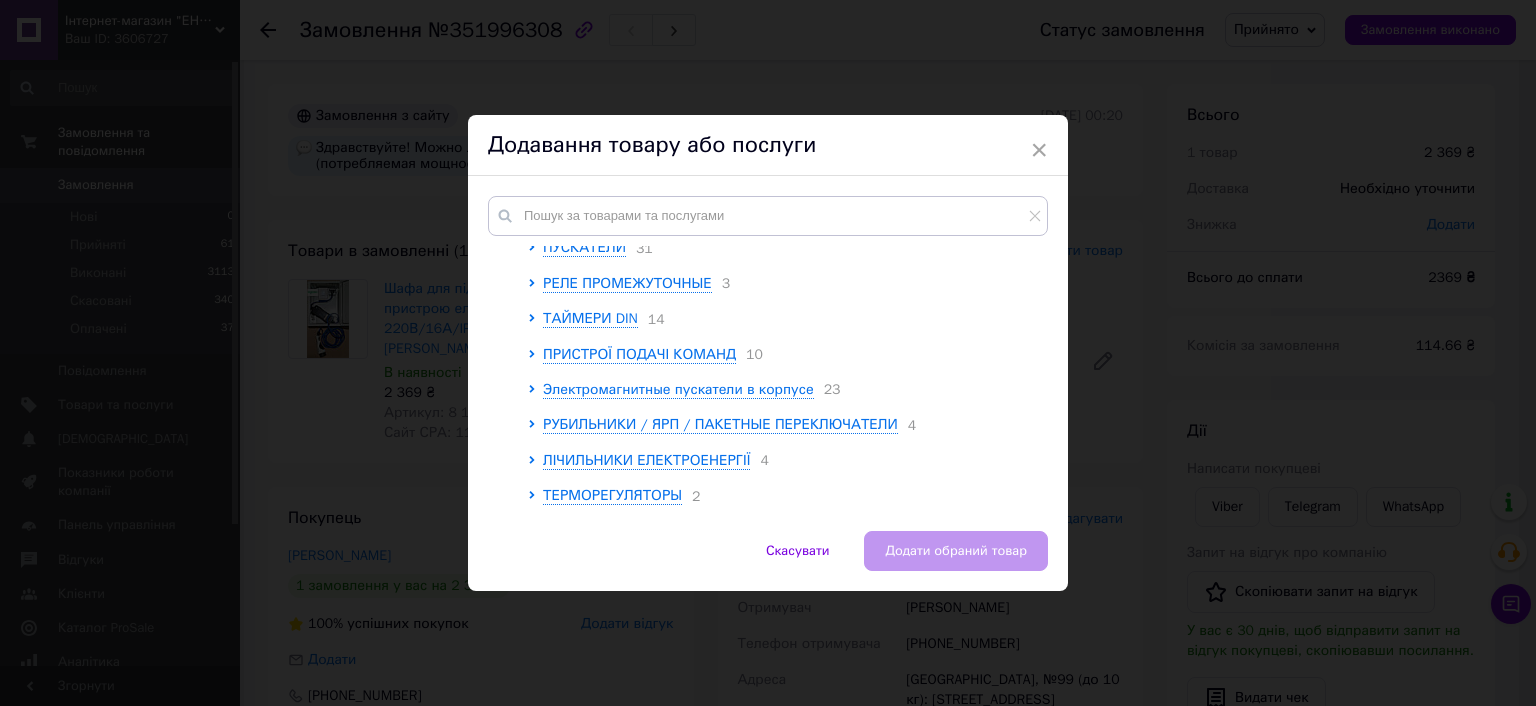 scroll, scrollTop: 1100, scrollLeft: 0, axis: vertical 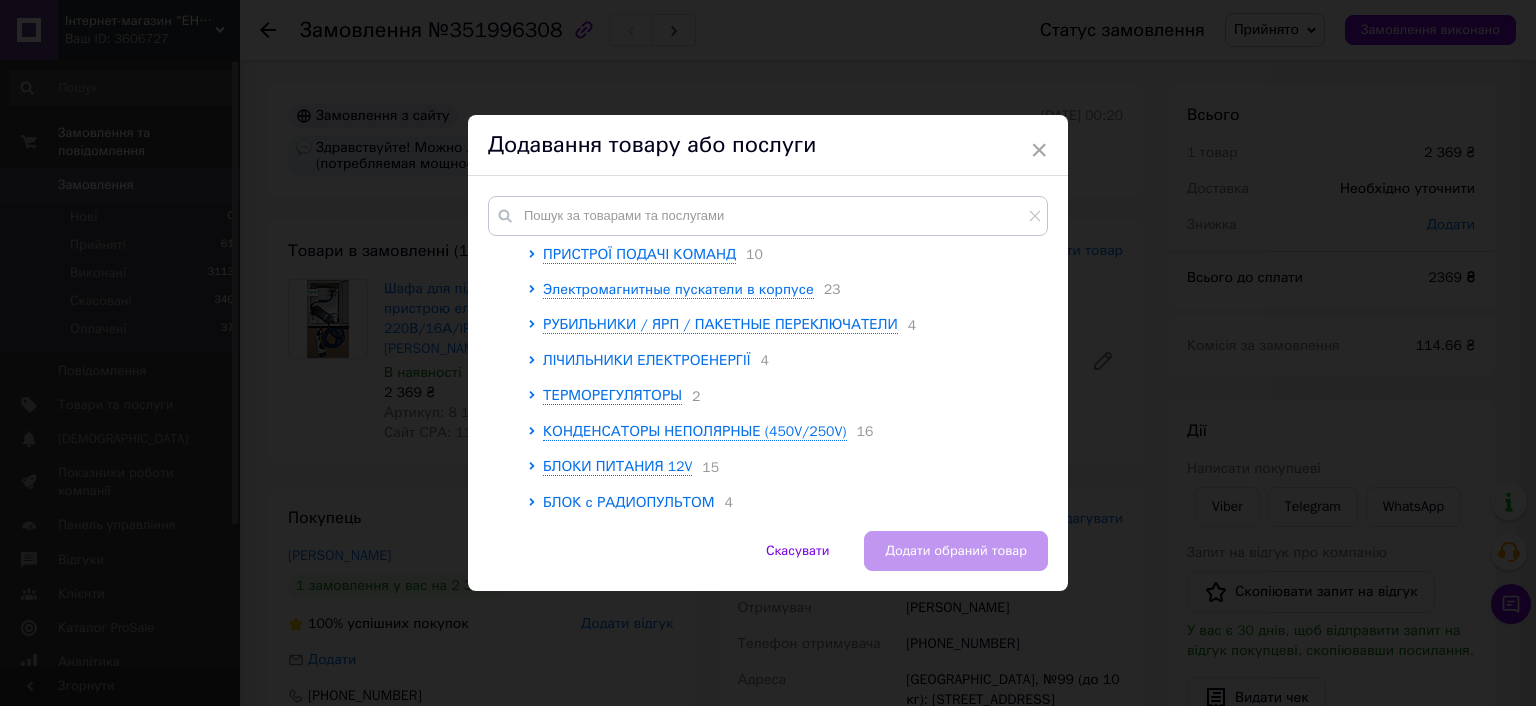 click on "ЛІЧИЛЬНИКИ ЕЛЕКТРОЕНЕРГІЇ" at bounding box center (646, 360) 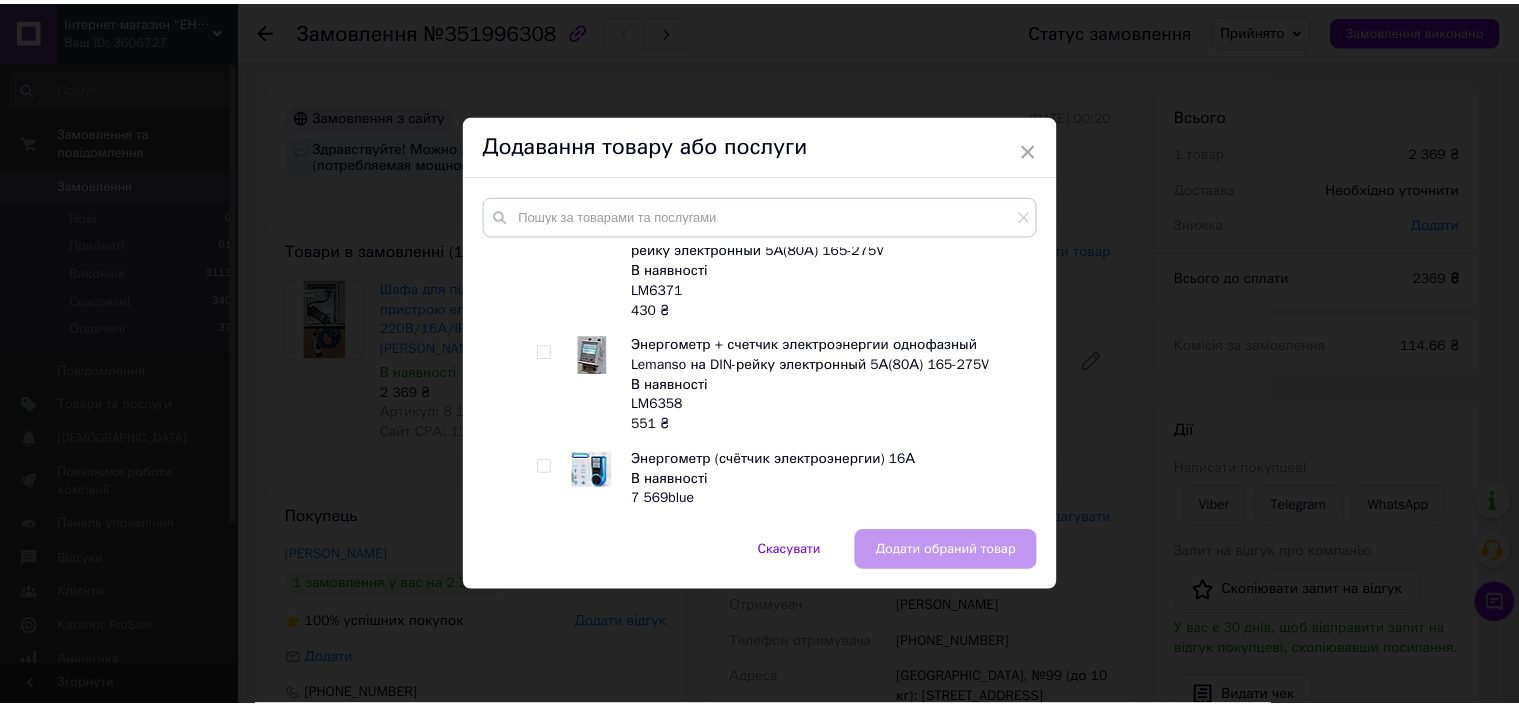 scroll, scrollTop: 1300, scrollLeft: 0, axis: vertical 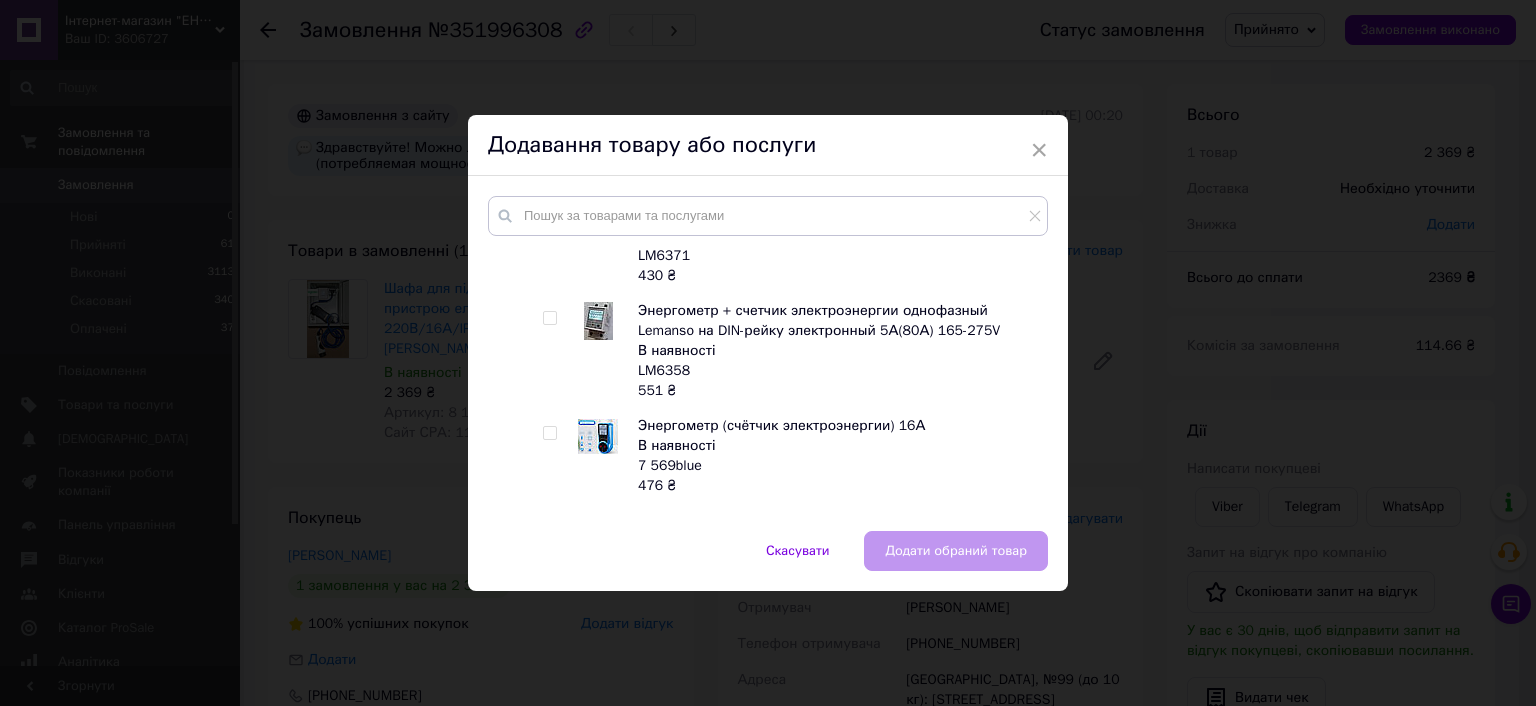 click at bounding box center (549, 318) 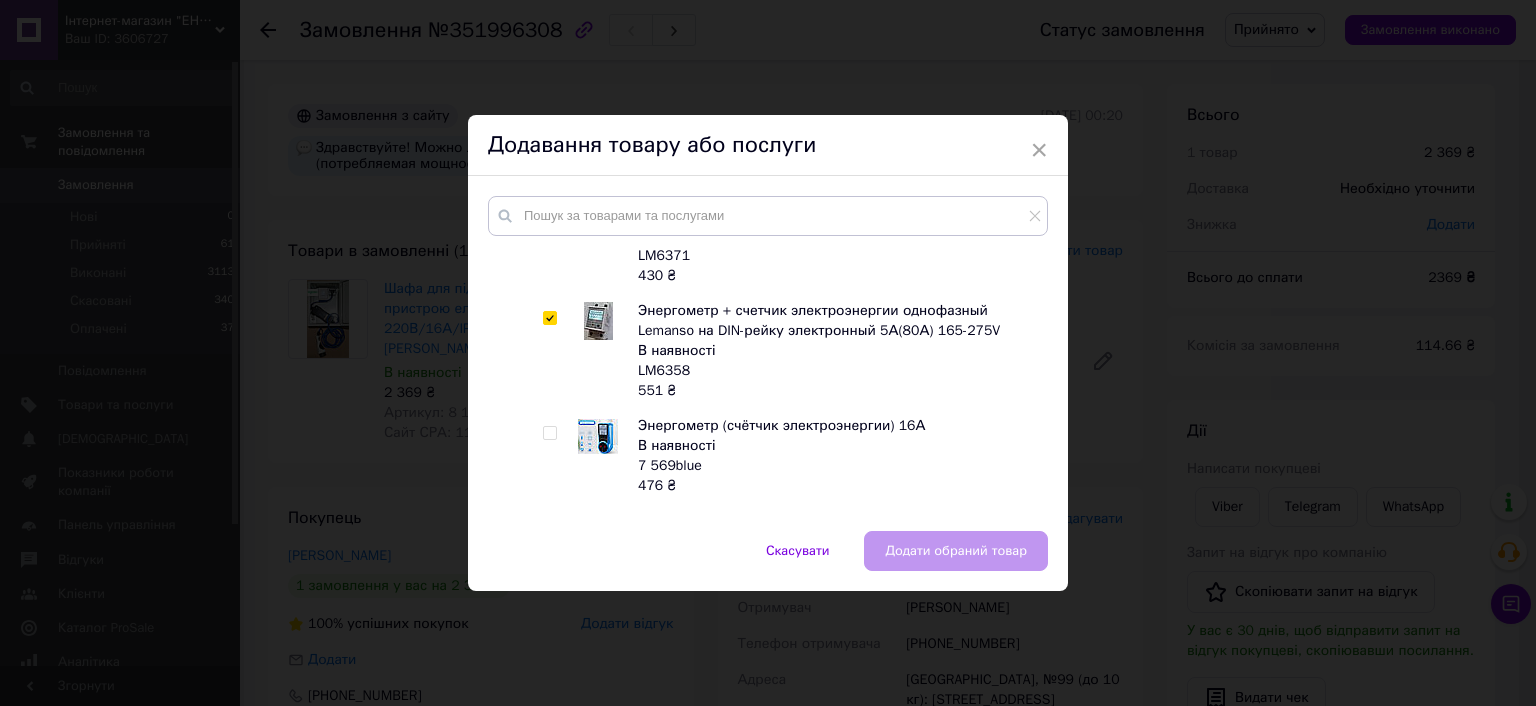 checkbox on "true" 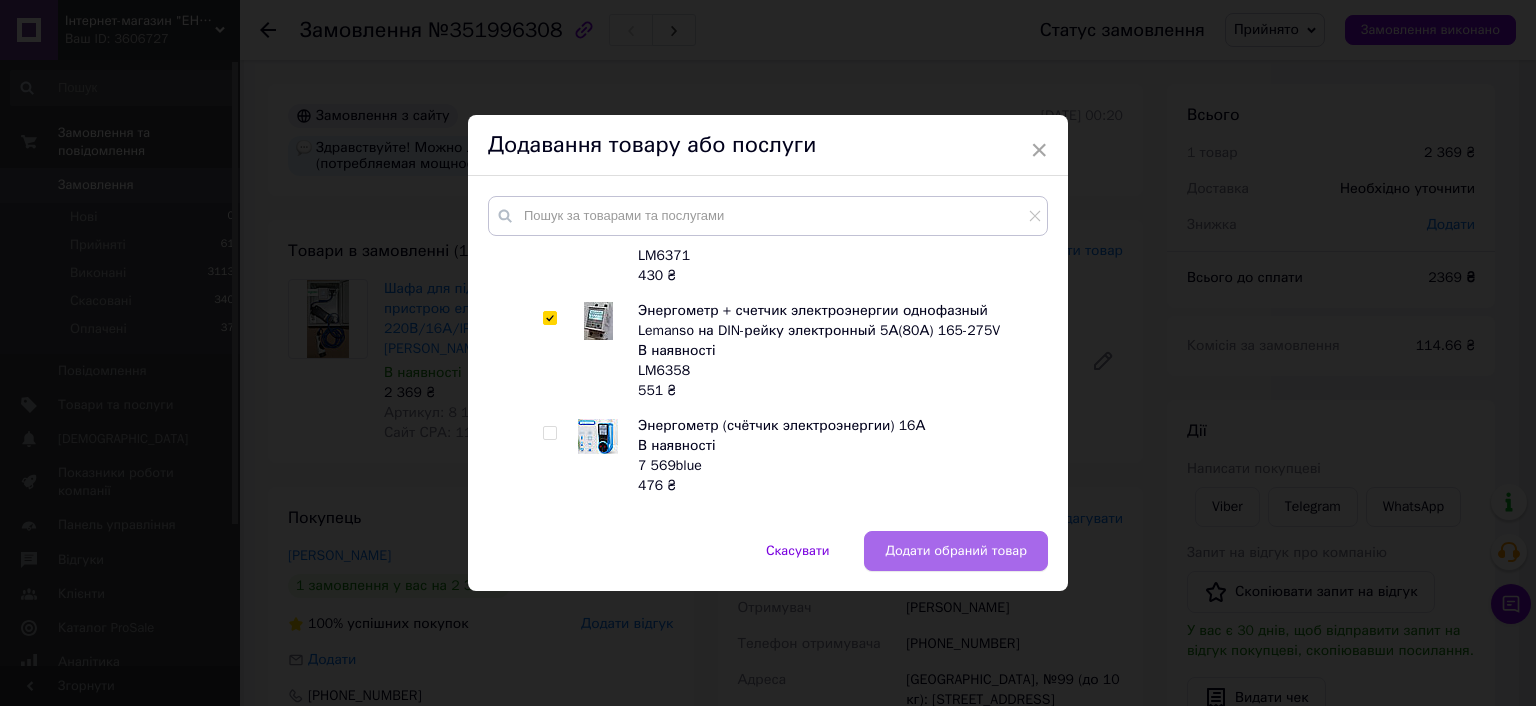 click on "Додати обраний товар" at bounding box center [956, 551] 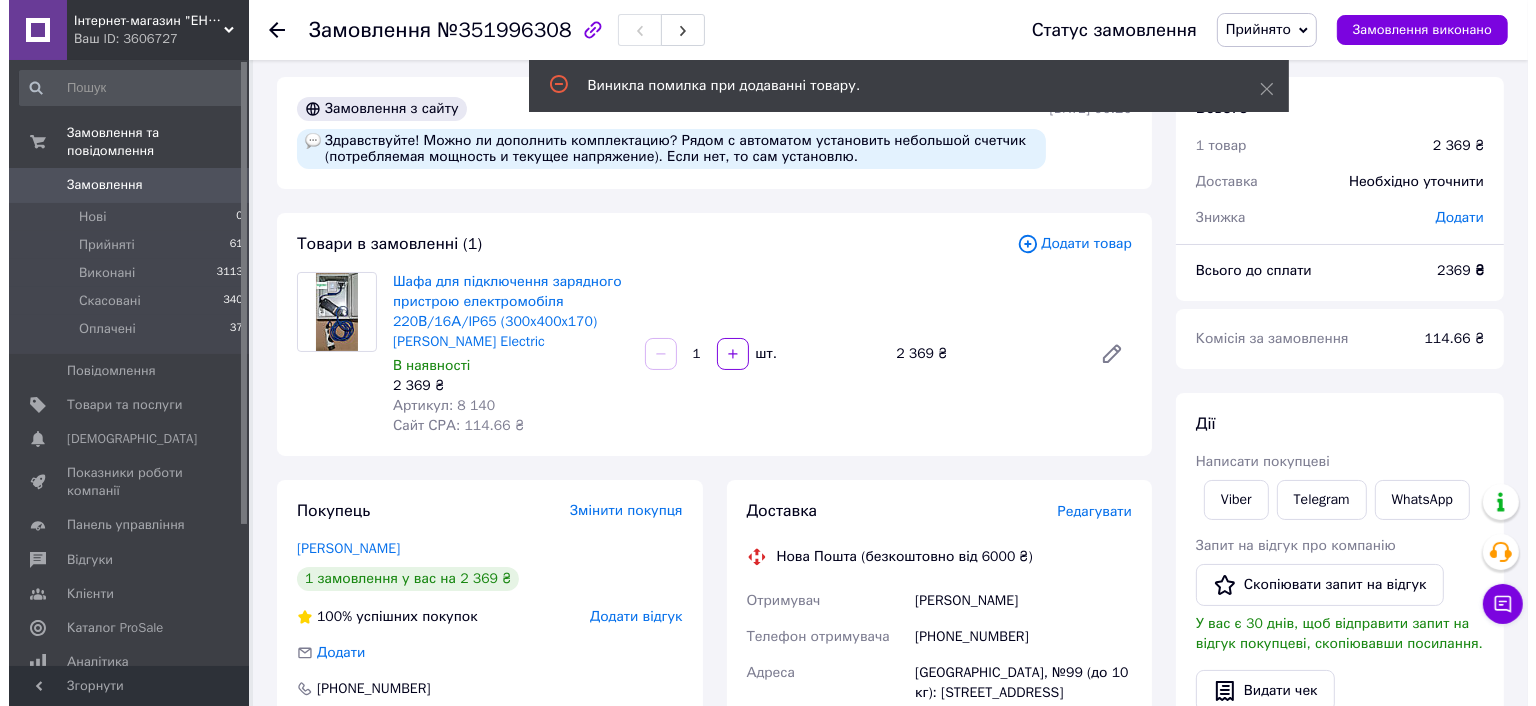 scroll, scrollTop: 0, scrollLeft: 0, axis: both 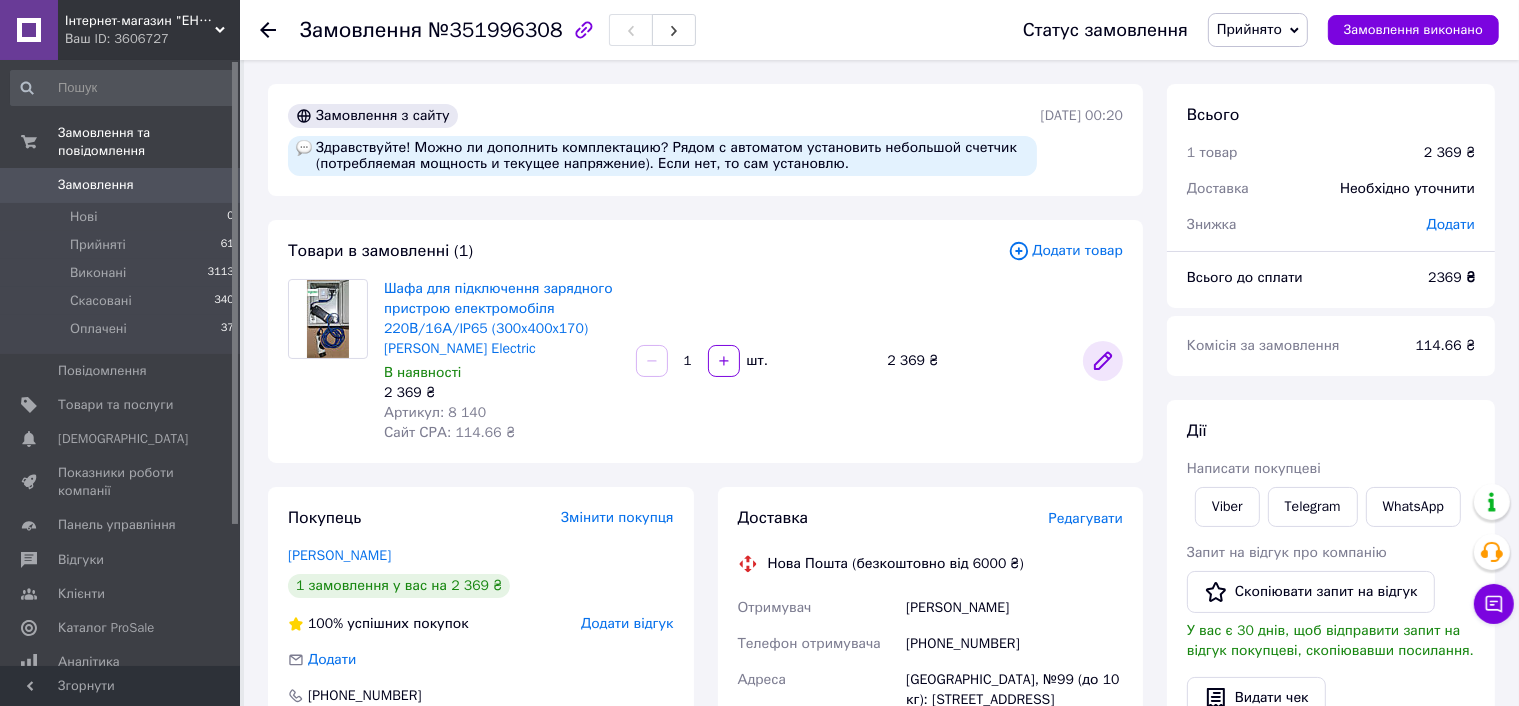 click 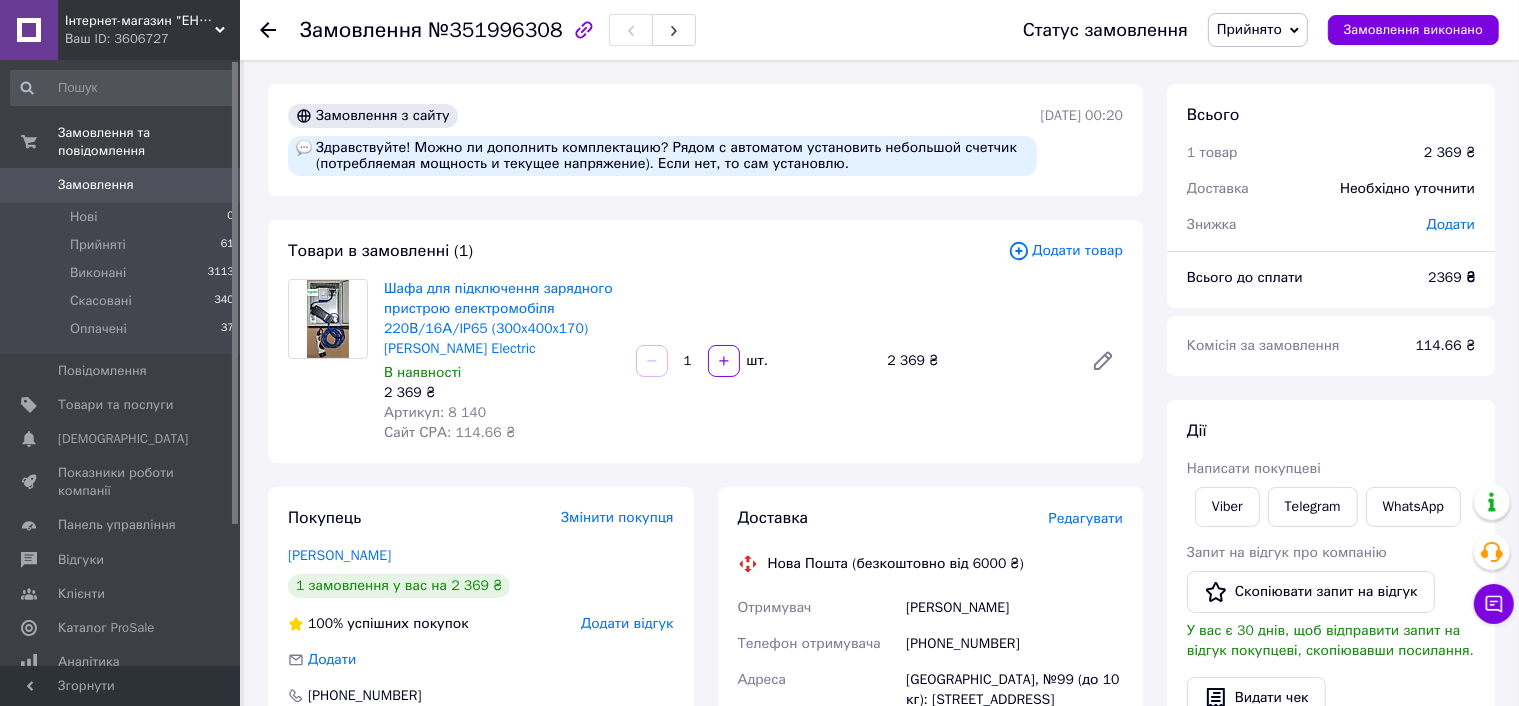 click on "Додати товар" at bounding box center (1065, 251) 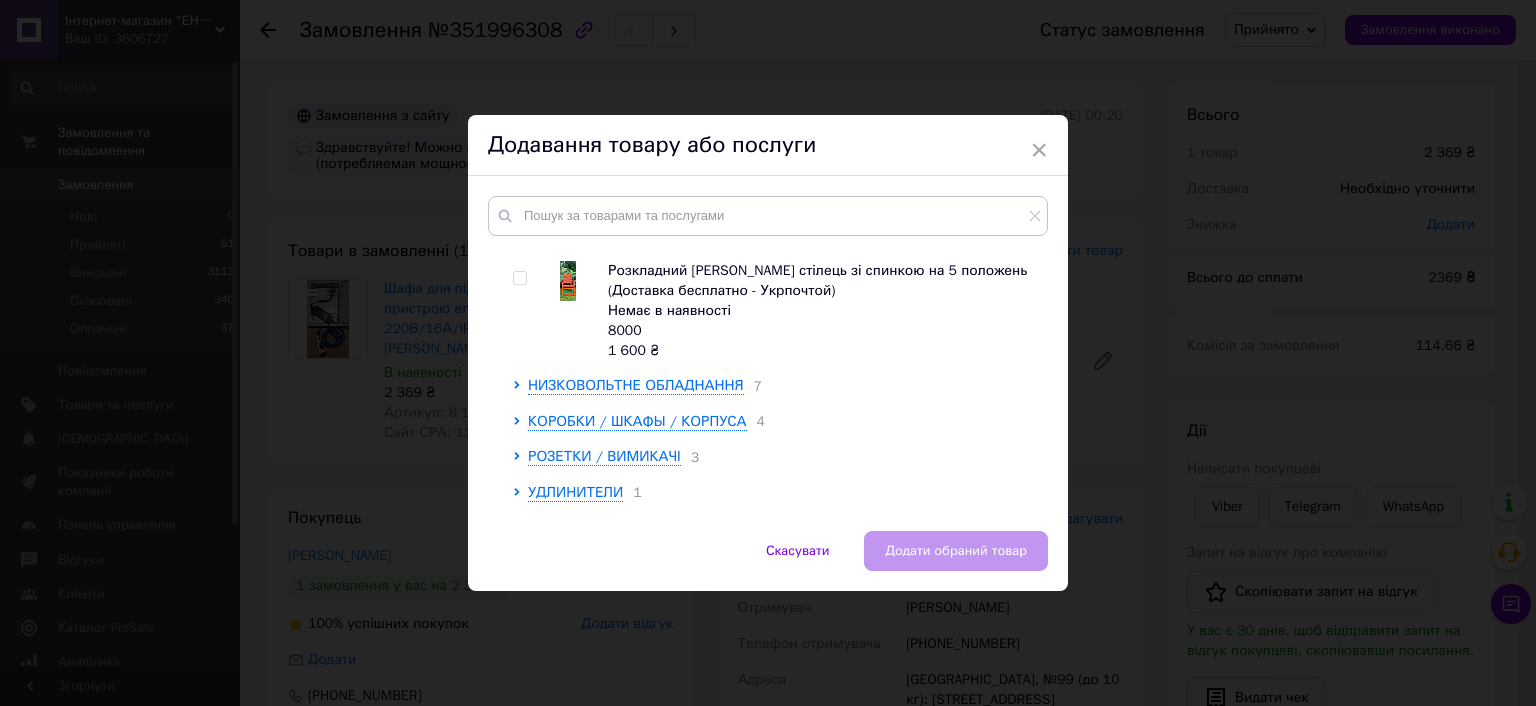 scroll, scrollTop: 20, scrollLeft: 0, axis: vertical 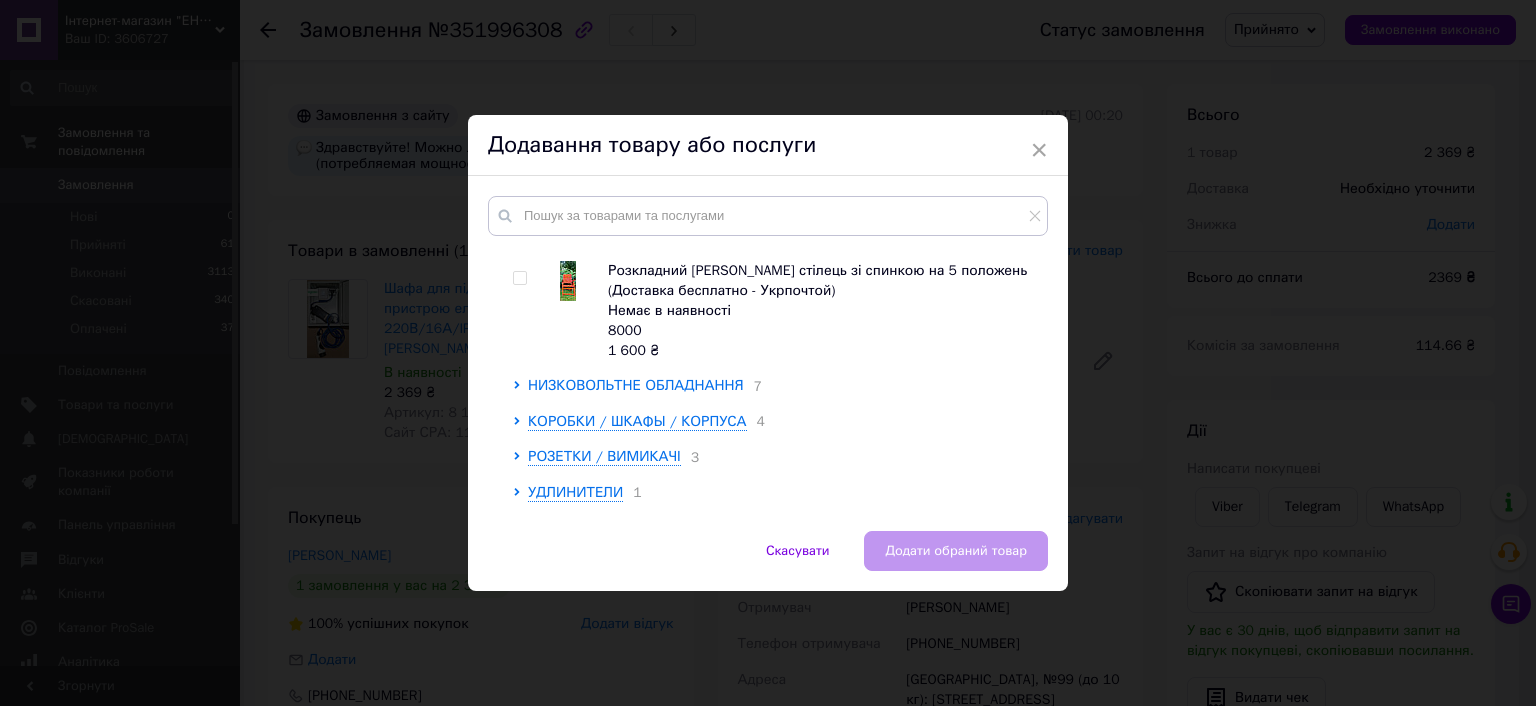 click on "НИЗКОВОЛЬТНЕ ОБЛАДНАННЯ" at bounding box center (636, 385) 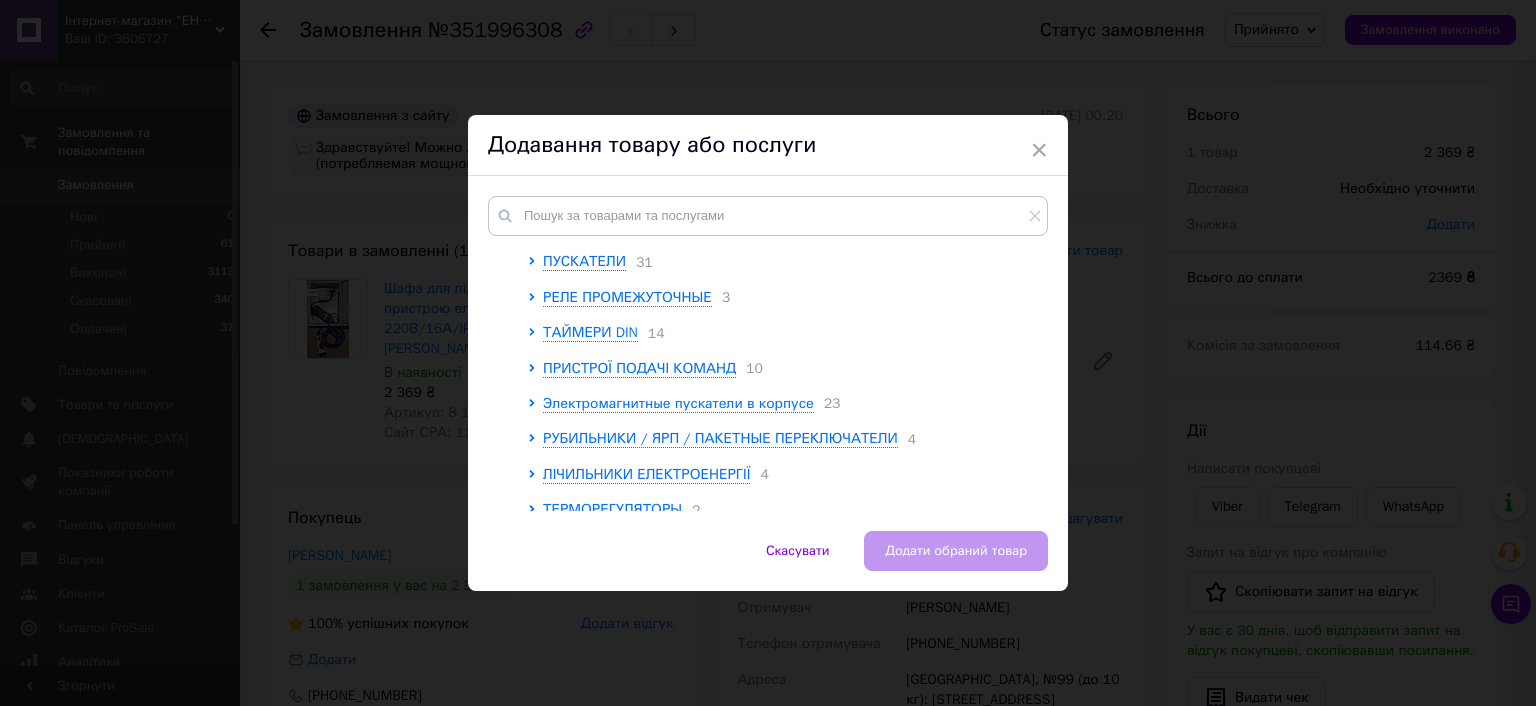 scroll, scrollTop: 1020, scrollLeft: 0, axis: vertical 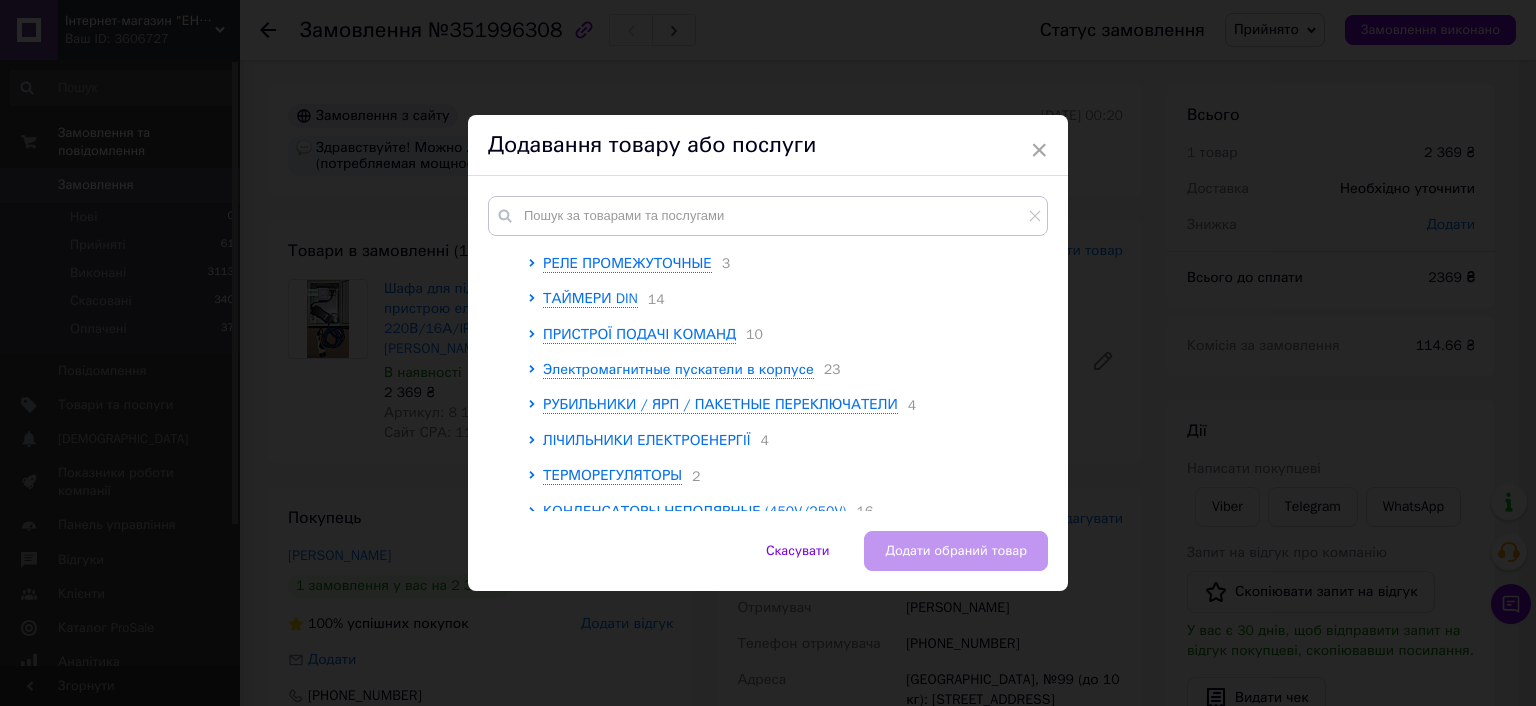 click on "ЛІЧИЛЬНИКИ ЕЛЕКТРОЕНЕРГІЇ" at bounding box center (646, 440) 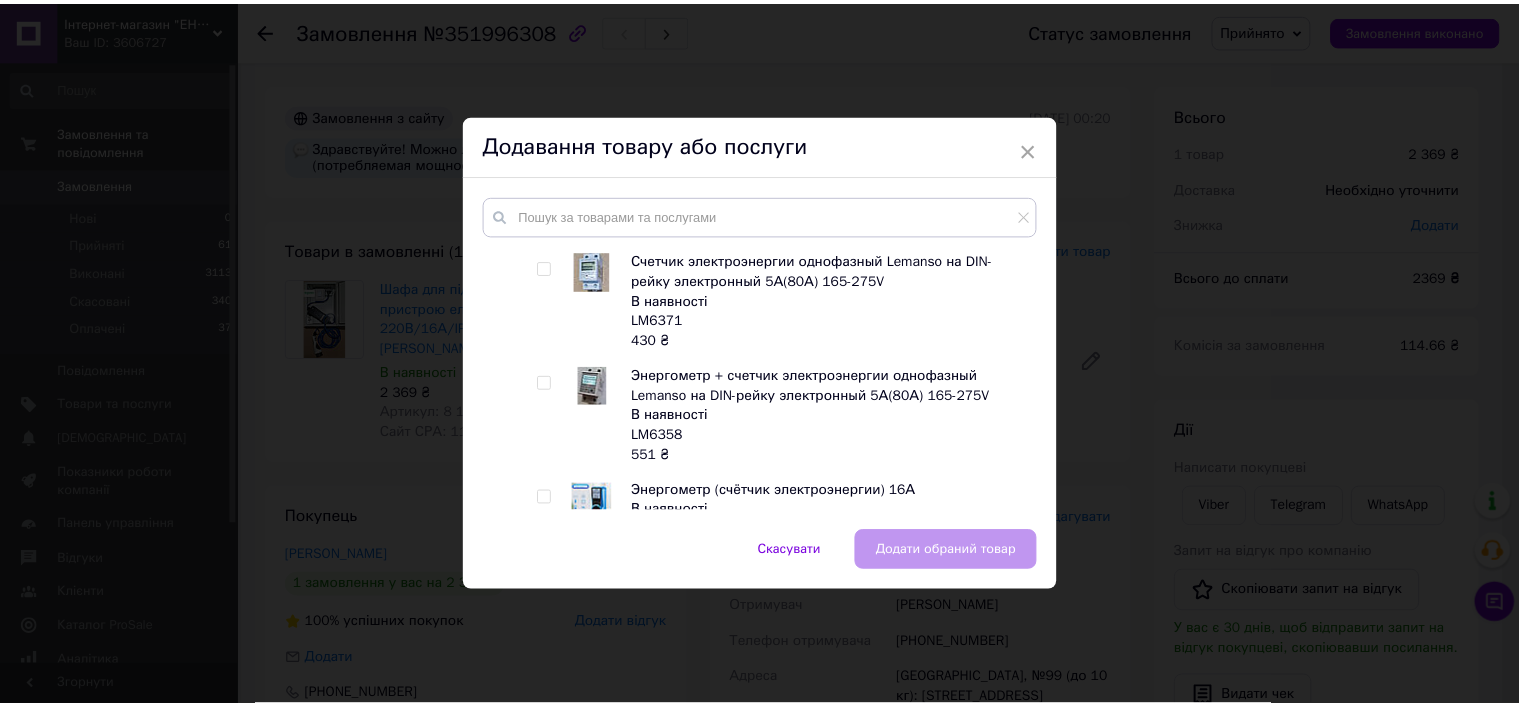 scroll, scrollTop: 1220, scrollLeft: 0, axis: vertical 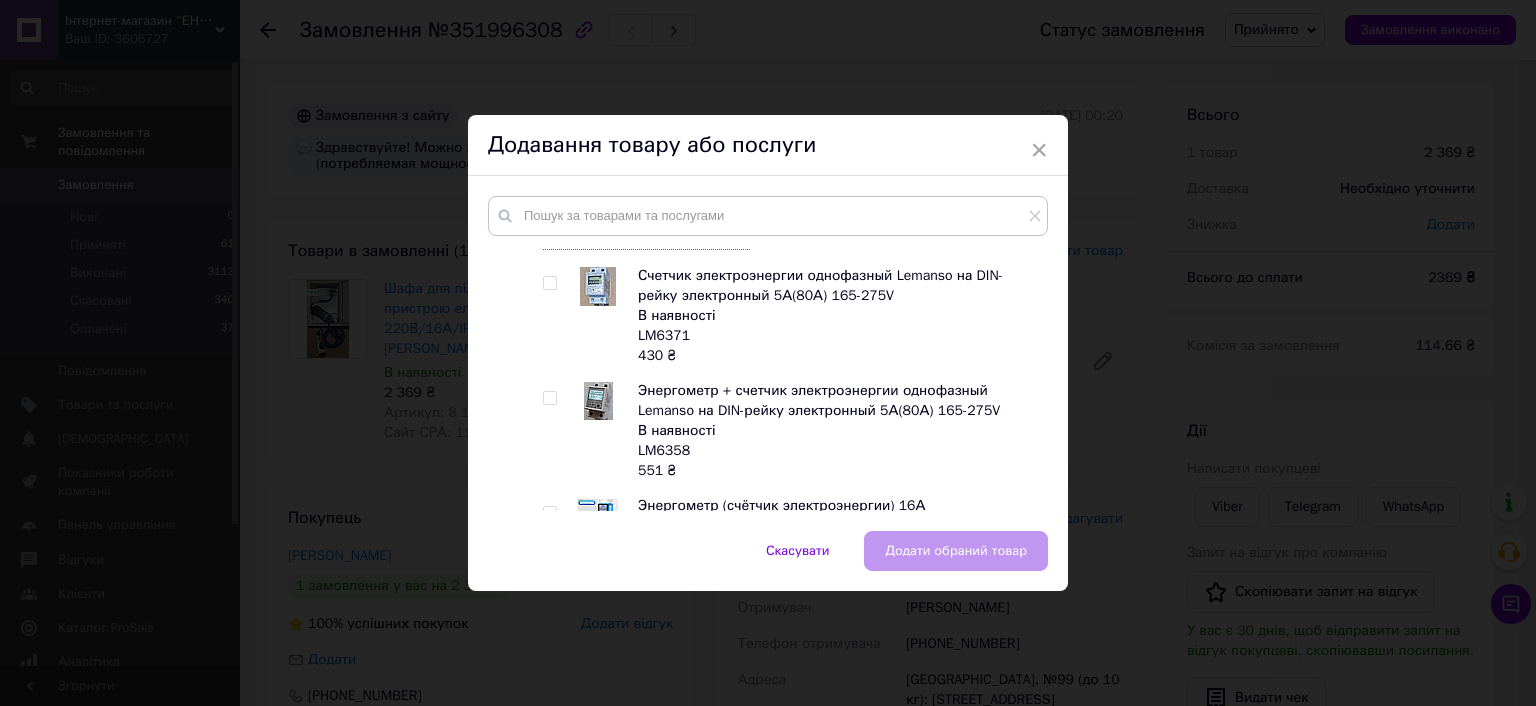 click at bounding box center (549, 398) 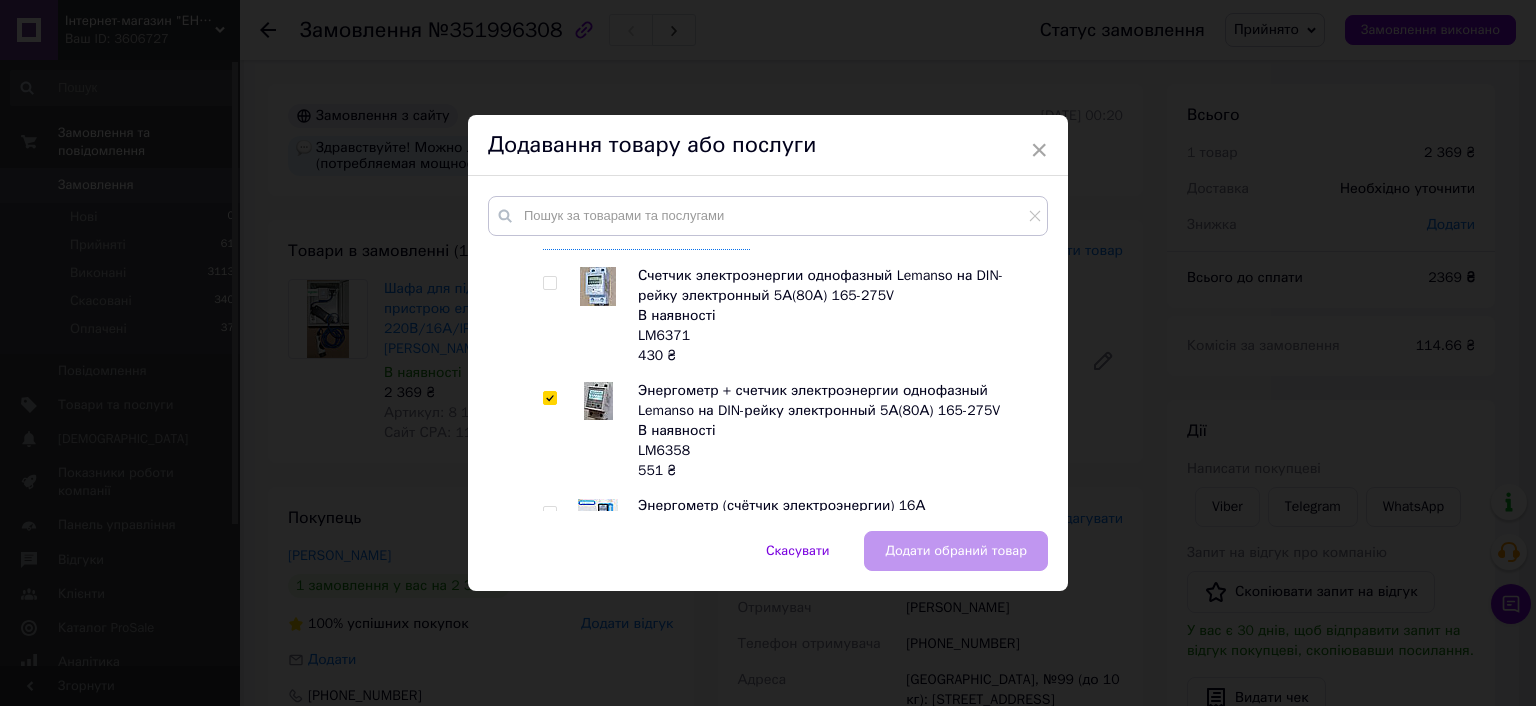 checkbox on "true" 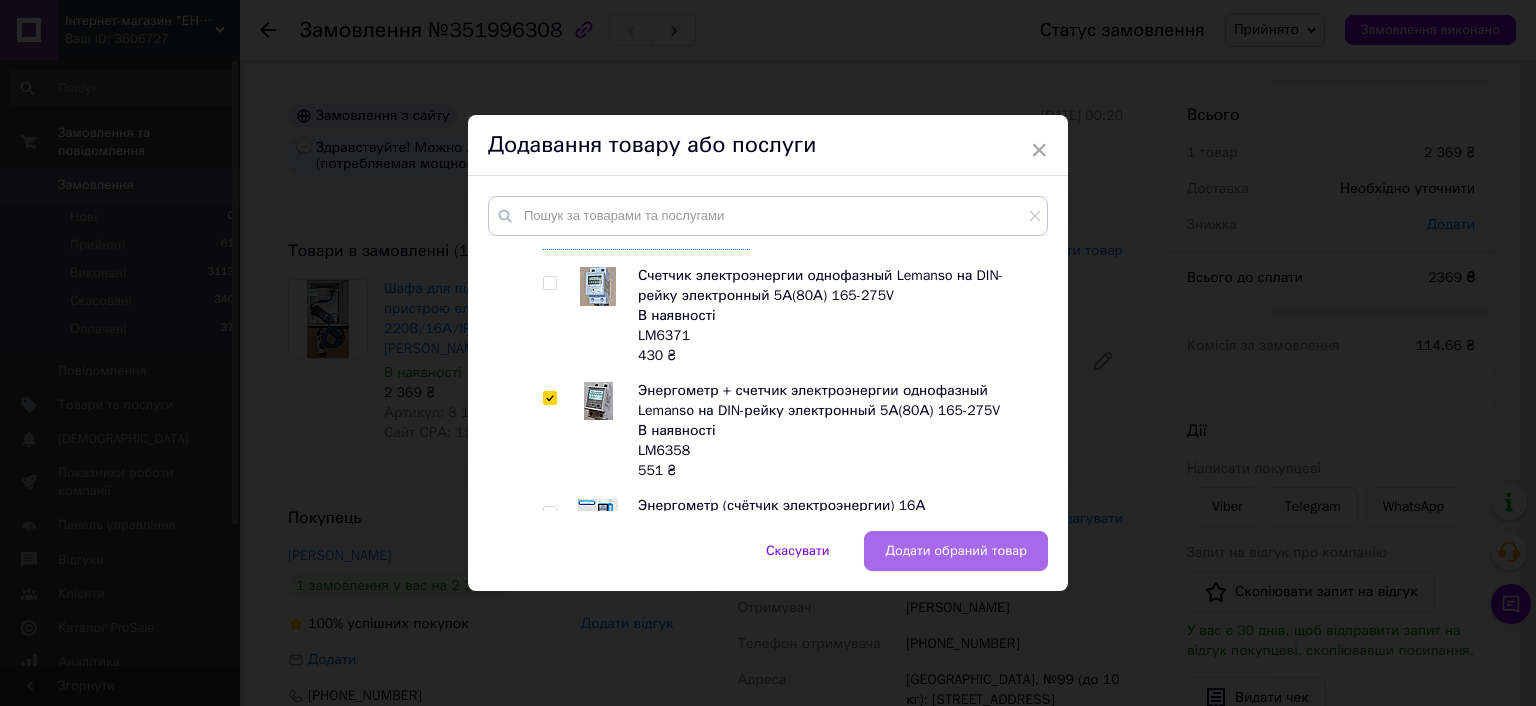 click on "Додати обраний товар" at bounding box center (956, 551) 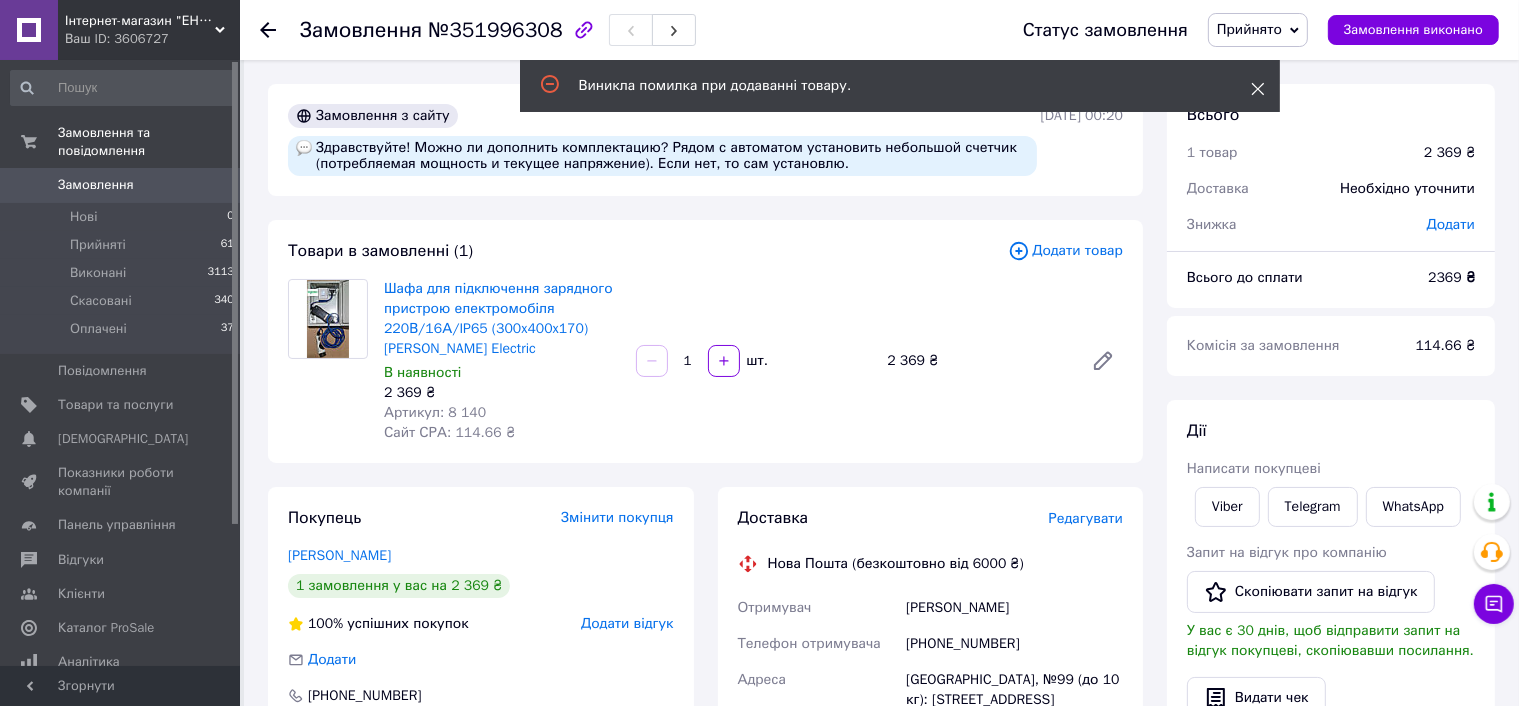 click 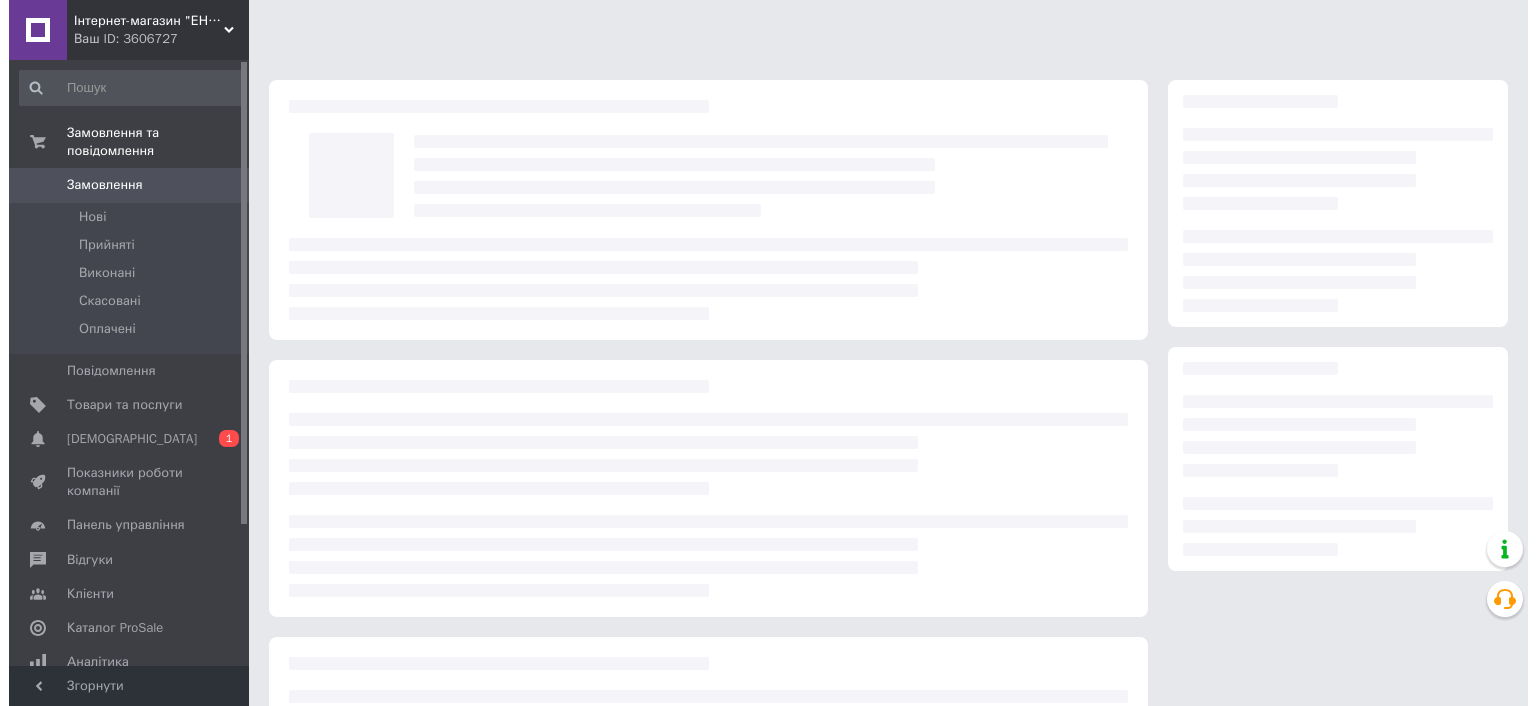 scroll, scrollTop: 0, scrollLeft: 0, axis: both 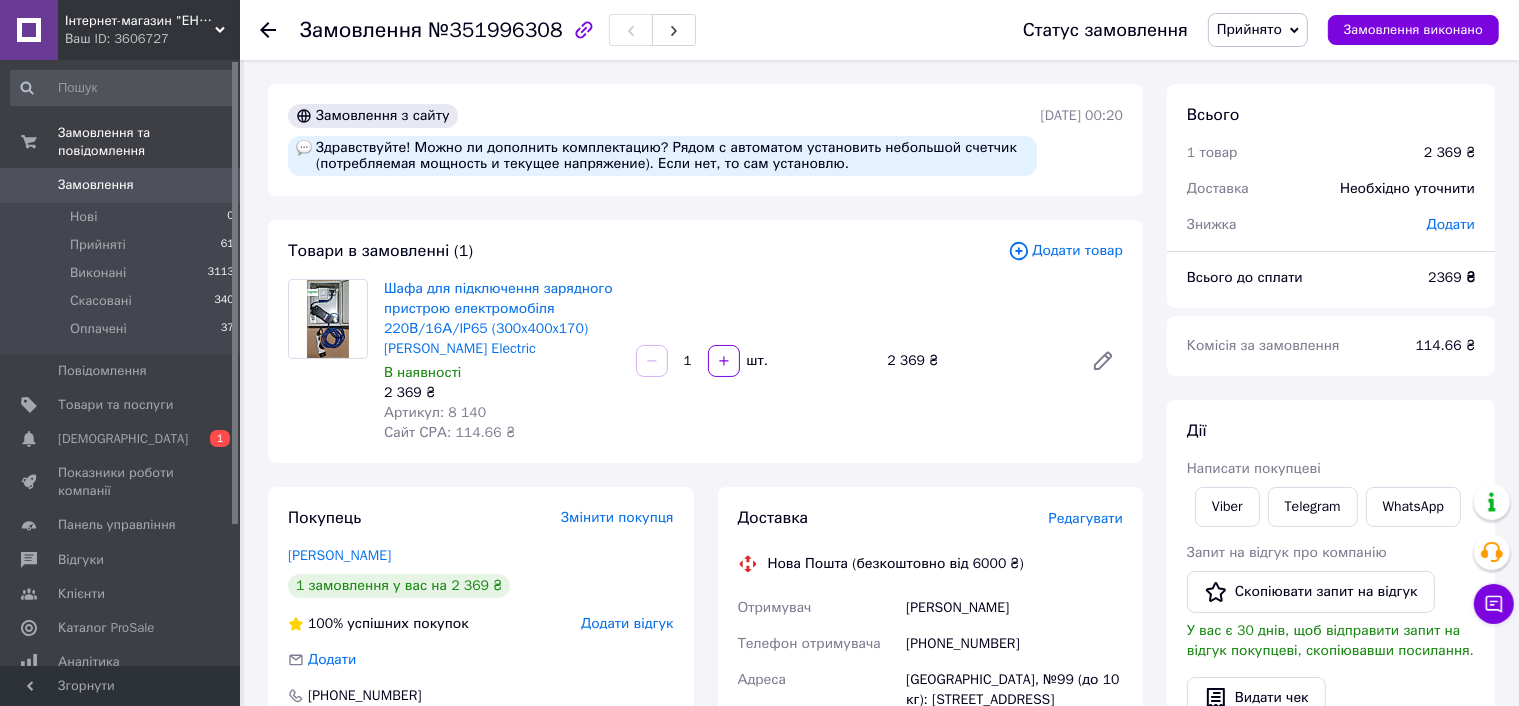 click on "Додати товар" at bounding box center (1065, 251) 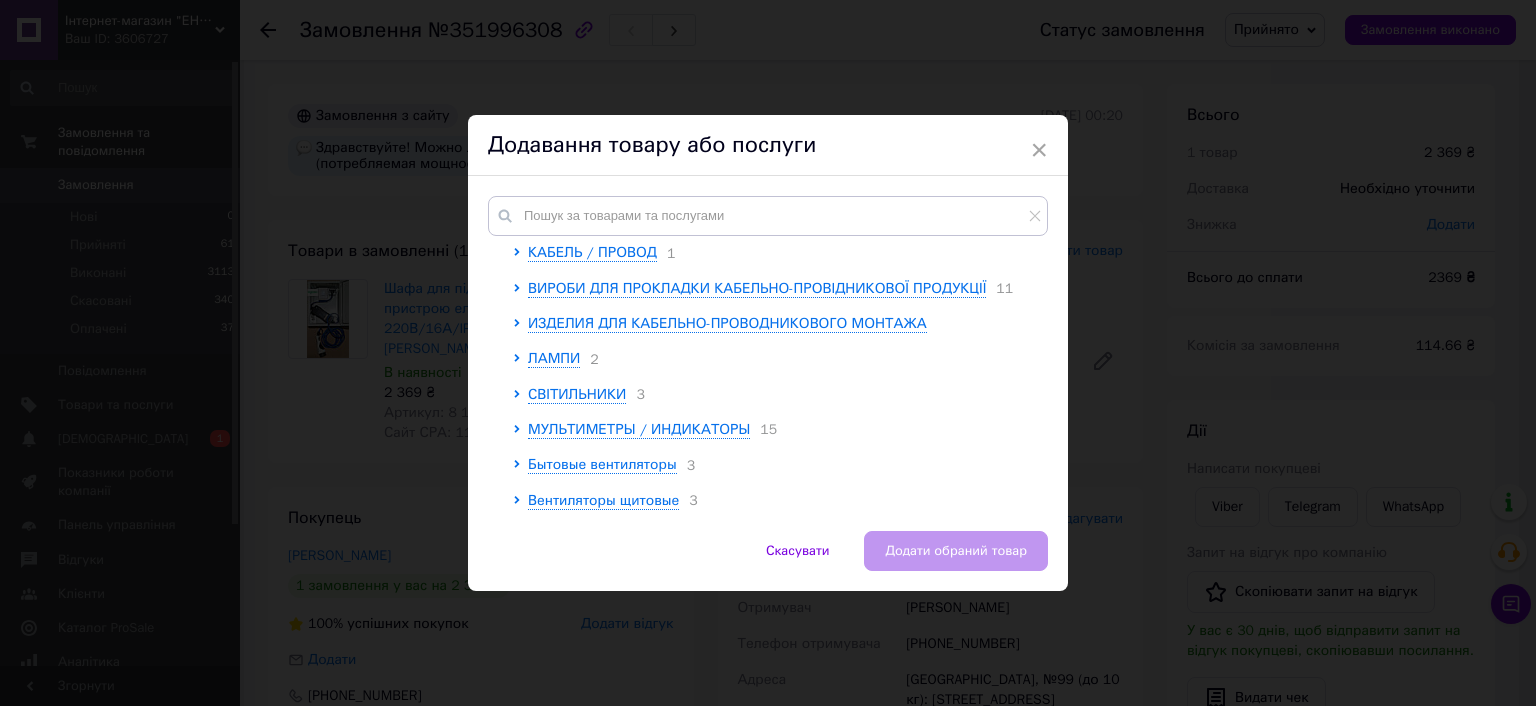 scroll, scrollTop: 0, scrollLeft: 0, axis: both 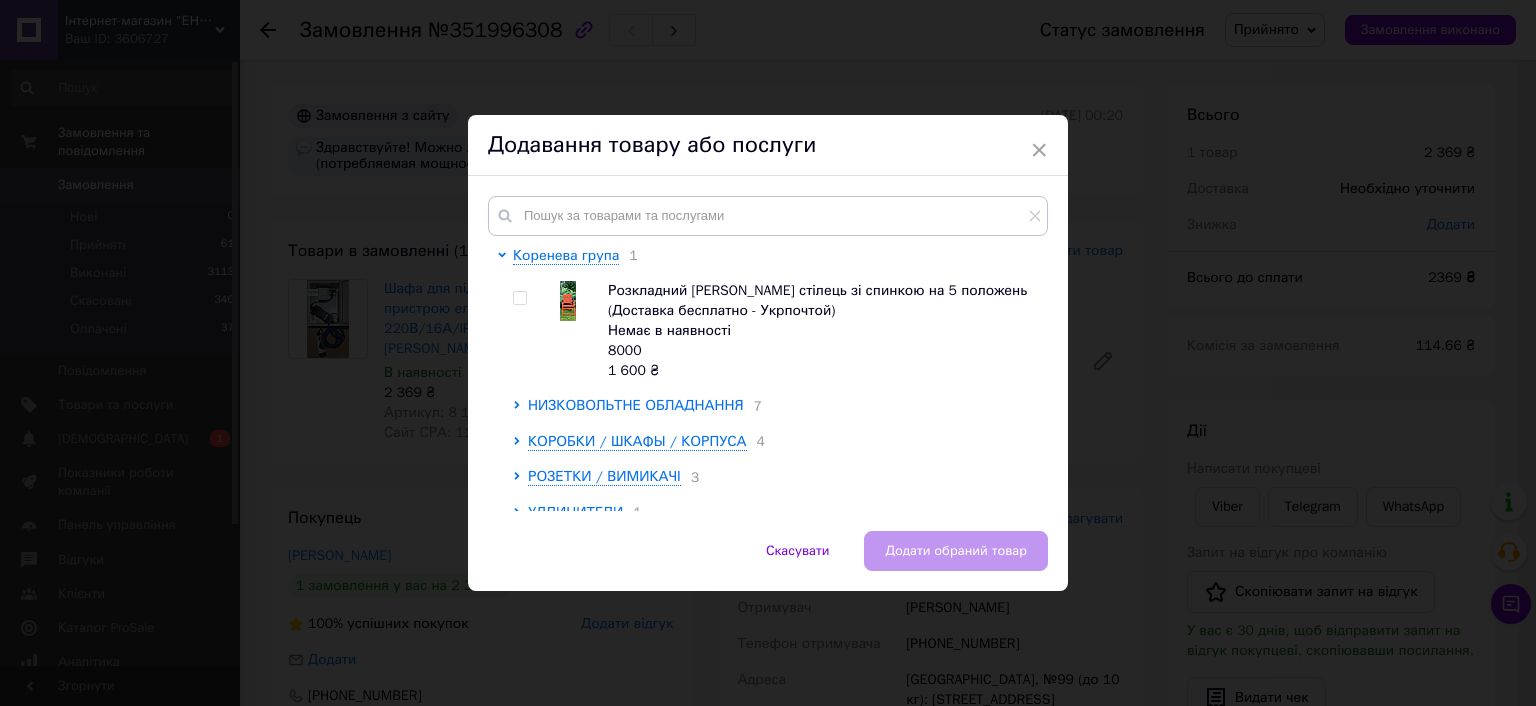 click on "НИЗКОВОЛЬТНЕ ОБЛАДНАННЯ" at bounding box center [636, 405] 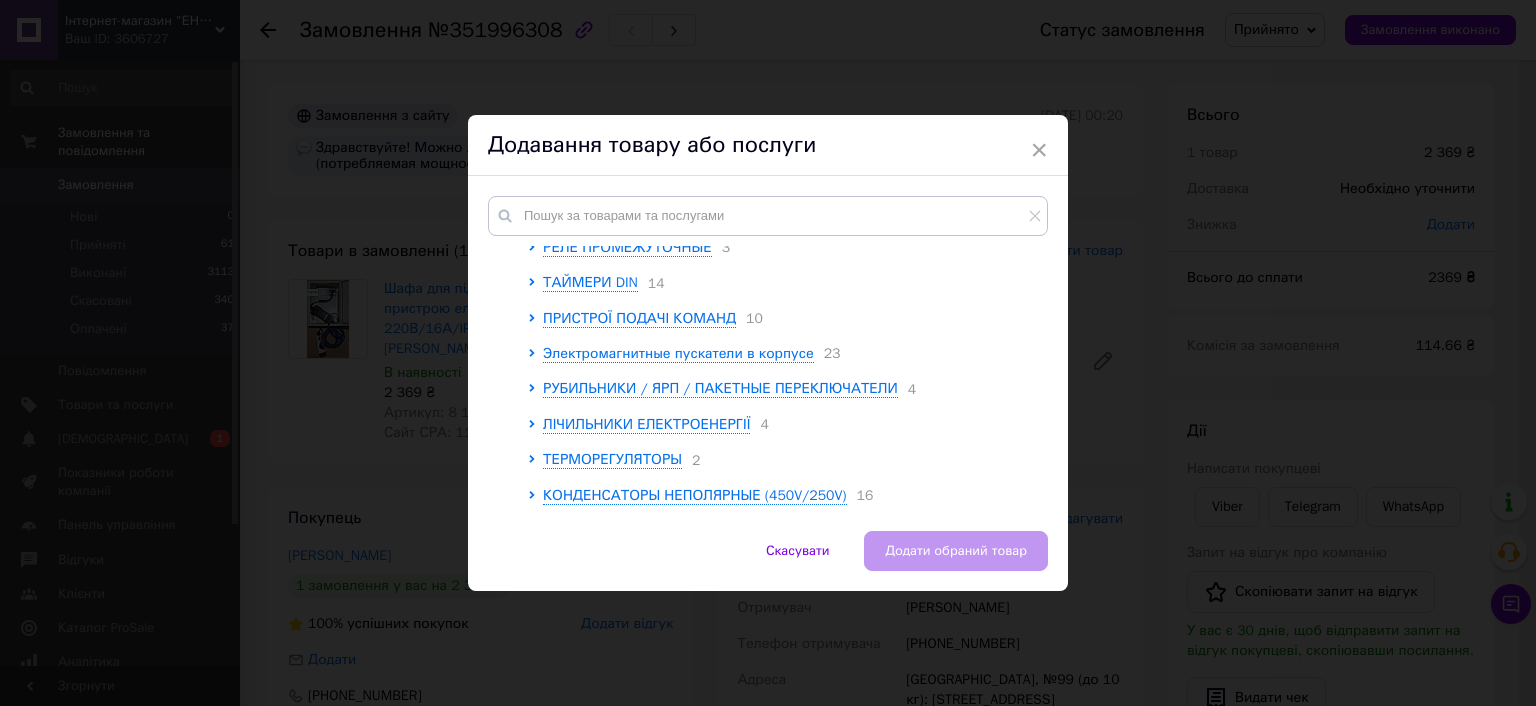 scroll, scrollTop: 1100, scrollLeft: 0, axis: vertical 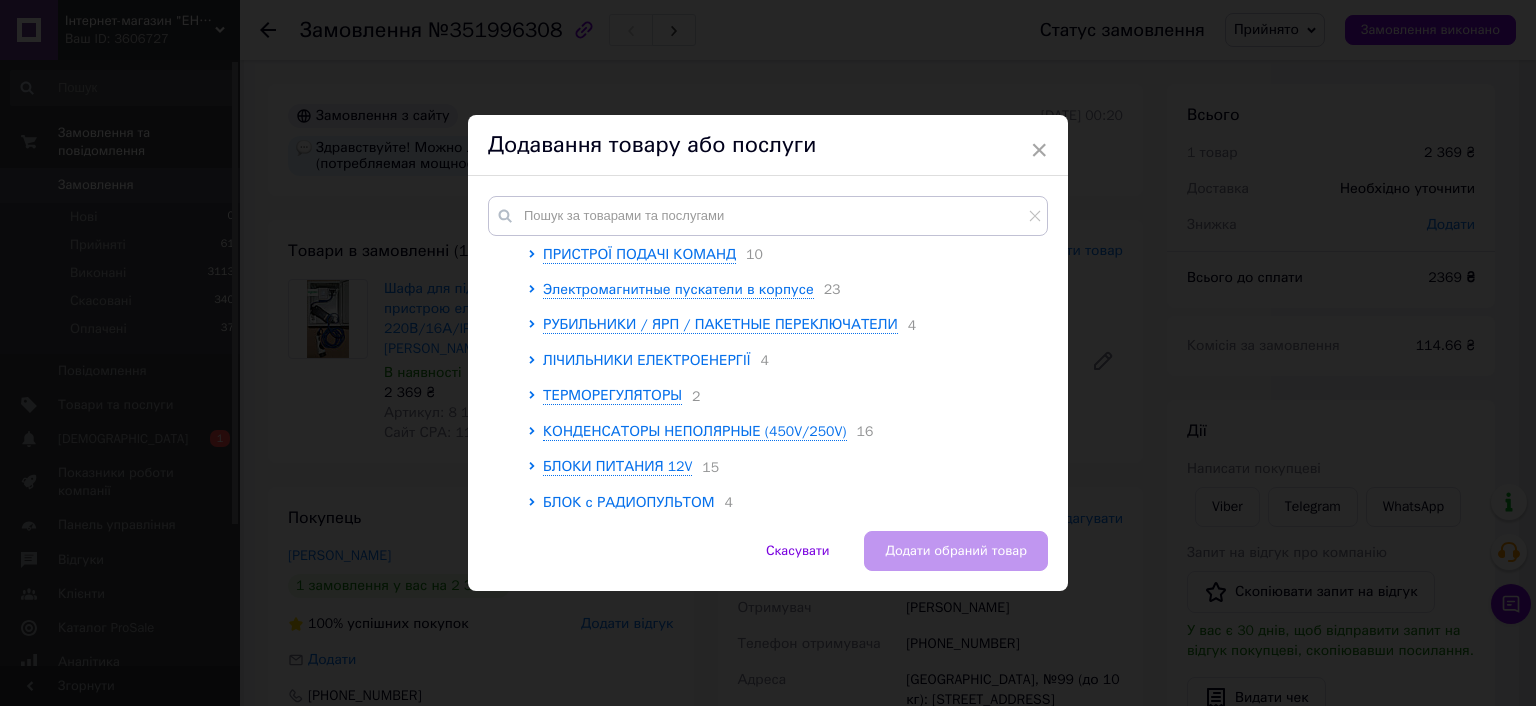 click on "ЛІЧИЛЬНИКИ ЕЛЕКТРОЕНЕРГІЇ" at bounding box center (646, 360) 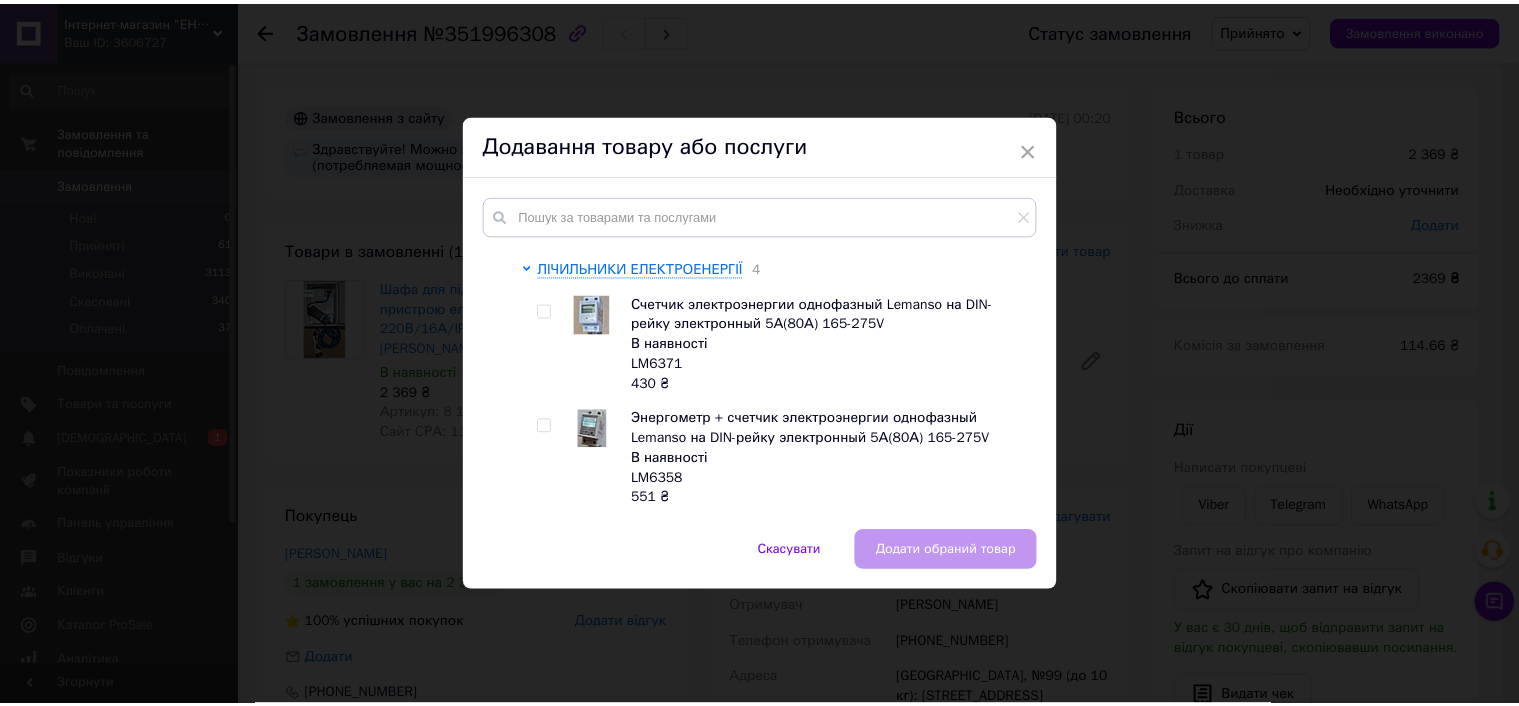 scroll, scrollTop: 1300, scrollLeft: 0, axis: vertical 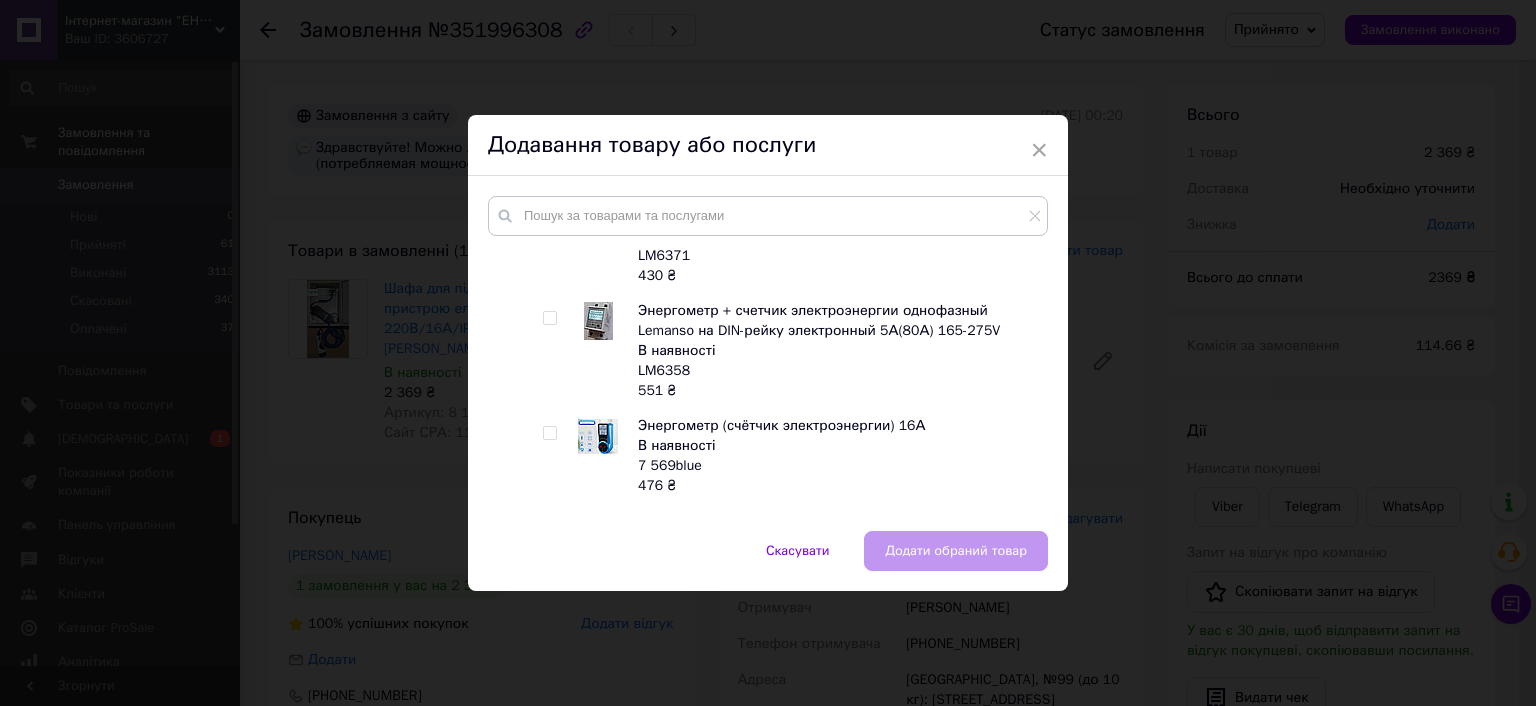 click at bounding box center [549, 318] 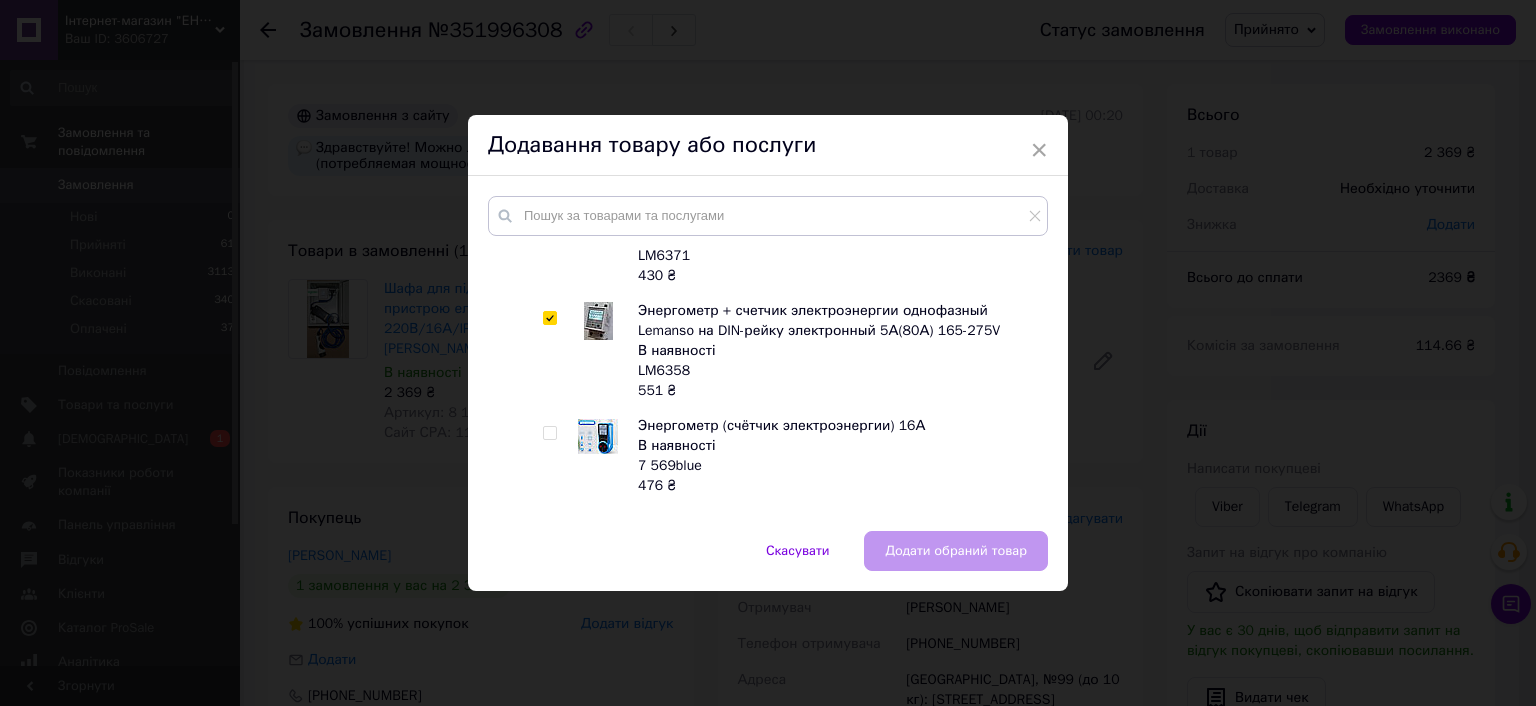 checkbox on "true" 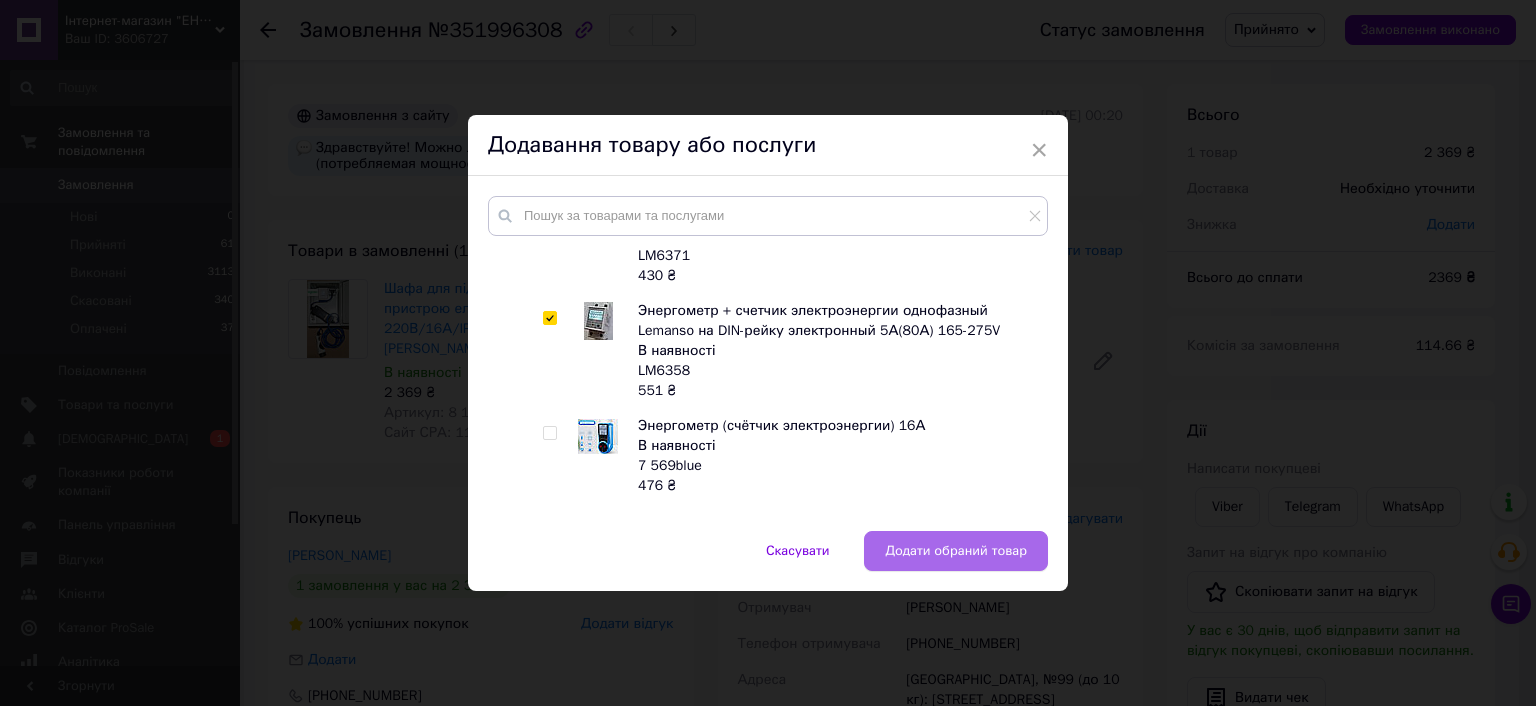 click on "Додати обраний товар" at bounding box center (956, 551) 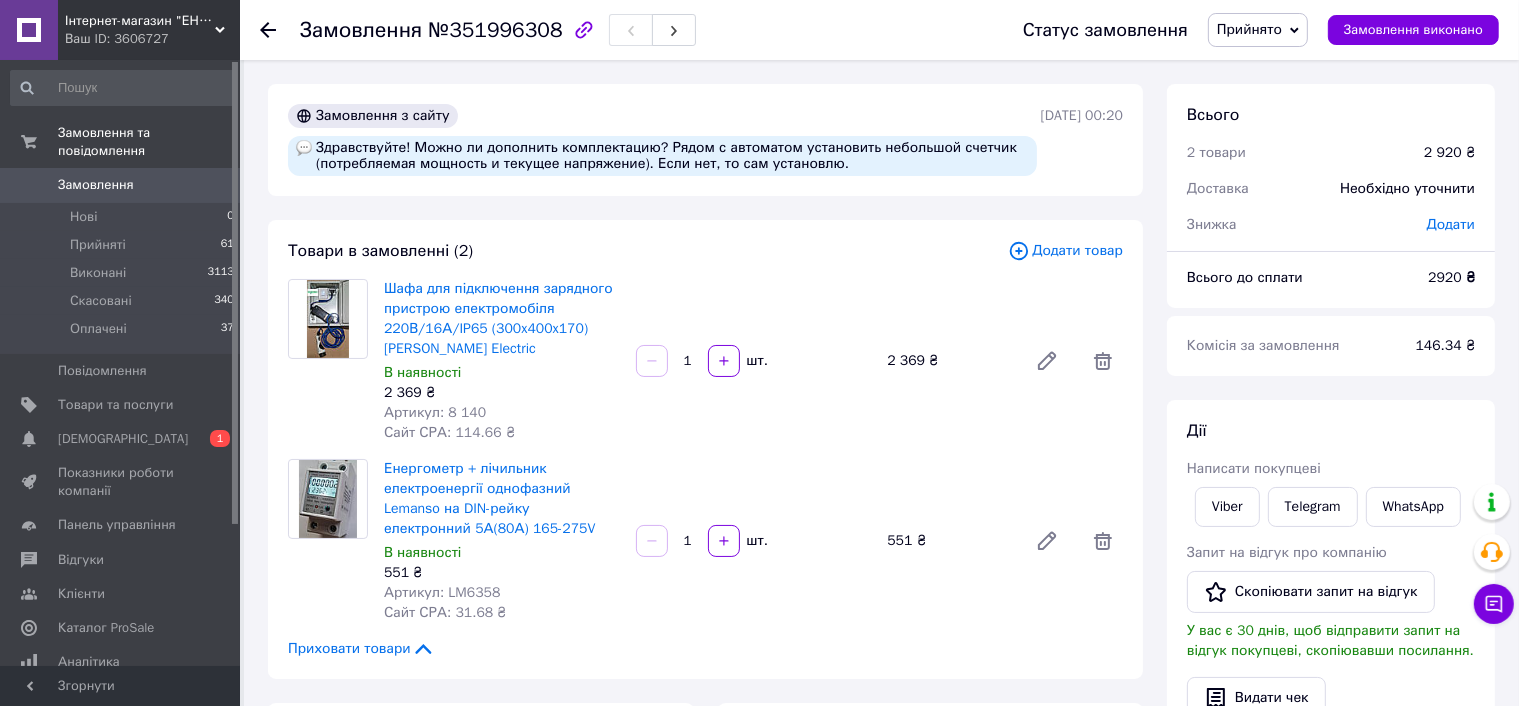 scroll, scrollTop: 100, scrollLeft: 0, axis: vertical 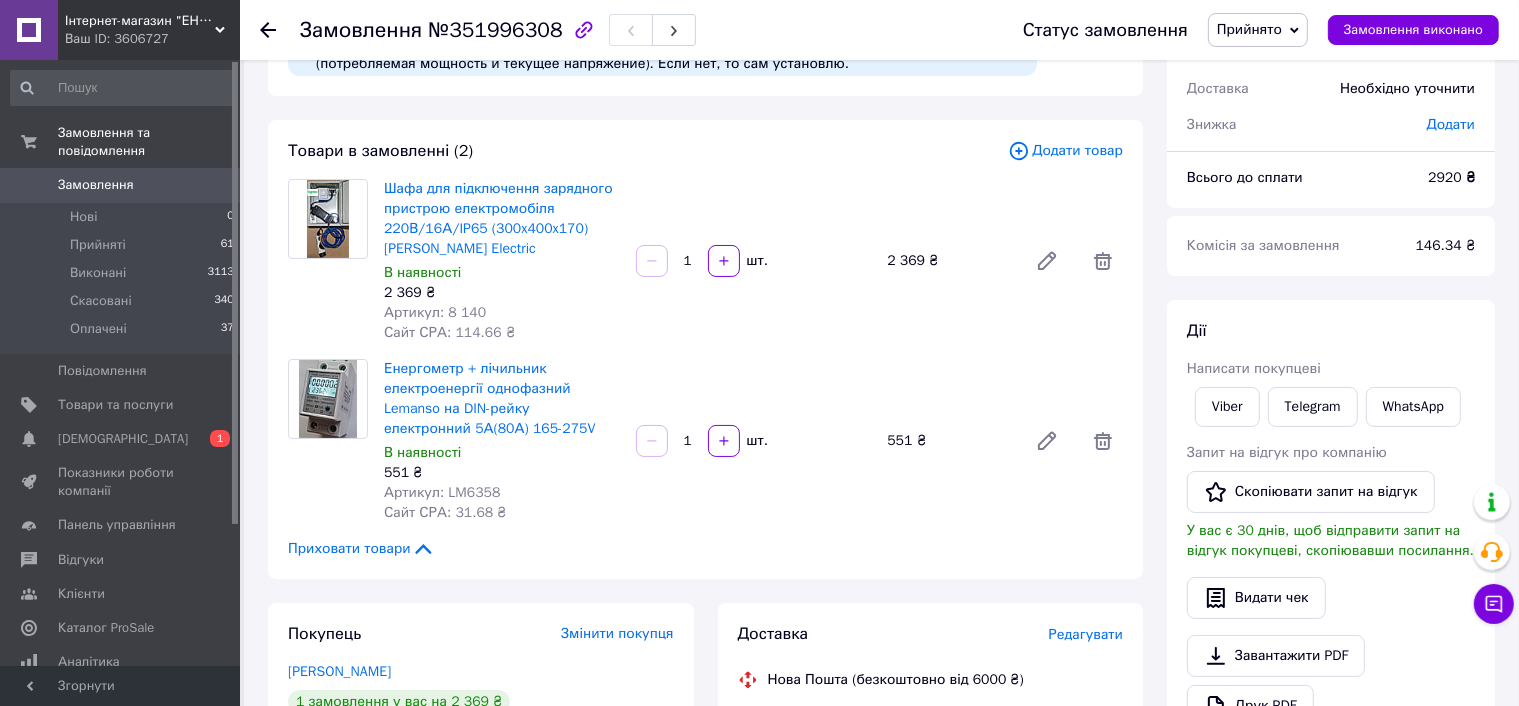 click on "Замовлення" at bounding box center [96, 185] 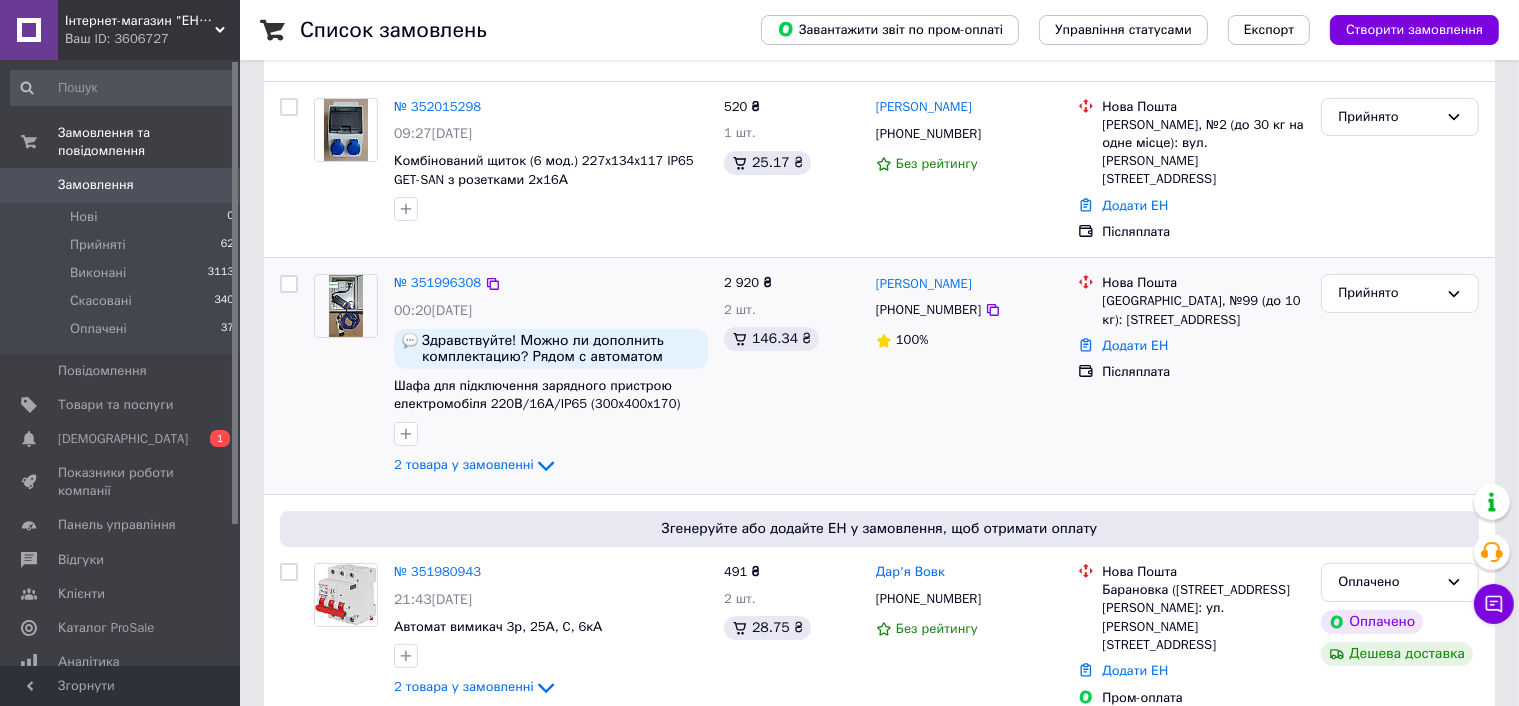 scroll, scrollTop: 100, scrollLeft: 0, axis: vertical 